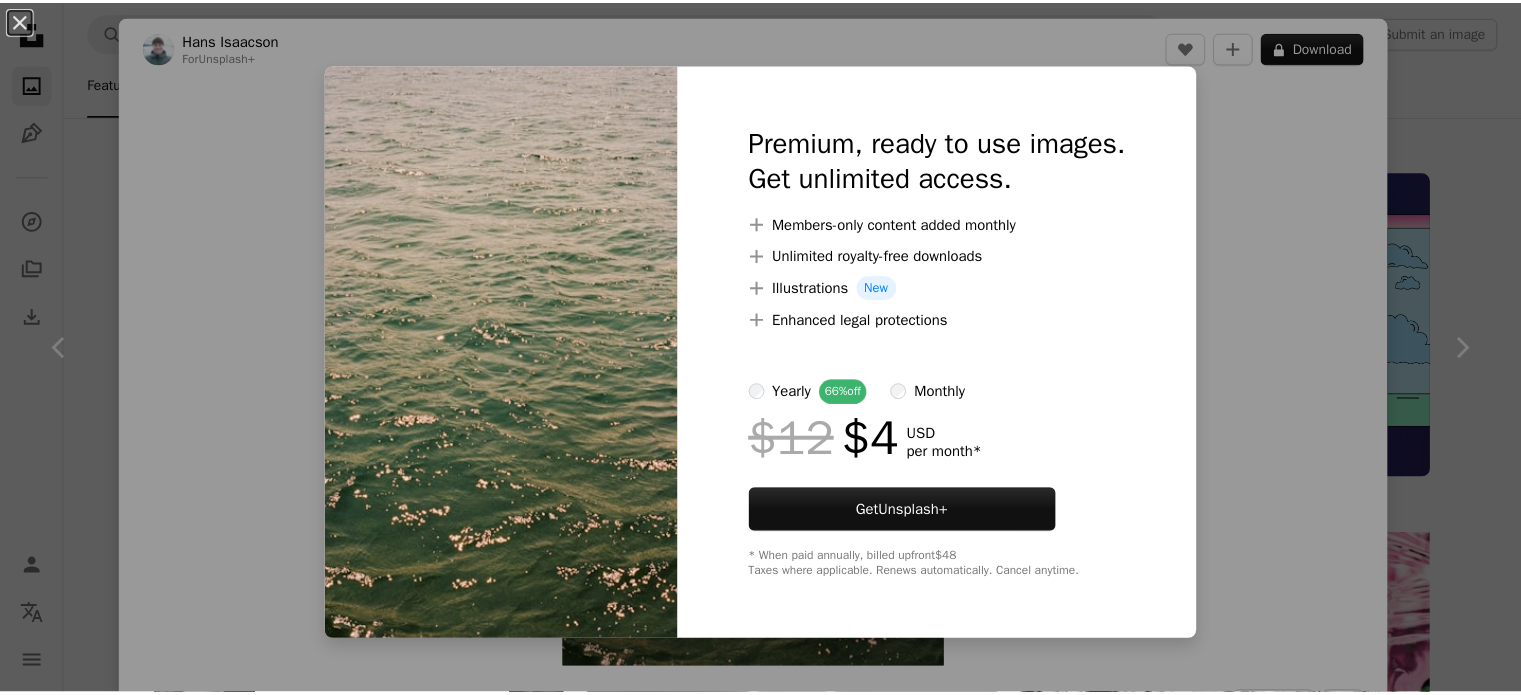 scroll, scrollTop: 2600, scrollLeft: 0, axis: vertical 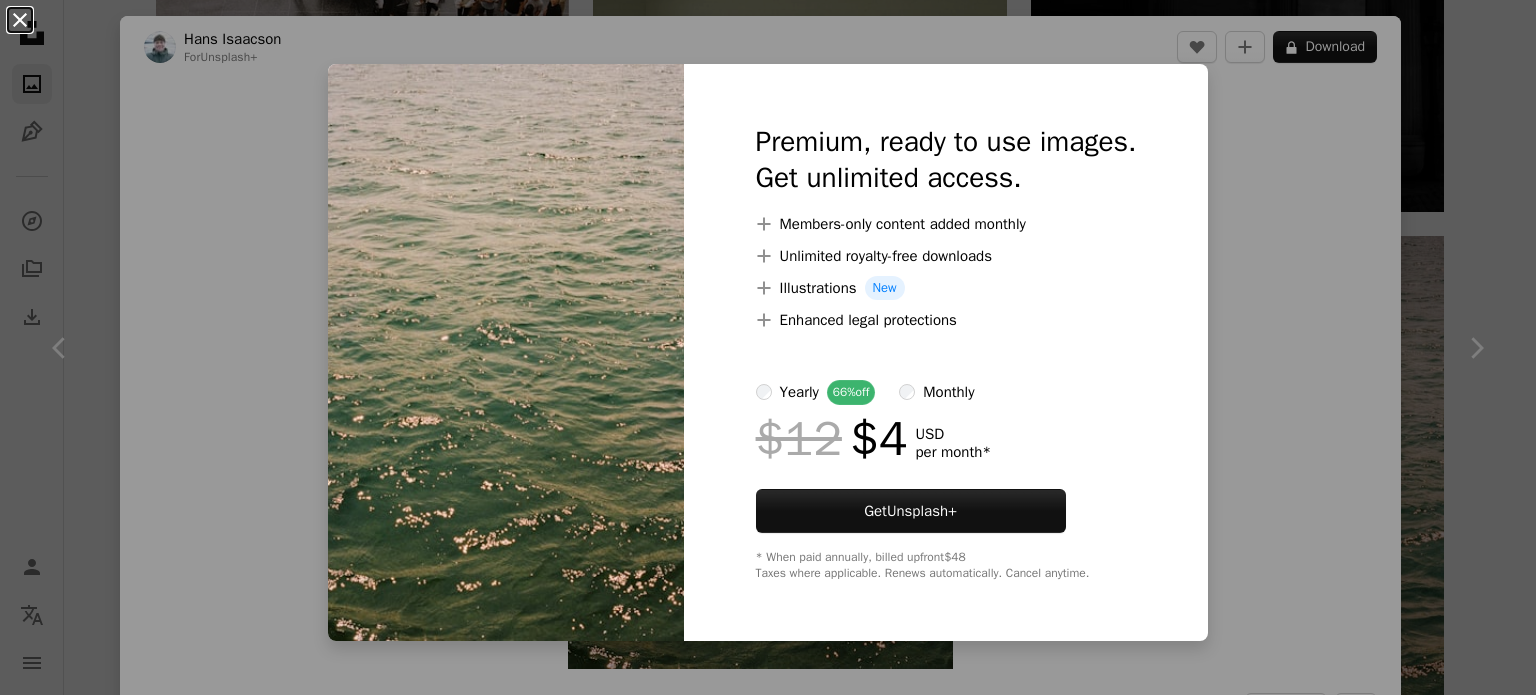 click on "An X shape" at bounding box center [20, 20] 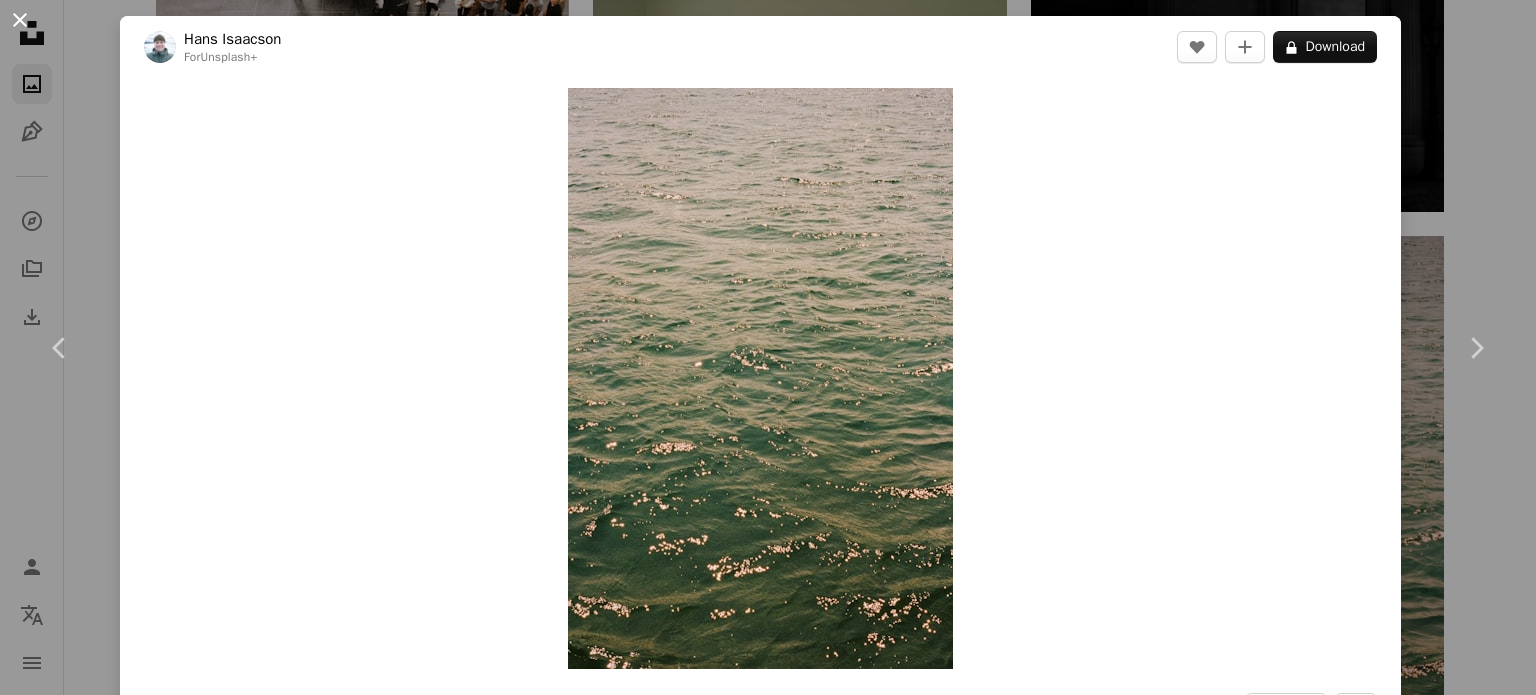 click on "An X shape" at bounding box center (20, 20) 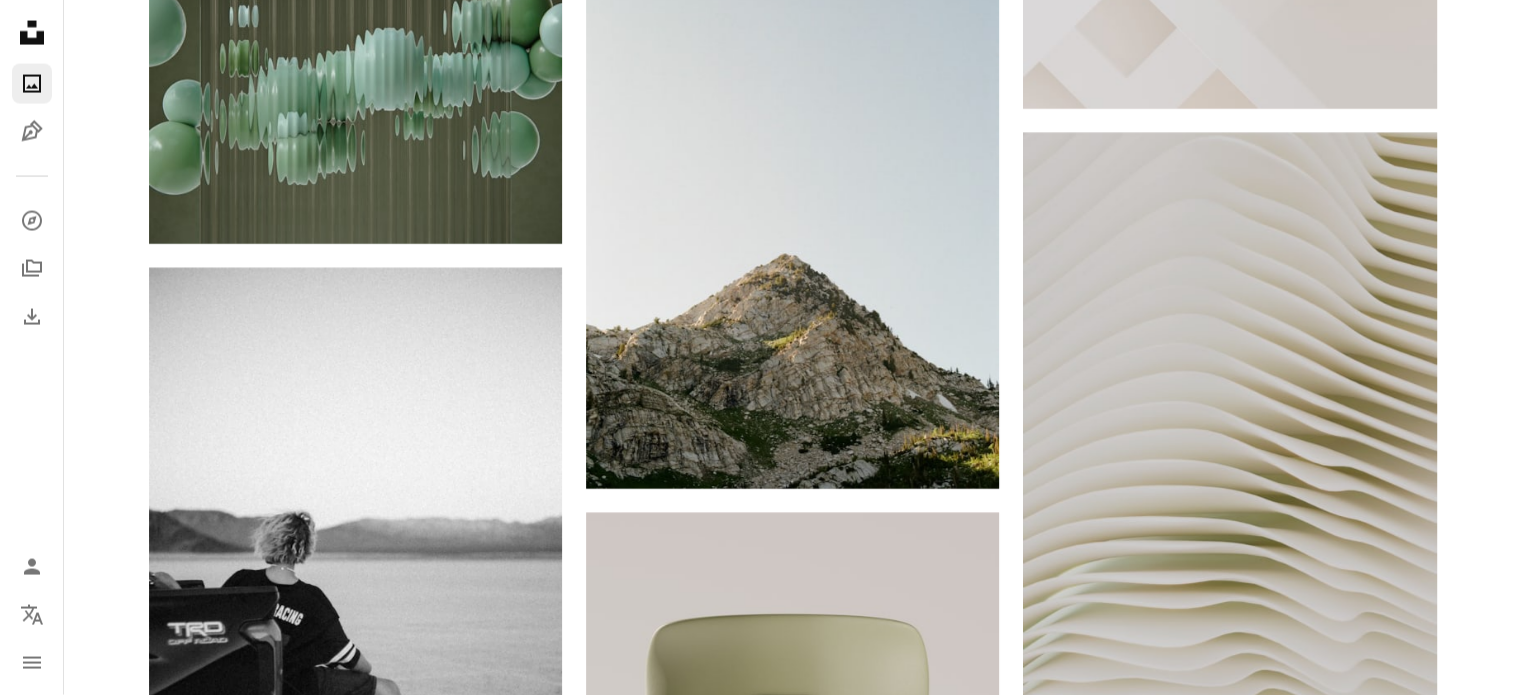 scroll, scrollTop: 4400, scrollLeft: 0, axis: vertical 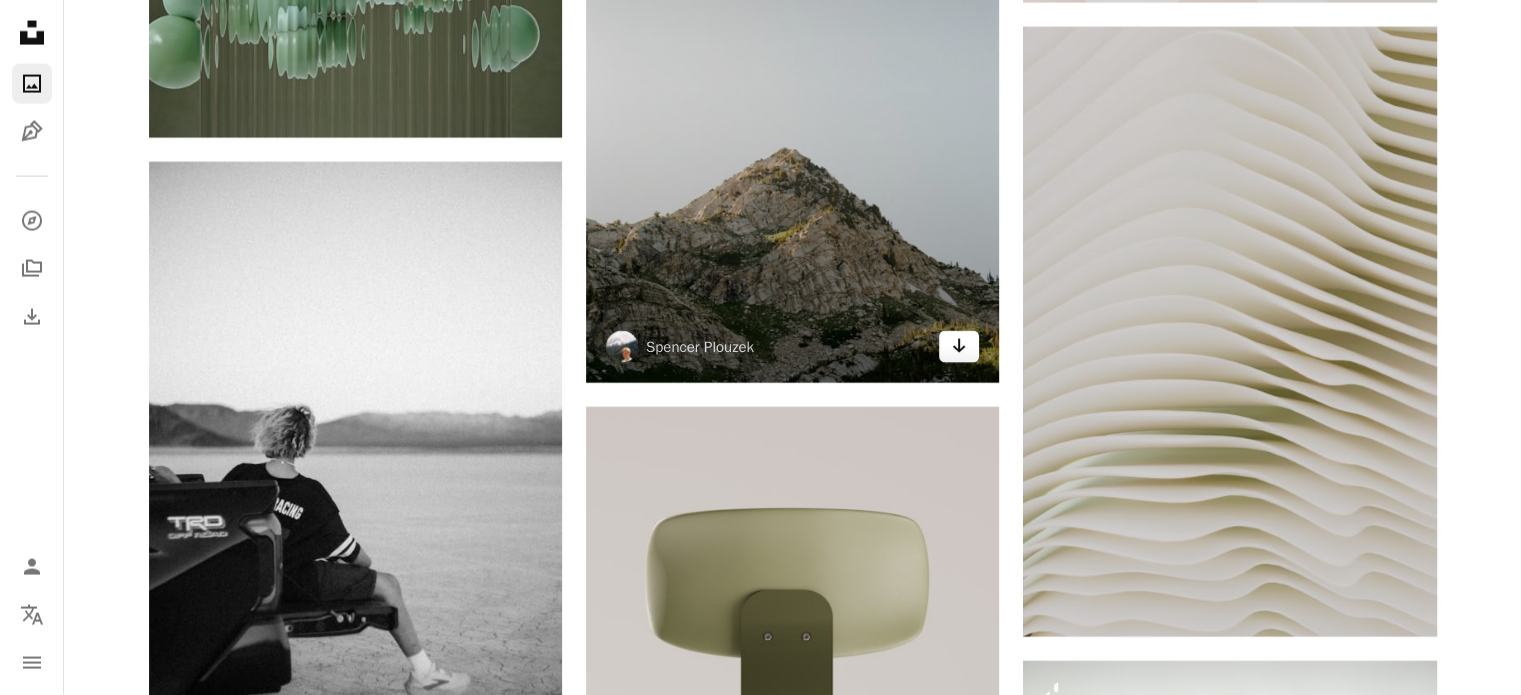 click on "Arrow pointing down" at bounding box center (959, 347) 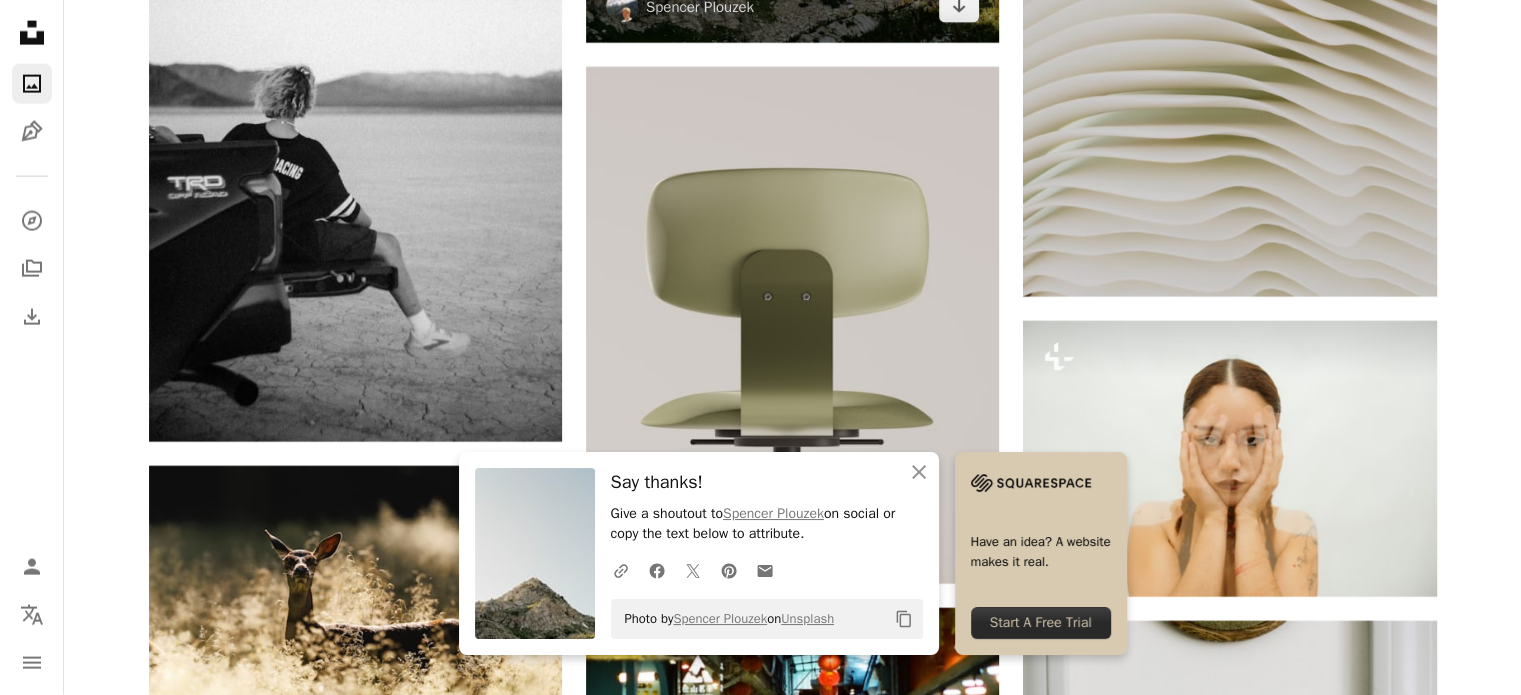 scroll, scrollTop: 5000, scrollLeft: 0, axis: vertical 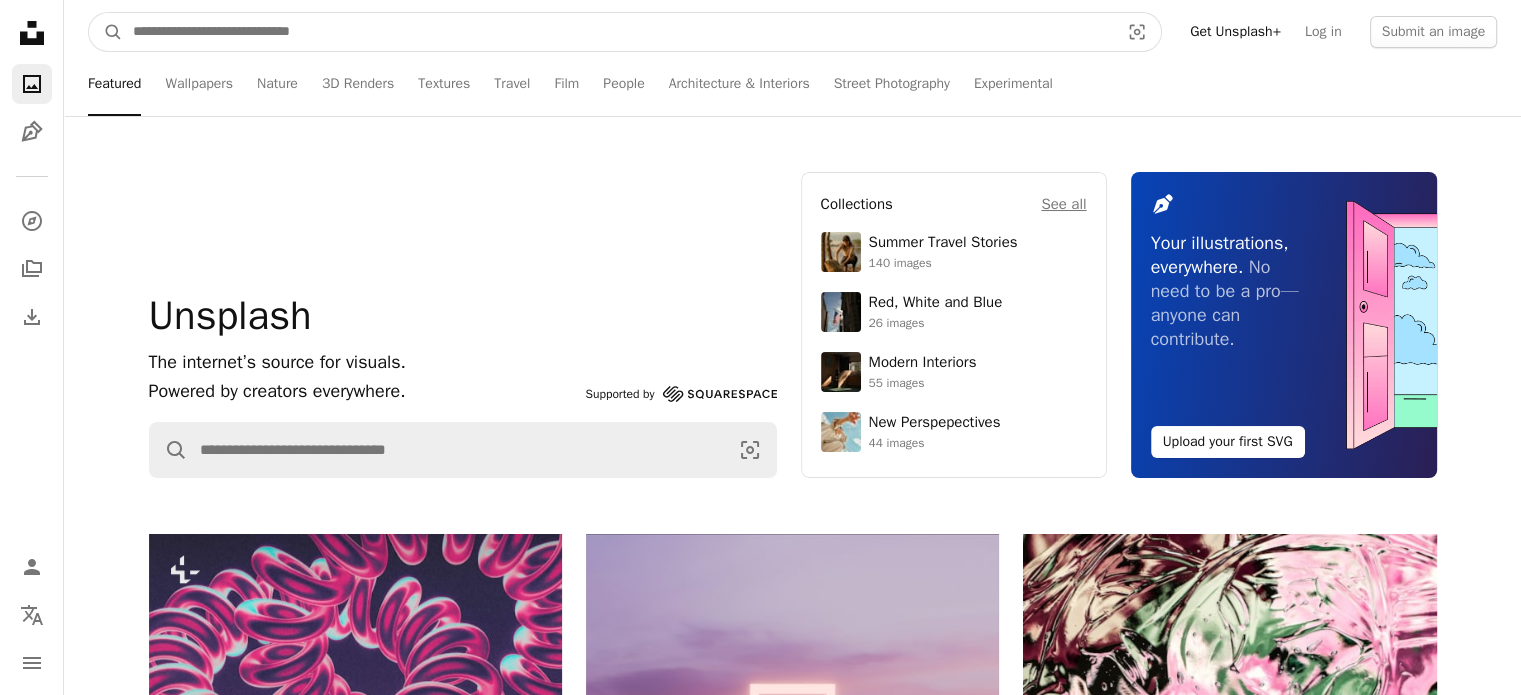 click at bounding box center [618, 32] 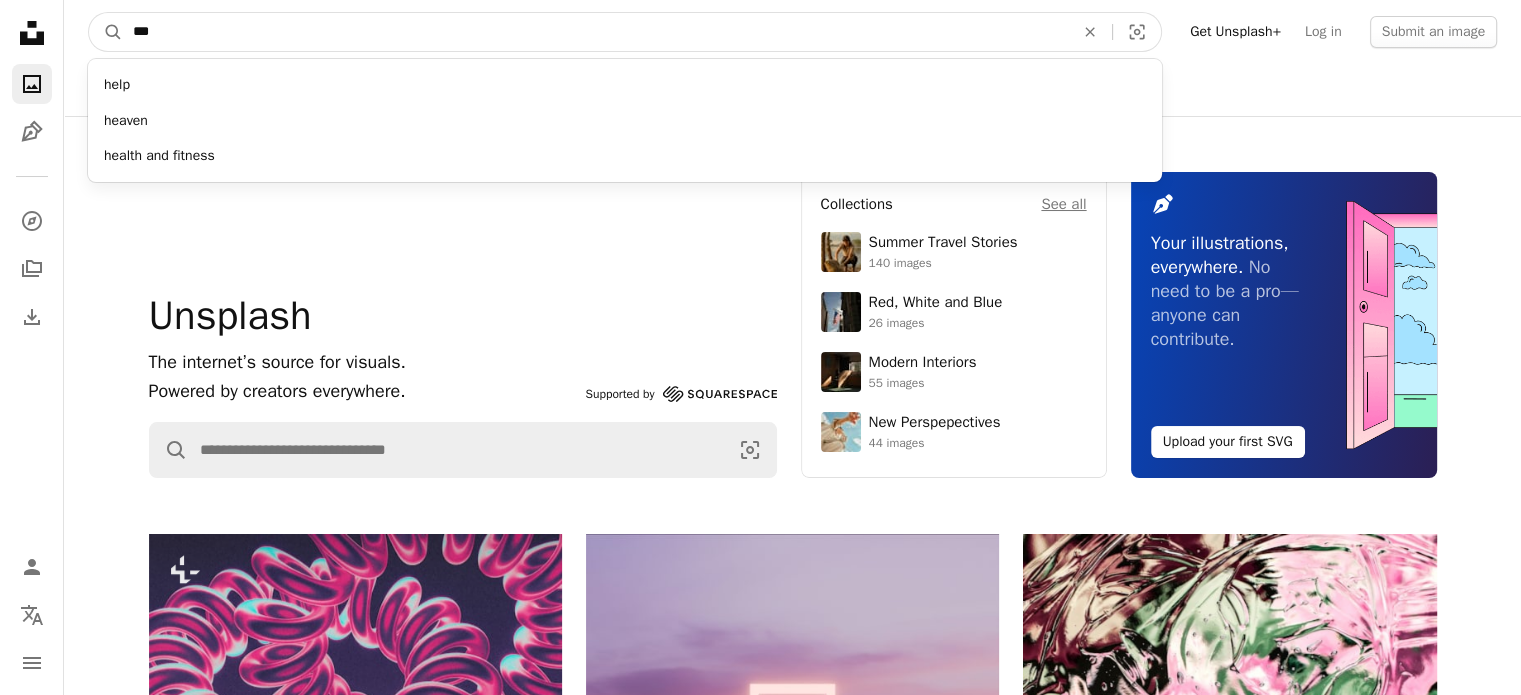 type on "***" 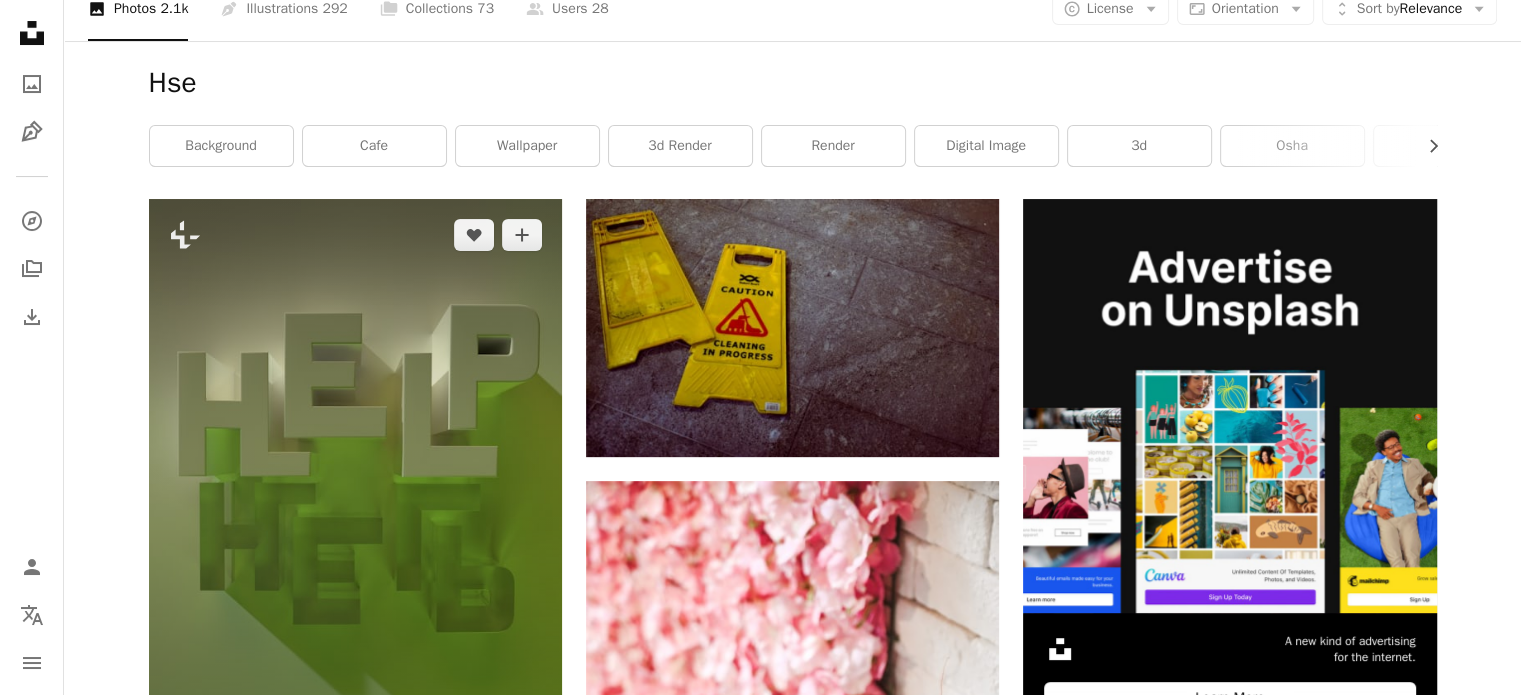 scroll, scrollTop: 100, scrollLeft: 0, axis: vertical 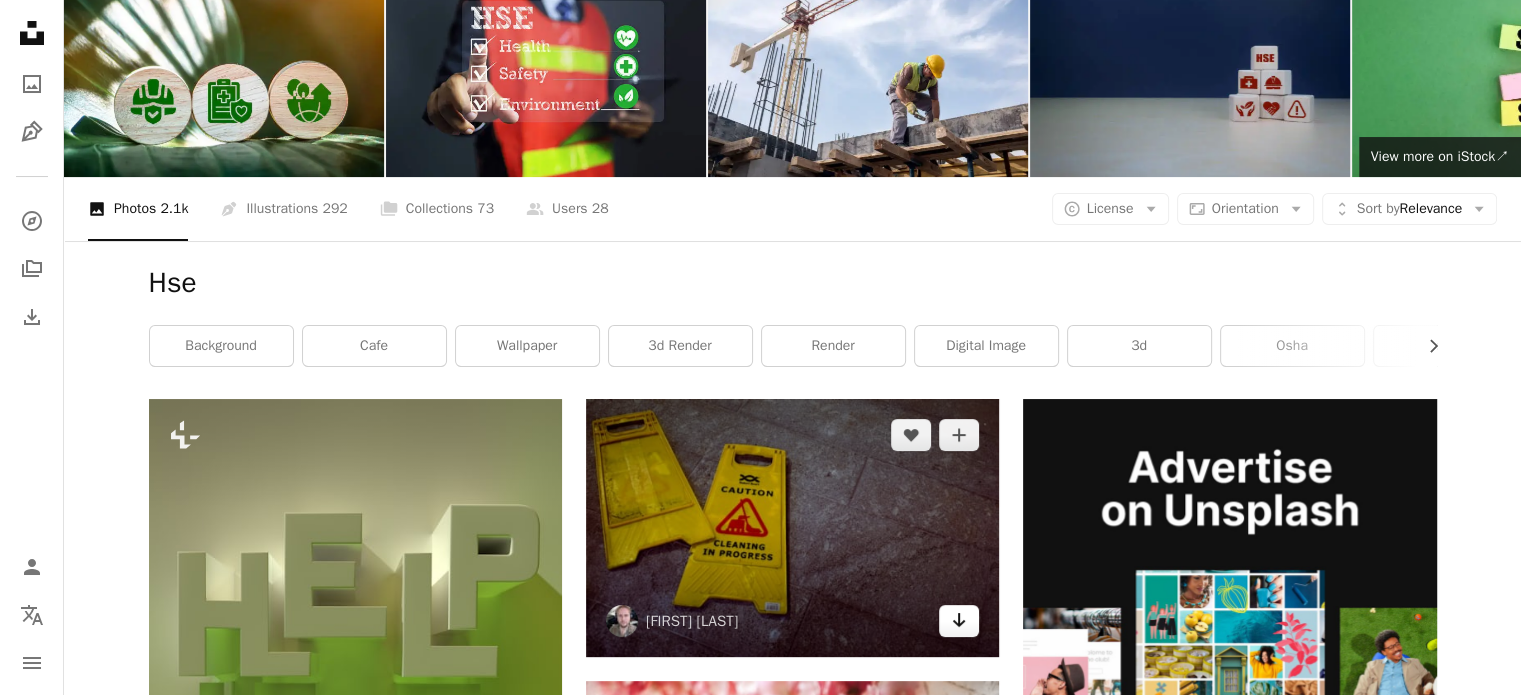 click on "Arrow pointing down" 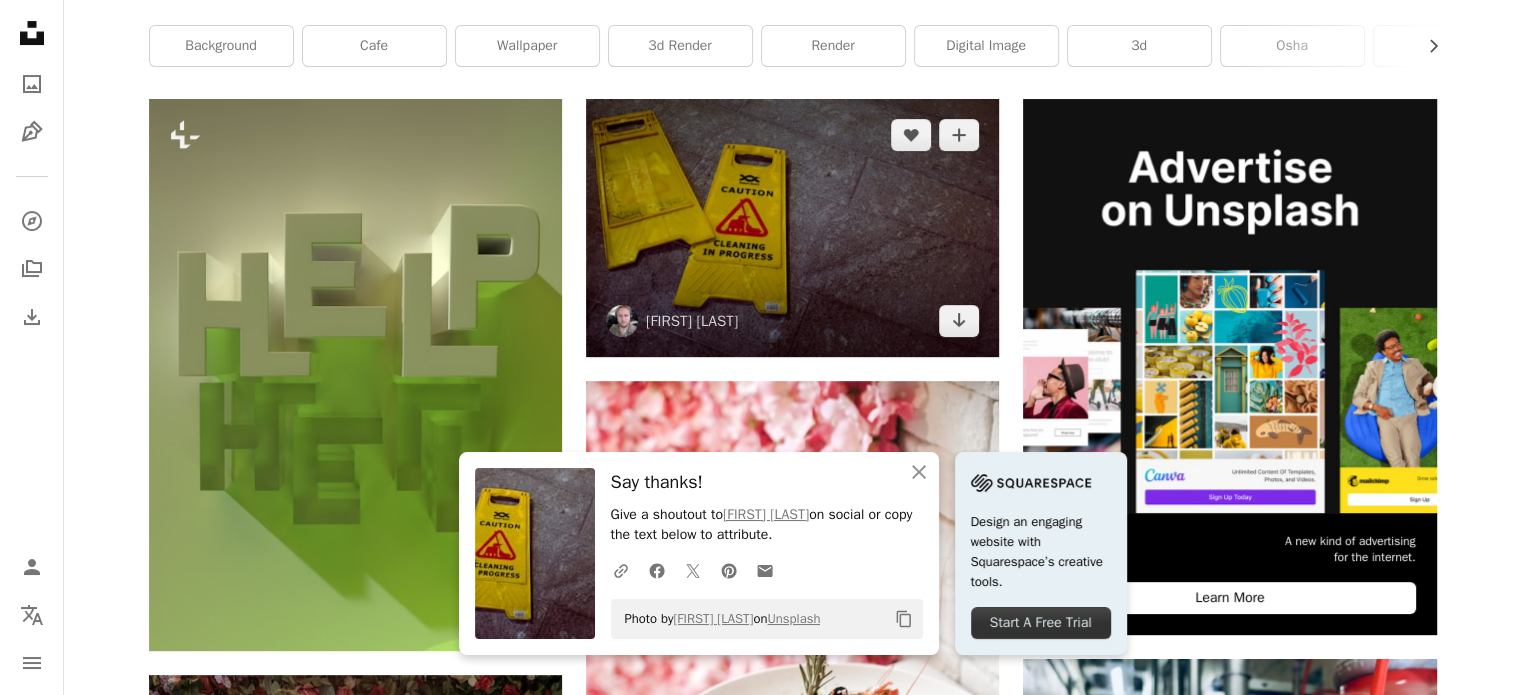 scroll, scrollTop: 500, scrollLeft: 0, axis: vertical 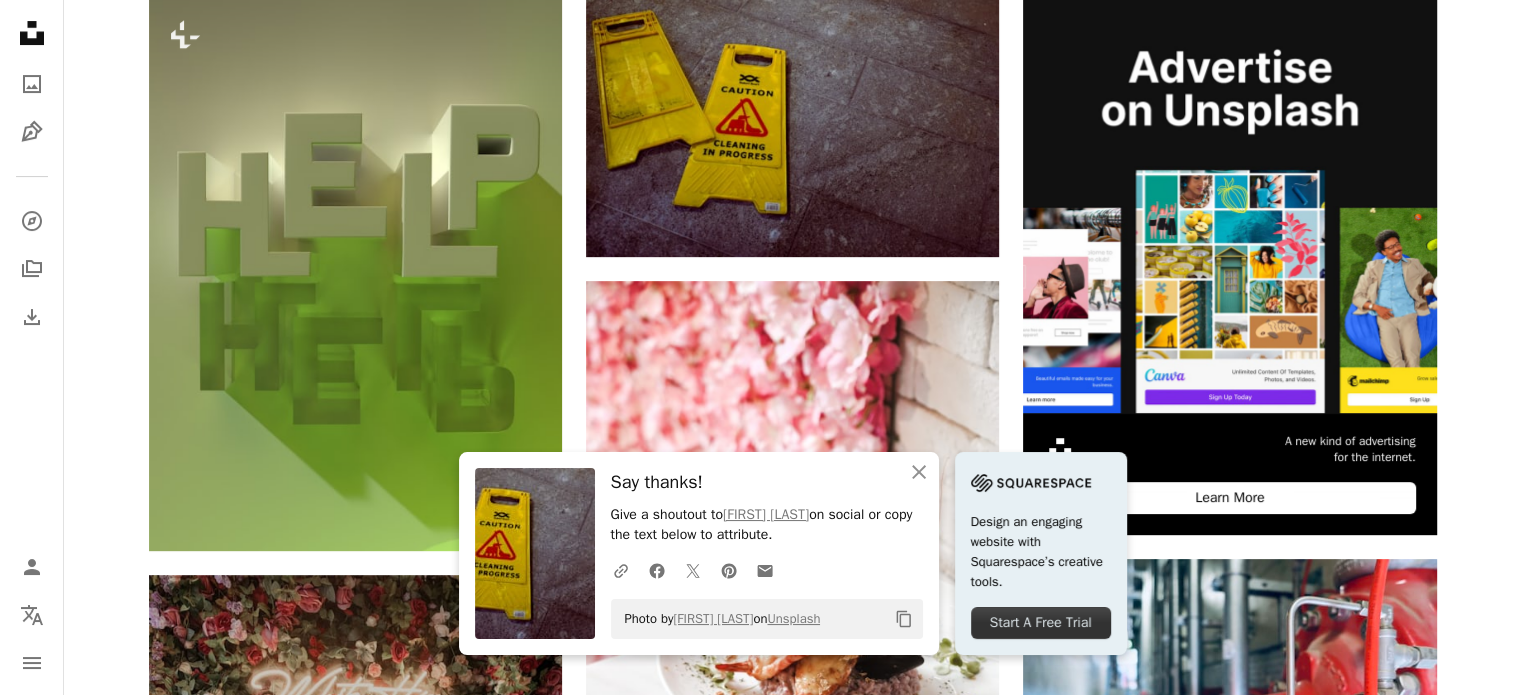 click on "A lock Download" at bounding box center [1366, 1236] 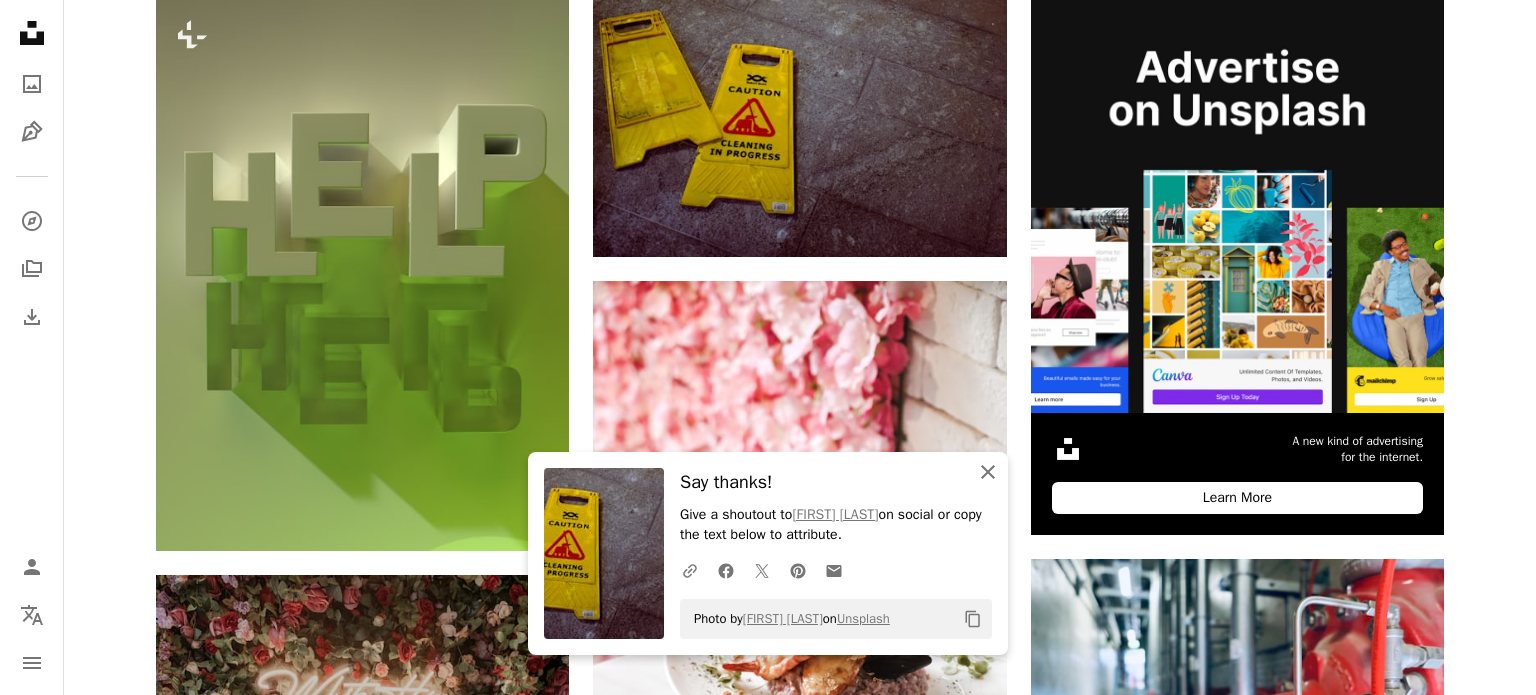 click 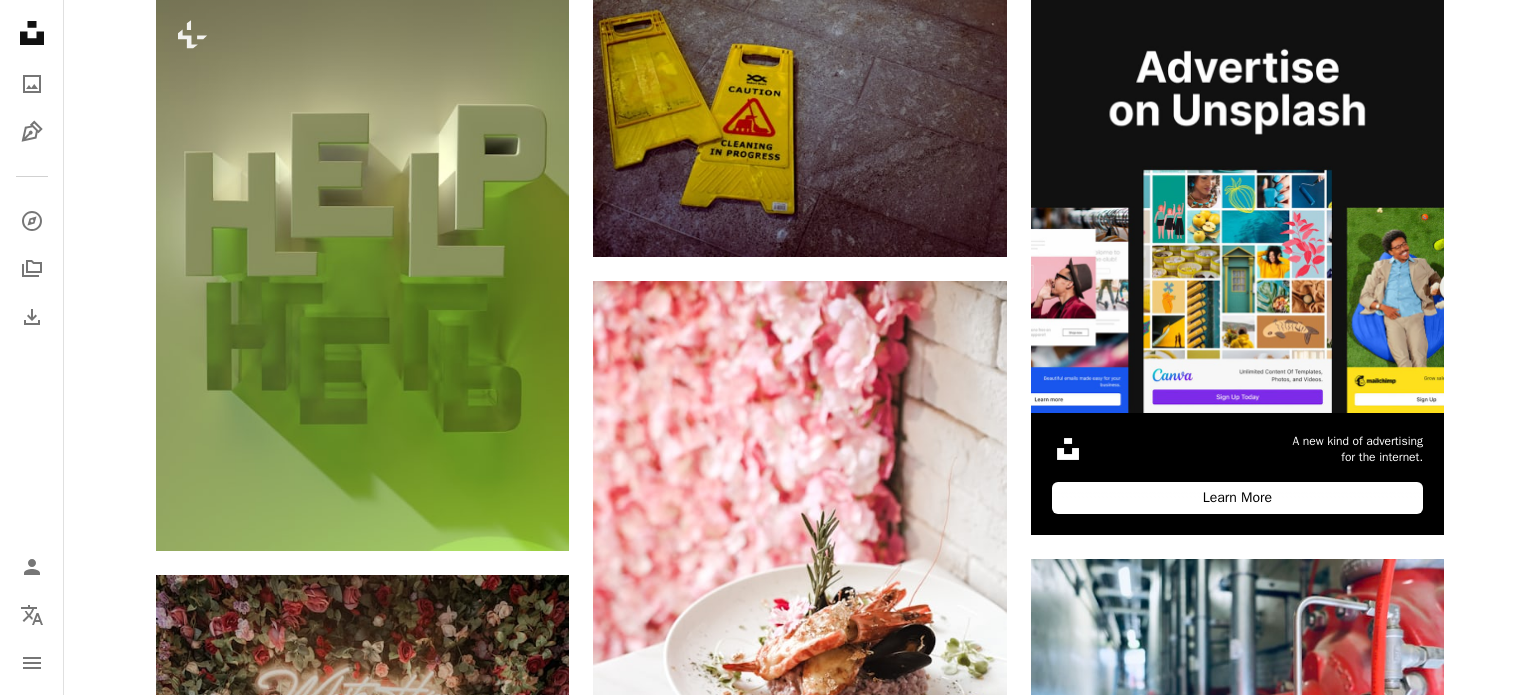 click at bounding box center [506, 4705] 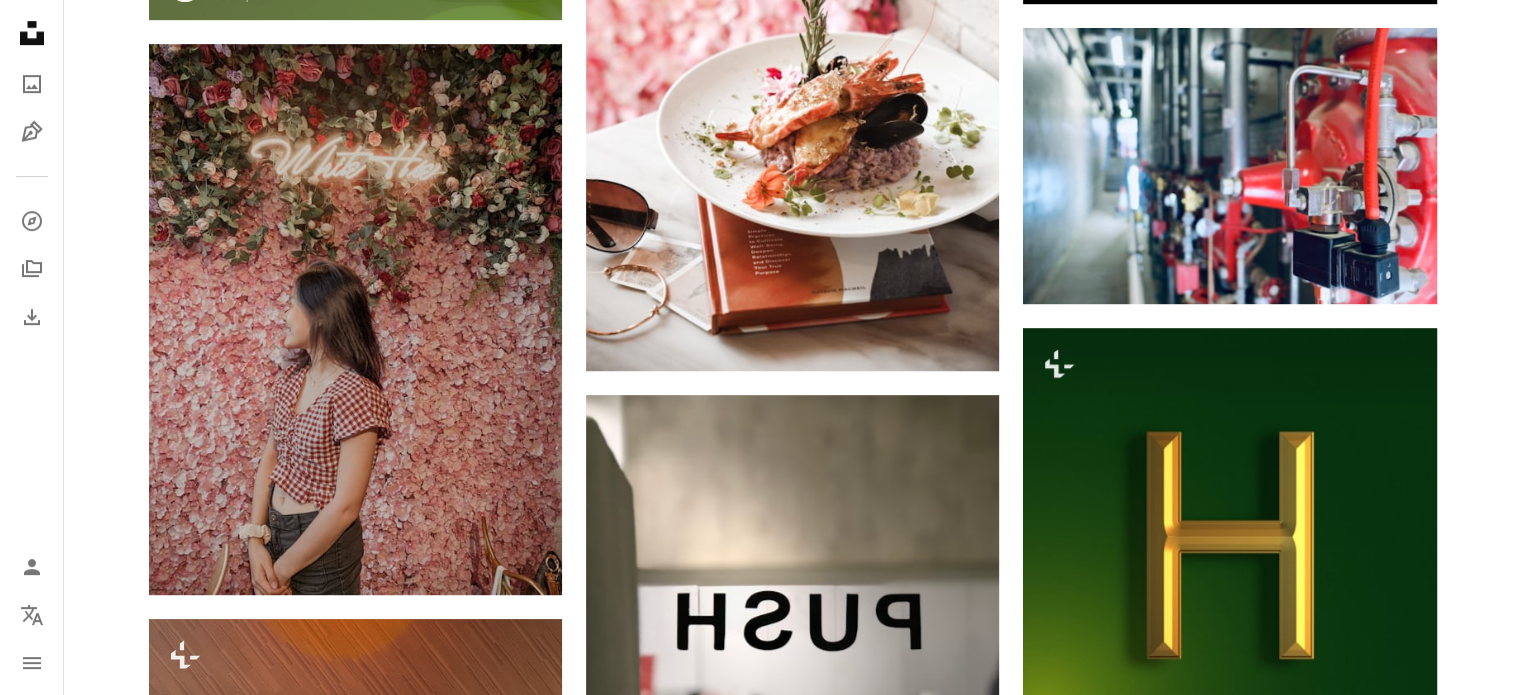 scroll, scrollTop: 1200, scrollLeft: 0, axis: vertical 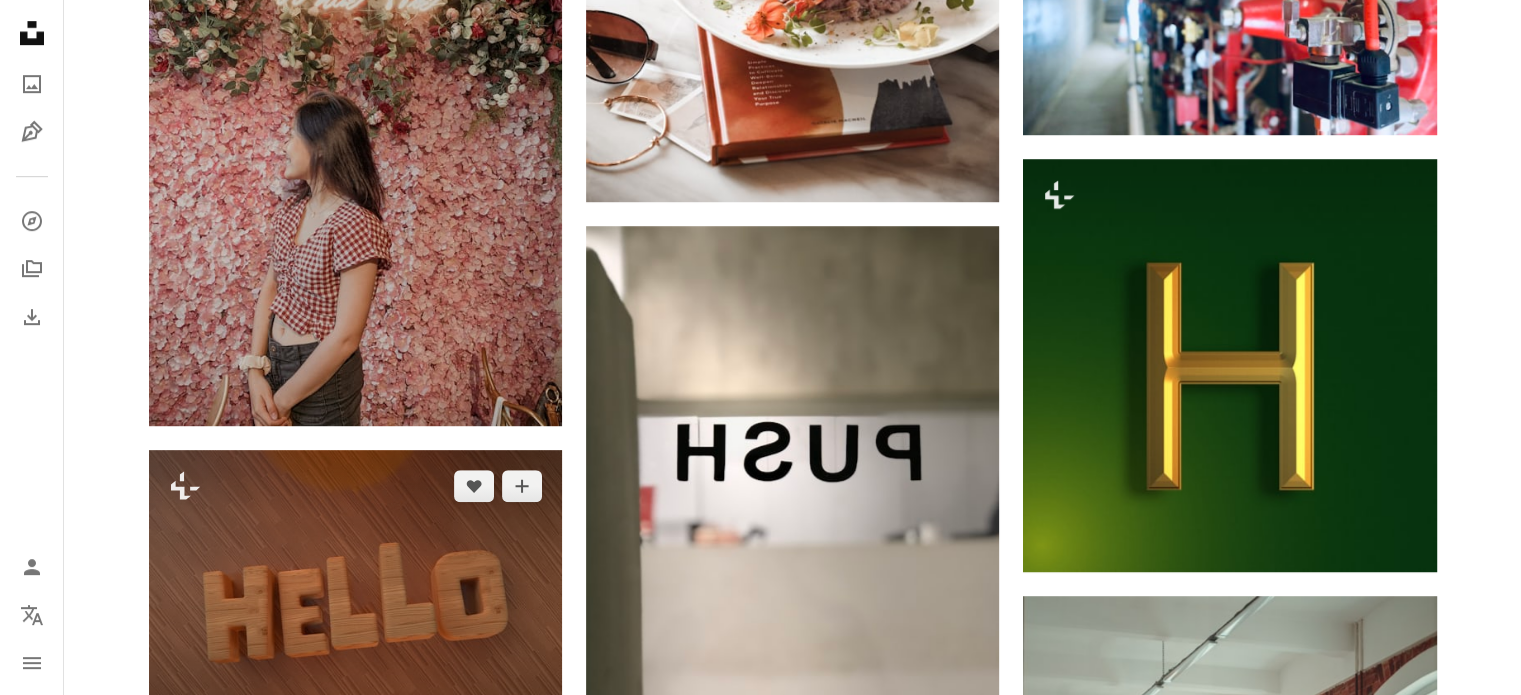click on "A lock Download" at bounding box center (491, 724) 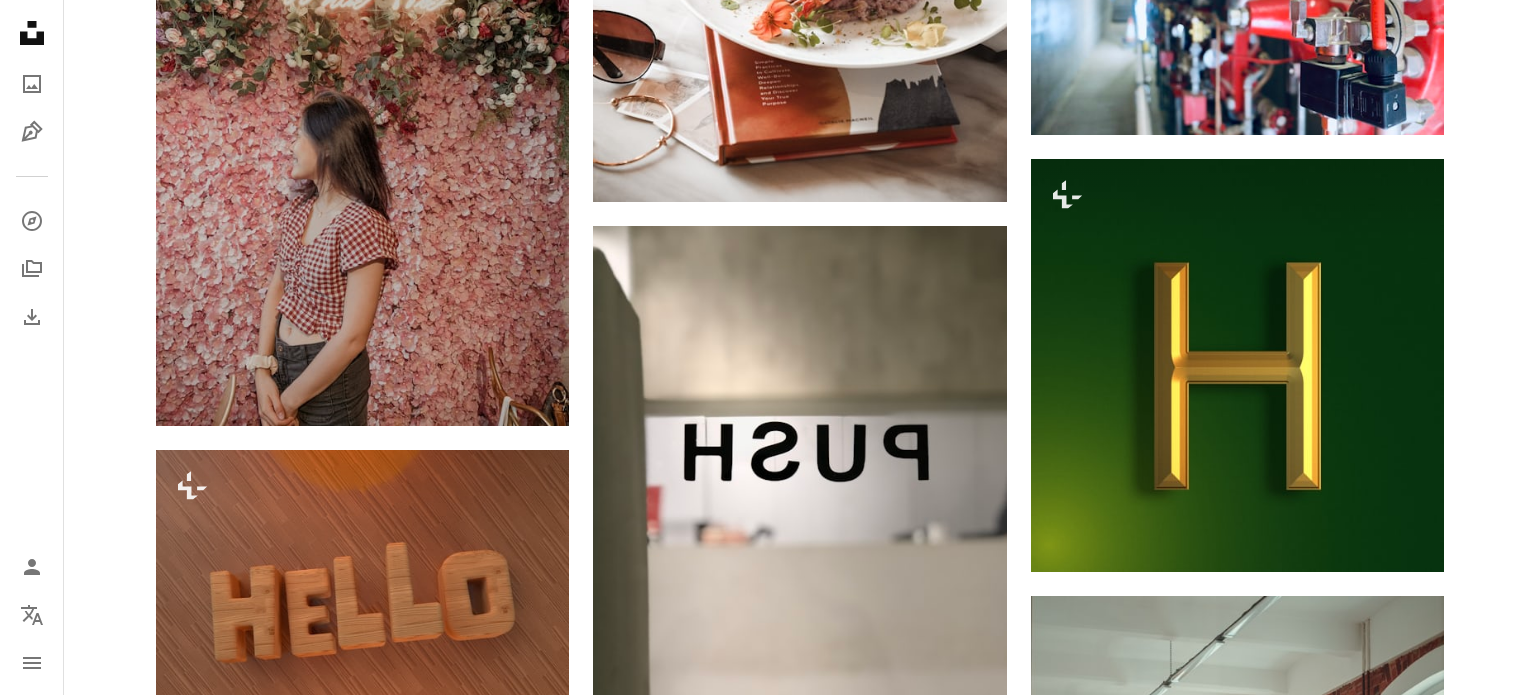 click on "An X shape Premium, ready to use images. Get unlimited access. A plus sign Members-only content added monthly A plus sign Unlimited royalty-free downloads A plus sign Illustrations  New A plus sign Enhanced legal protections yearly 66%  off monthly $12   $4 USD per month * Get  Unsplash+ * When paid annually, billed upfront  $48 Taxes where applicable. Renews automatically. Cancel anytime." at bounding box center [768, 4000] 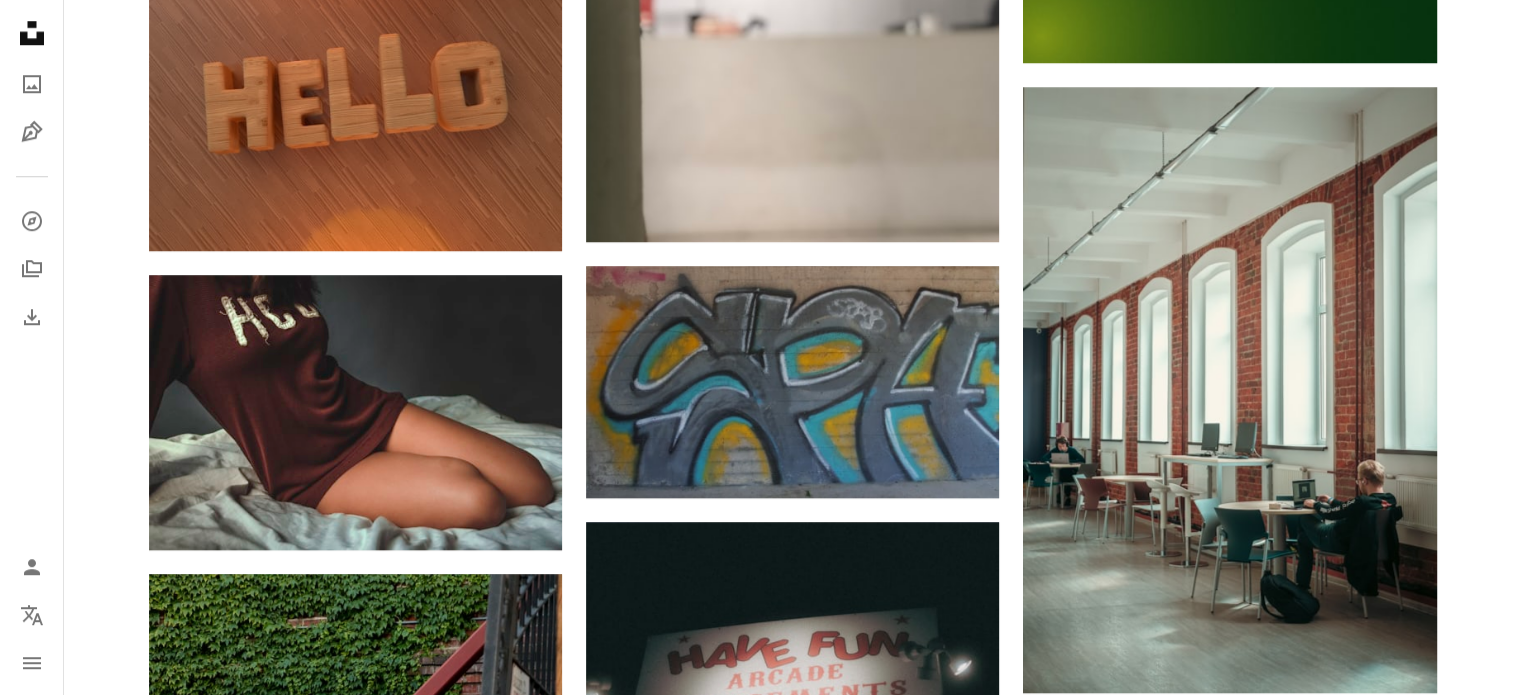 scroll, scrollTop: 1700, scrollLeft: 0, axis: vertical 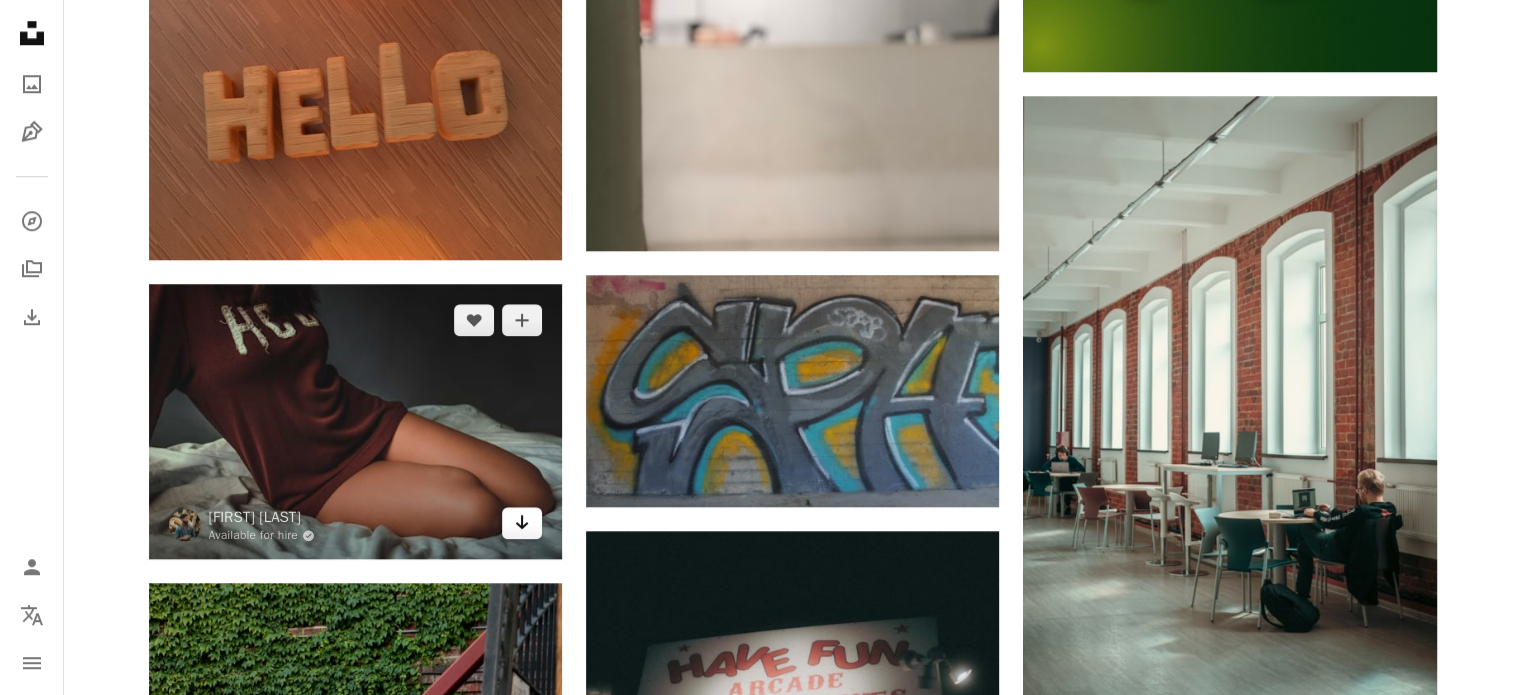 click on "Arrow pointing down" 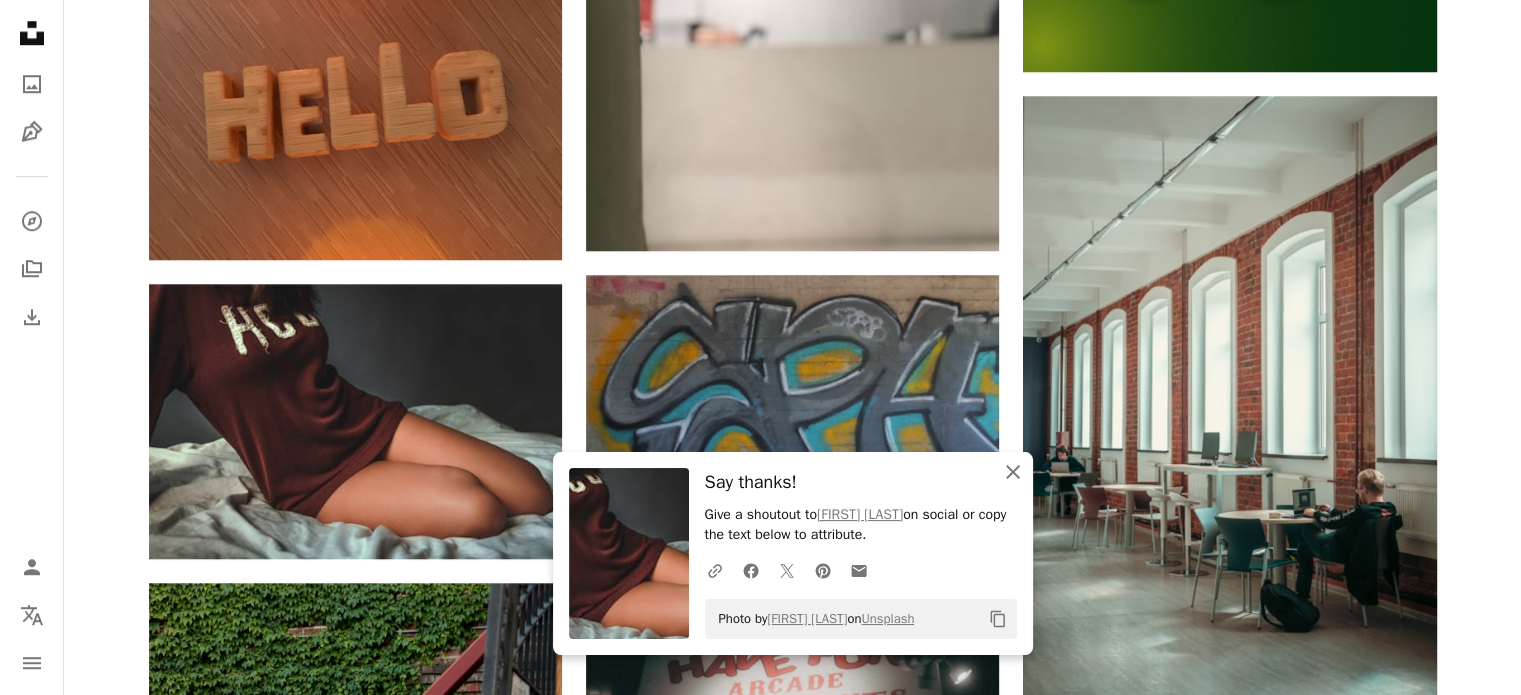click on "An X shape" 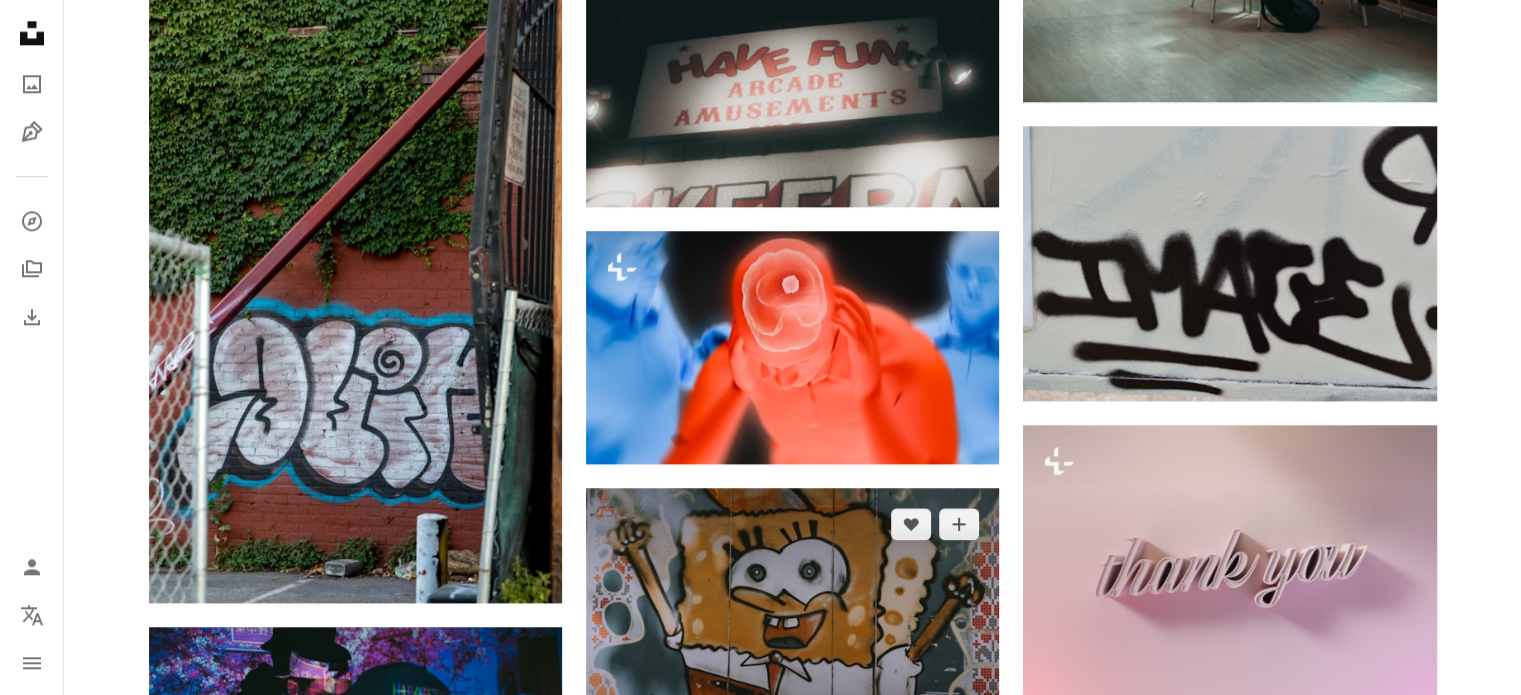 scroll, scrollTop: 2500, scrollLeft: 0, axis: vertical 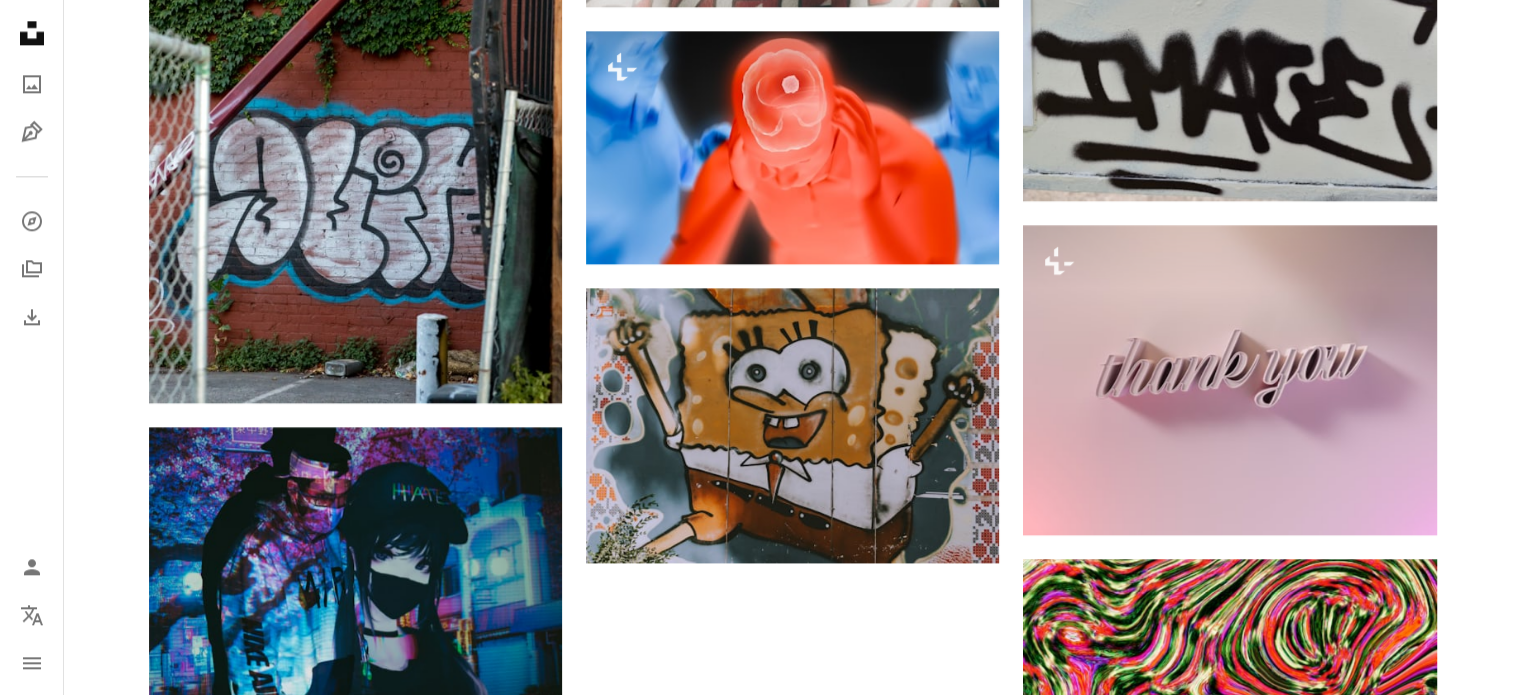 click on "Arrow pointing down" 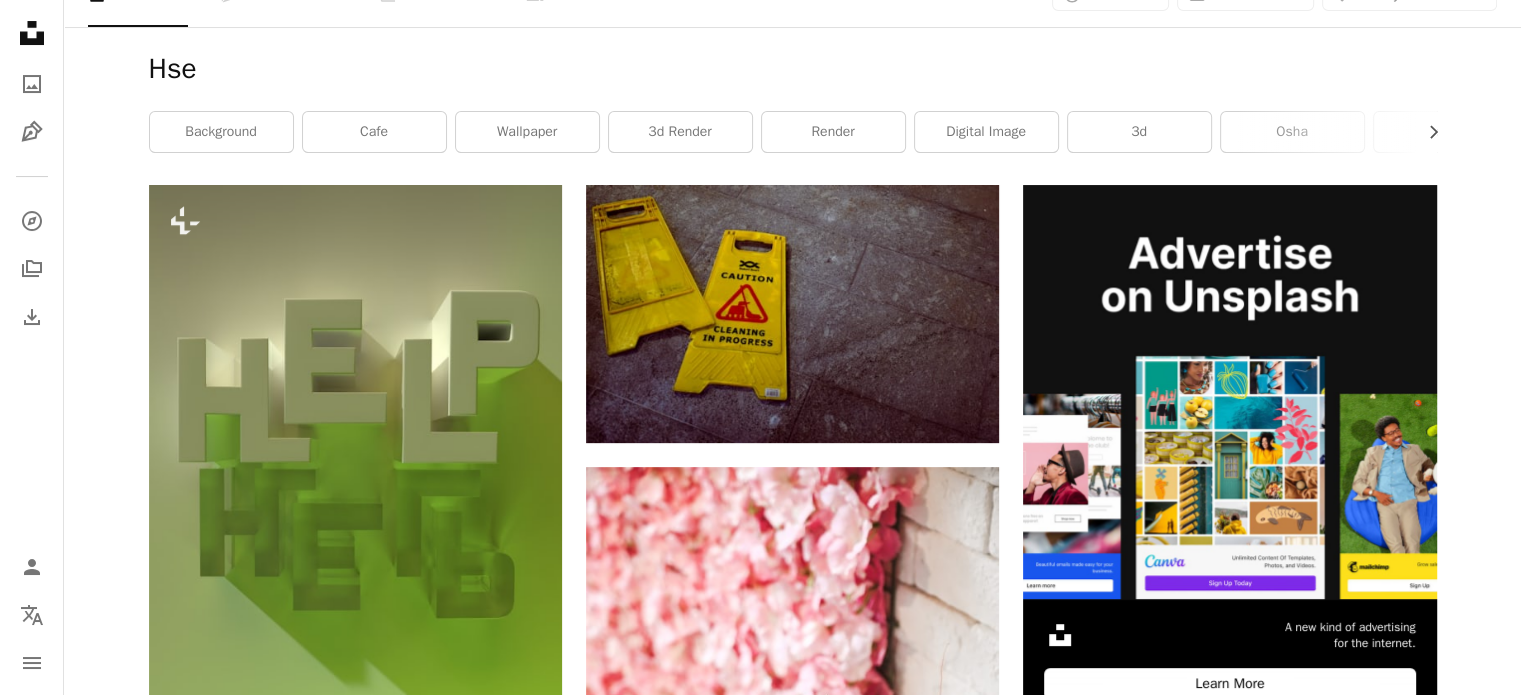 scroll, scrollTop: 0, scrollLeft: 0, axis: both 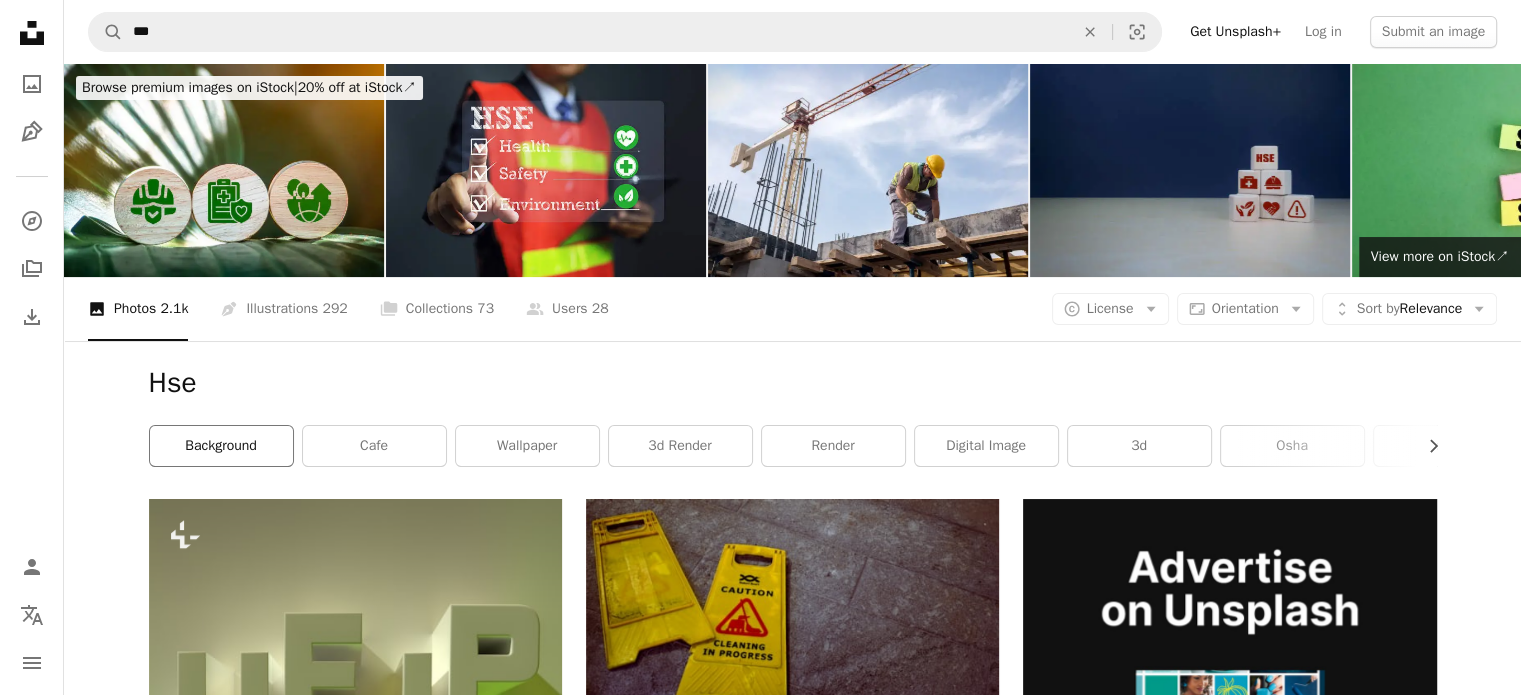 click on "background" at bounding box center [221, 446] 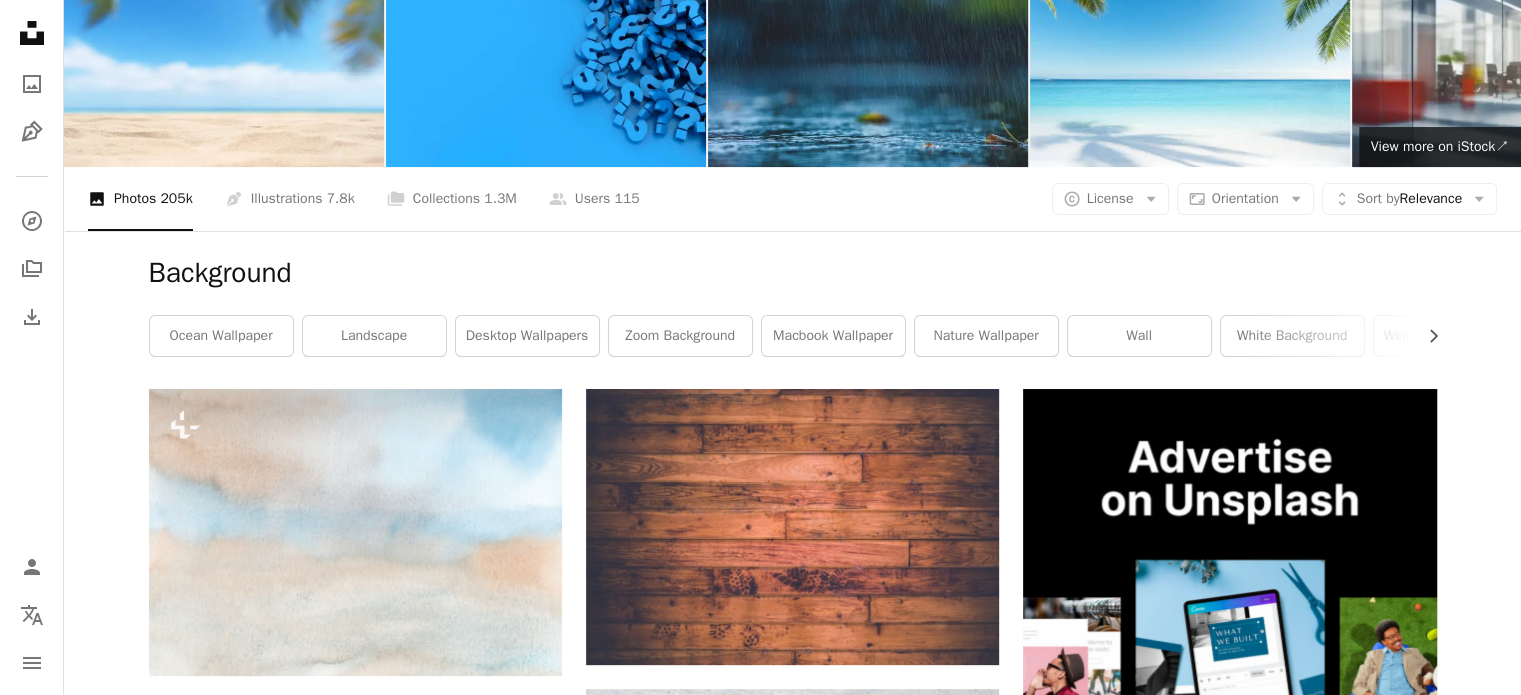 scroll, scrollTop: 100, scrollLeft: 0, axis: vertical 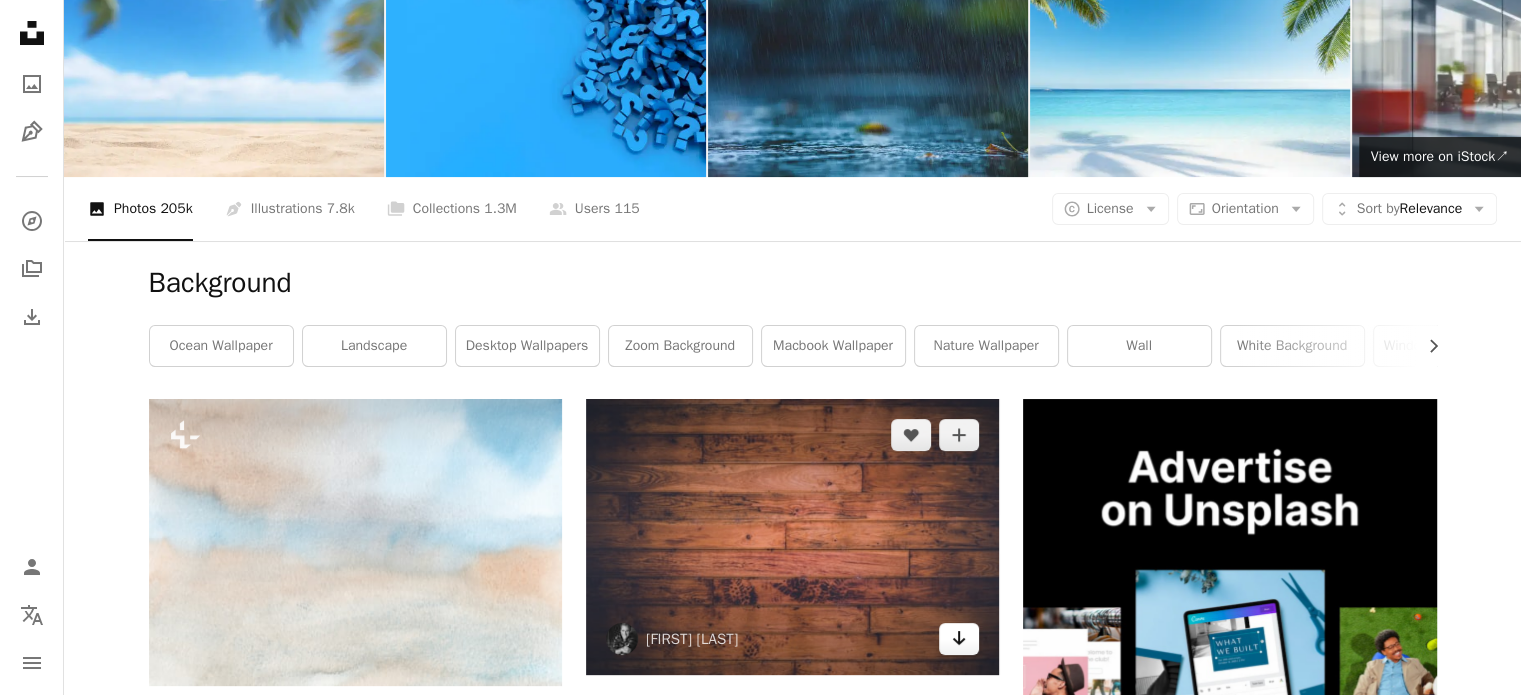 click on "Arrow pointing down" 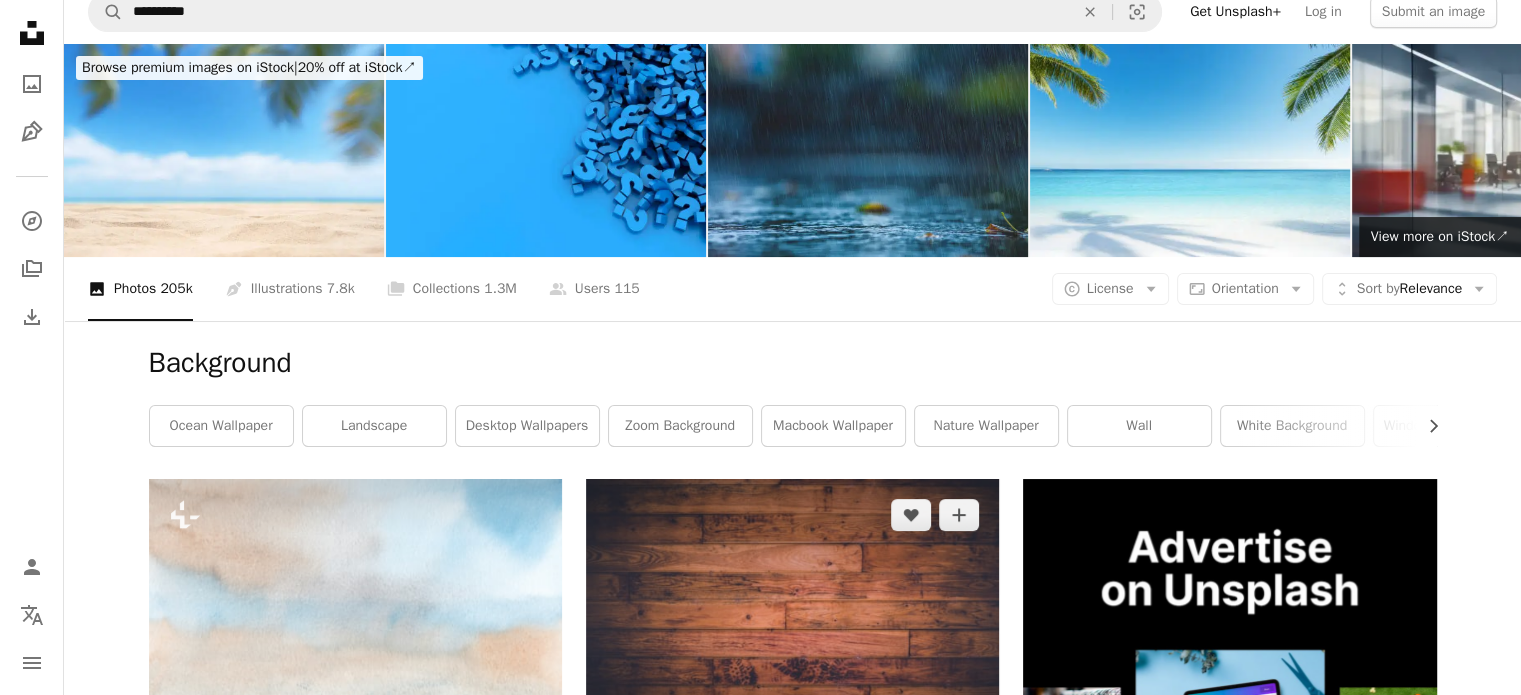 scroll, scrollTop: 0, scrollLeft: 0, axis: both 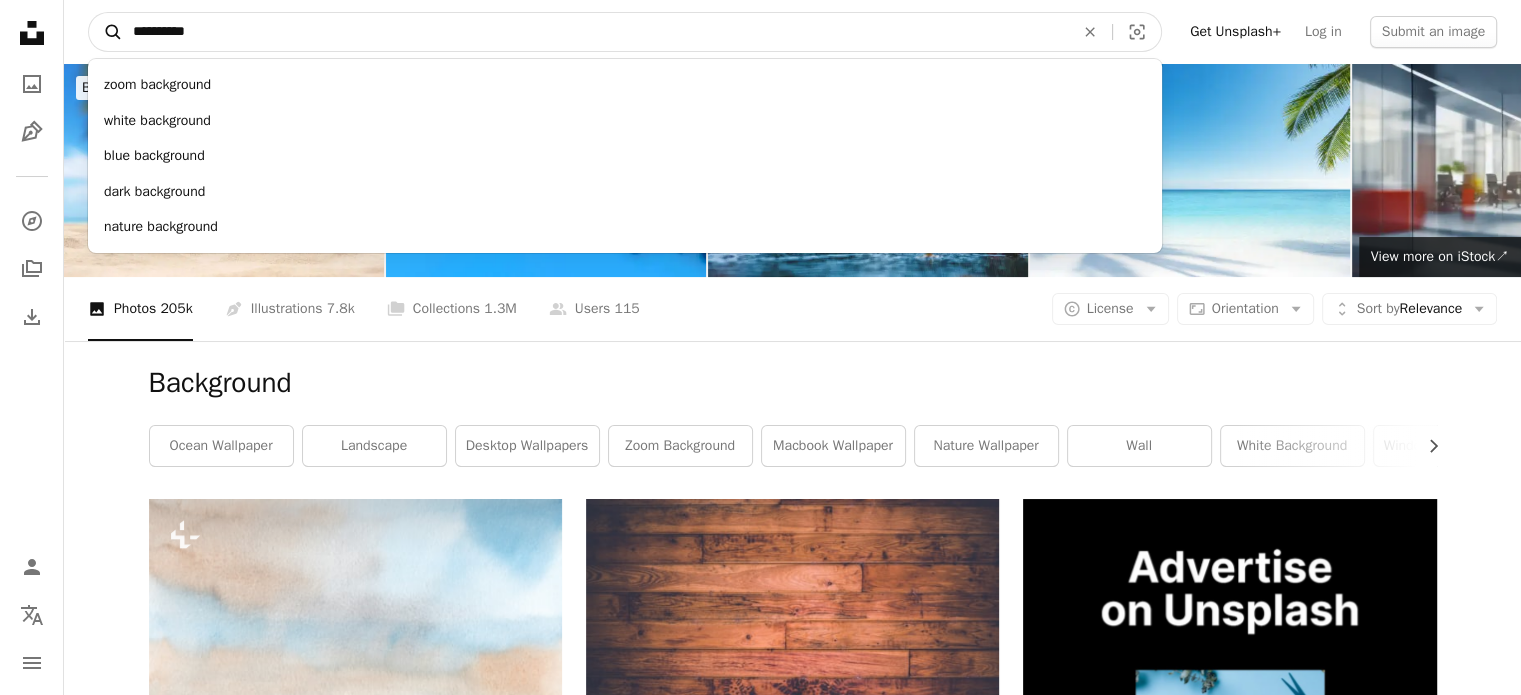 drag, startPoint x: 212, startPoint y: 27, endPoint x: 103, endPoint y: 27, distance: 109 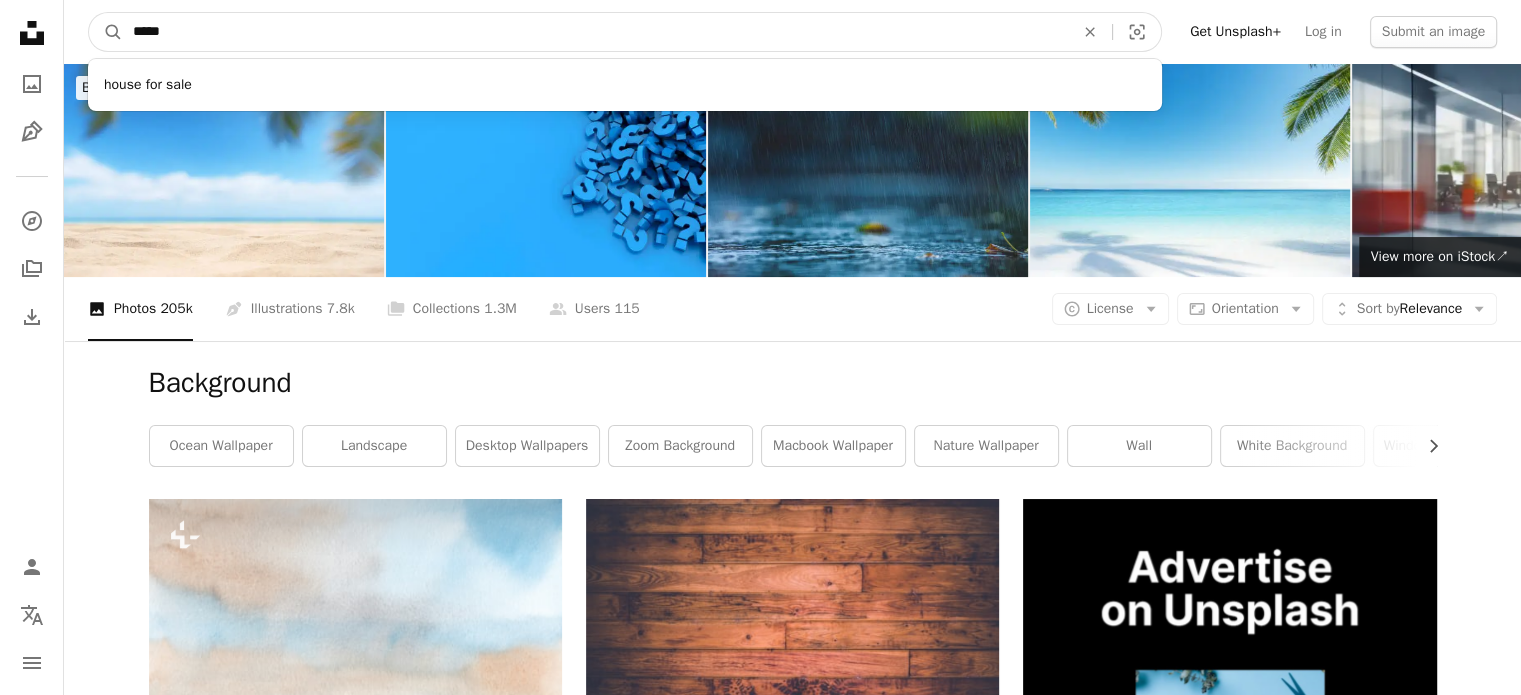type on "******" 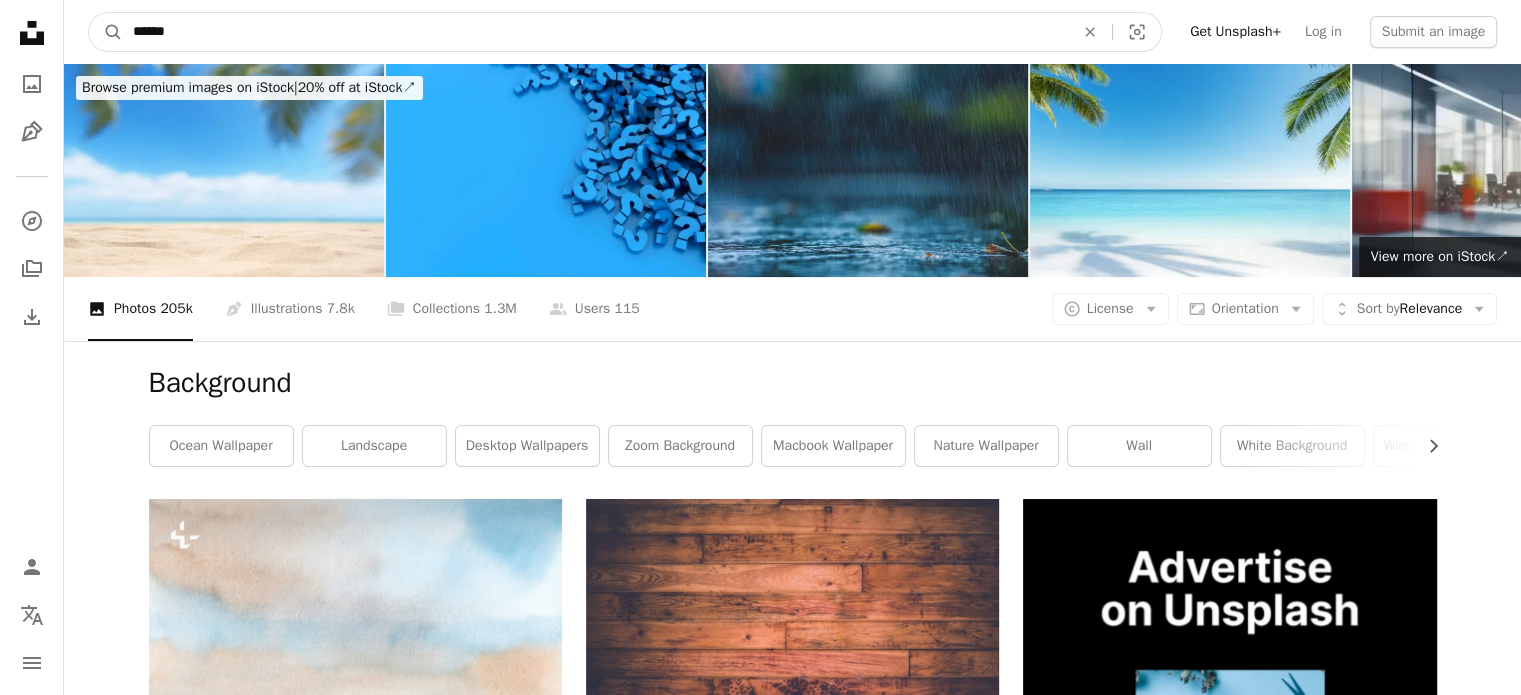 click on "A magnifying glass" at bounding box center [106, 32] 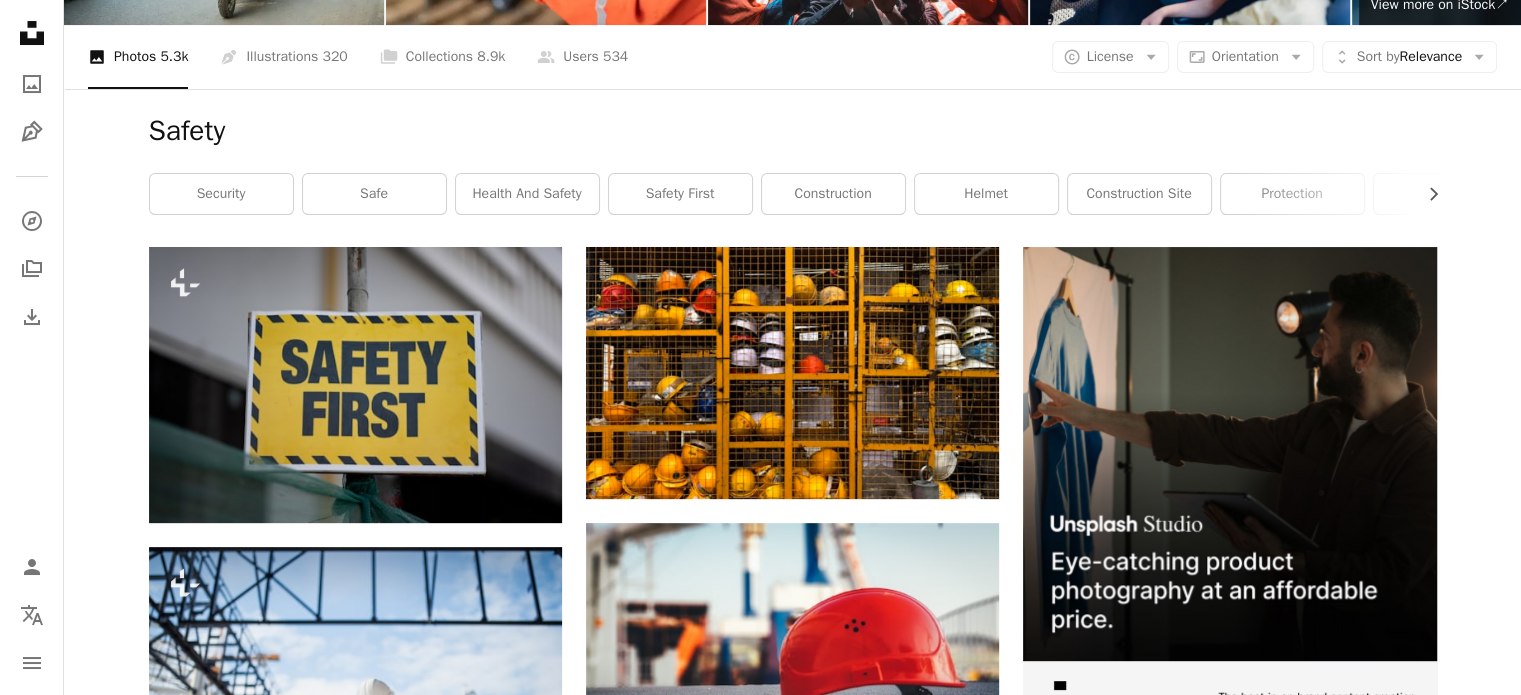 scroll, scrollTop: 200, scrollLeft: 0, axis: vertical 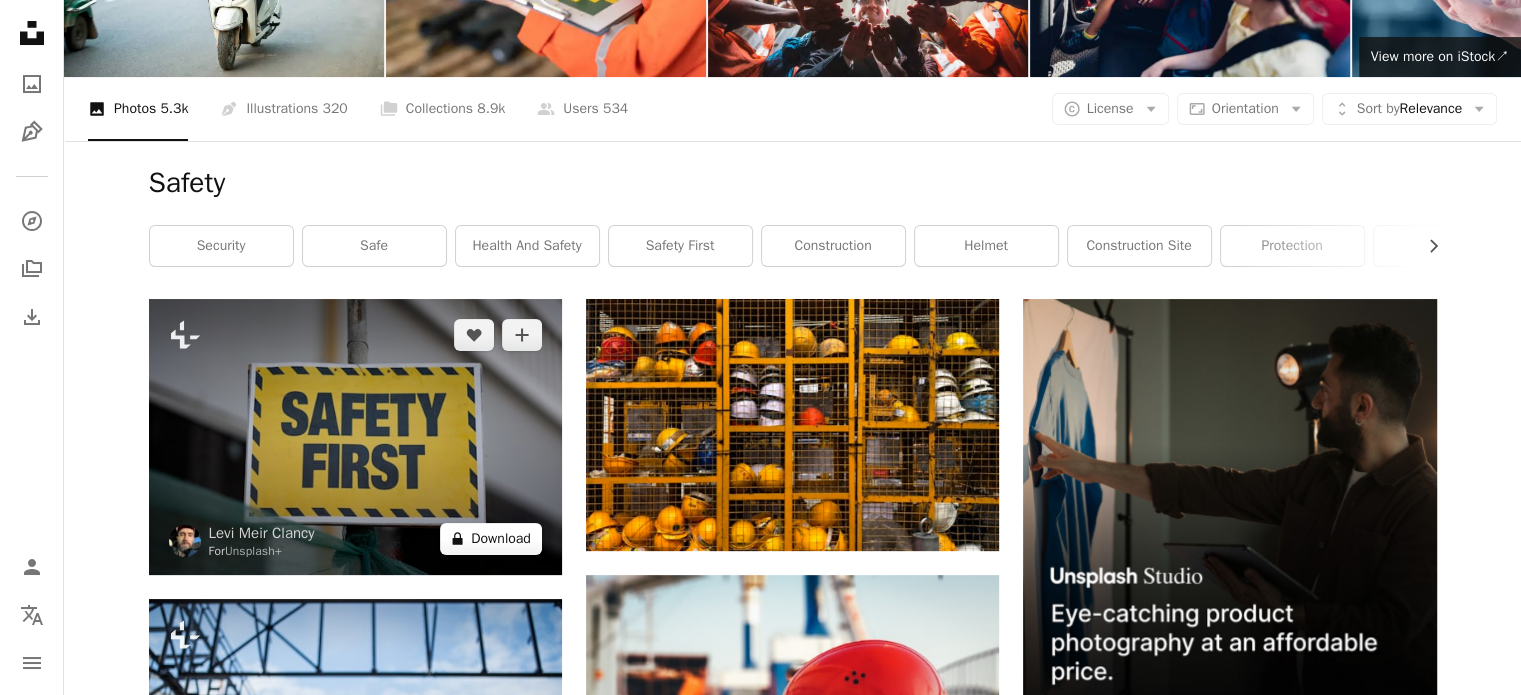 click on "A lock Download" at bounding box center [491, 539] 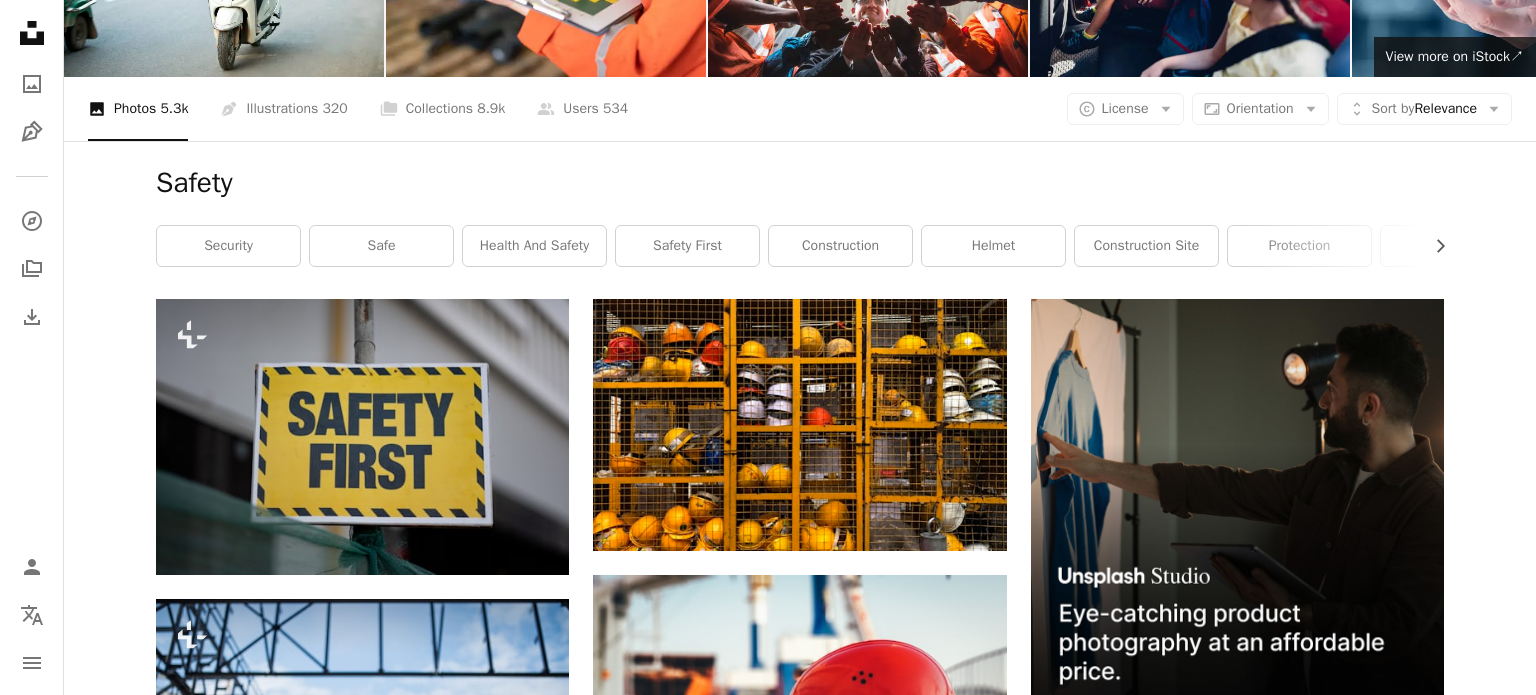 click at bounding box center [506, 5050] 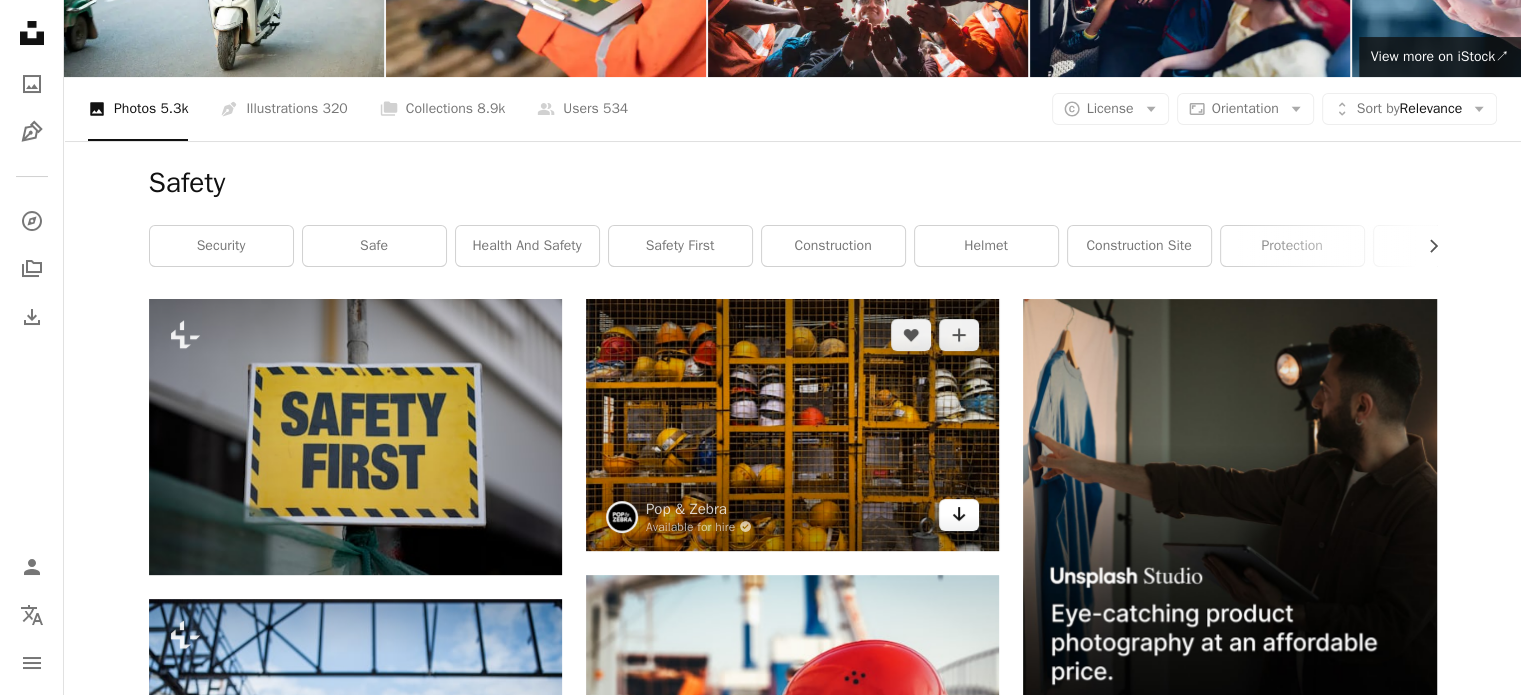 click on "Arrow pointing down" 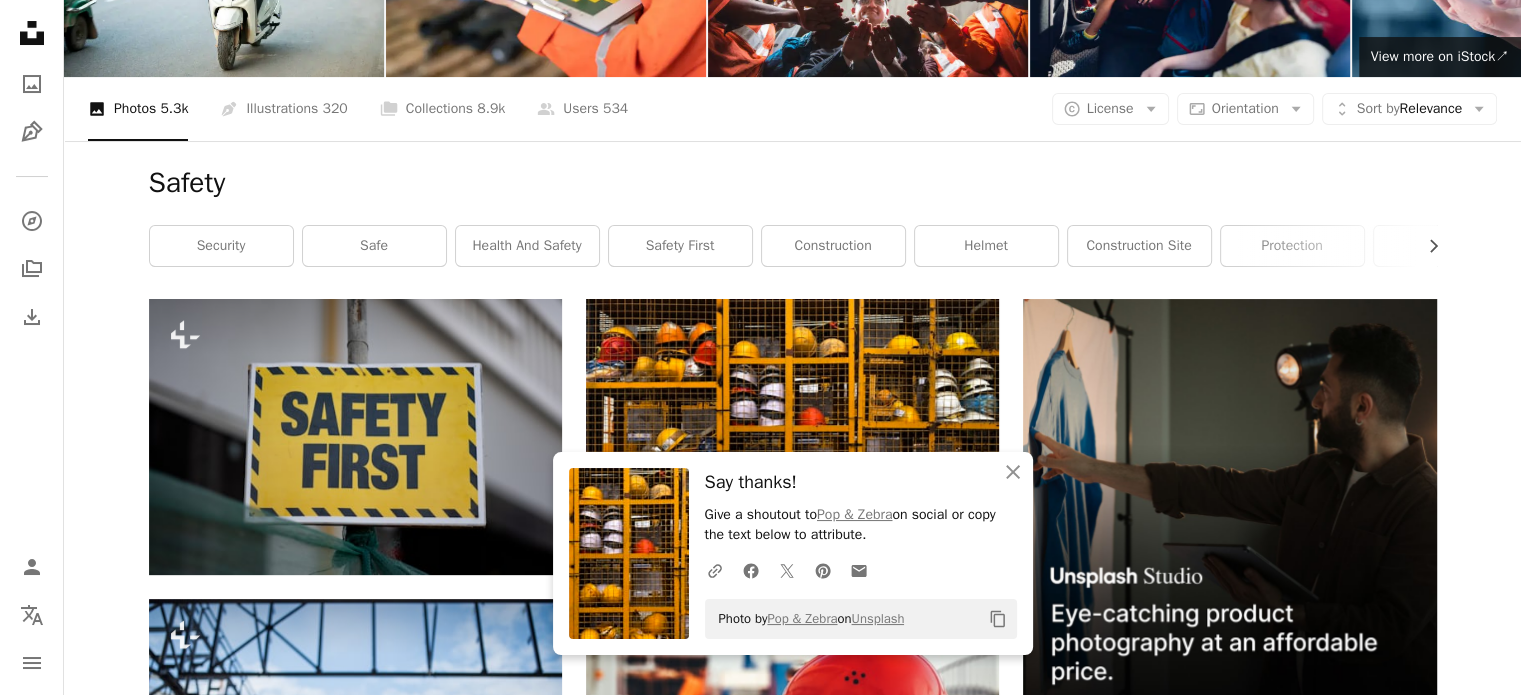 click at bounding box center [1229, 997] 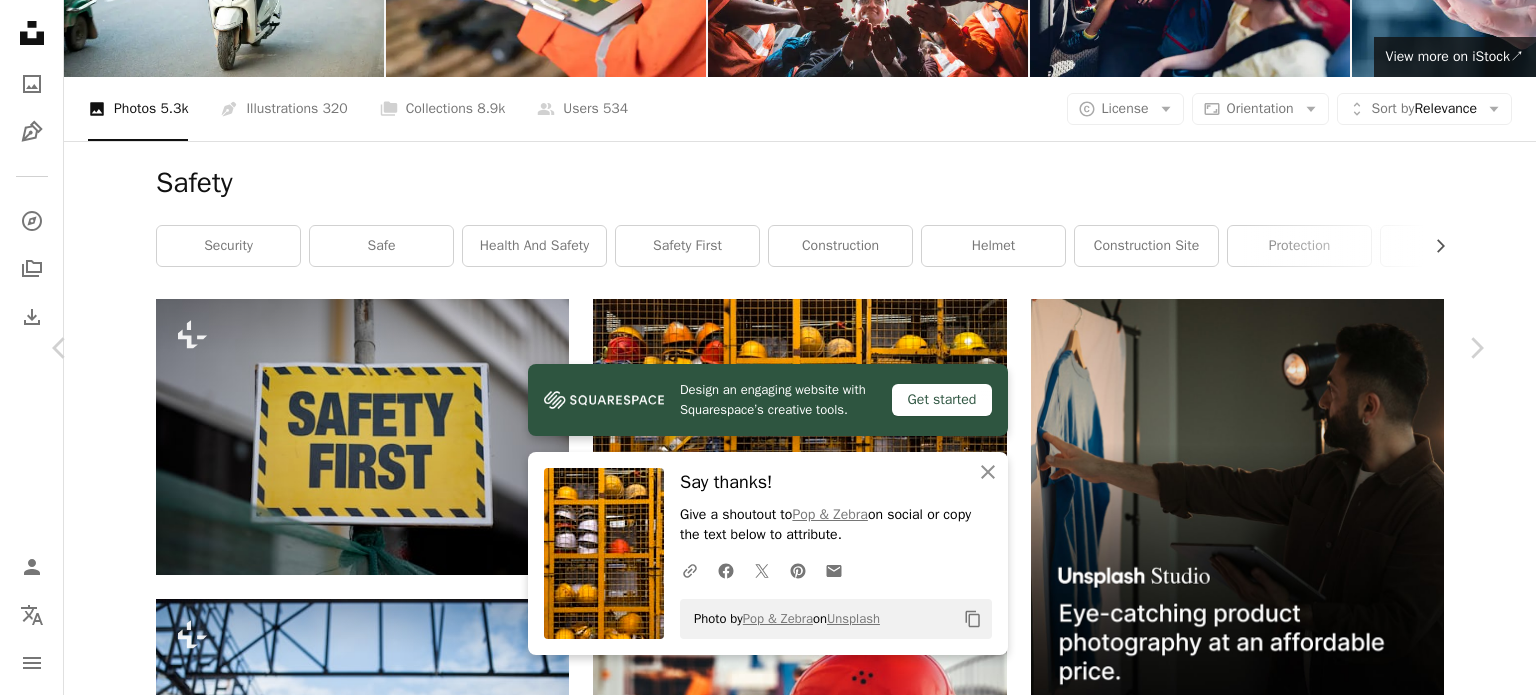 click on "Camera SONY, ILCE-7S Safety Free to use under the Unsplash License dark light wall fire red smoke shadow safety old flame safe emergency protection fire extinguisher foam protect fire flame extinguisher oldschool brown Backgrounds Browse premium related images on iStock | Save 20% with code UNSPLASH20 View more on iStock ↗ Related images [FIRST] [LAST]" at bounding box center [768, 5045] 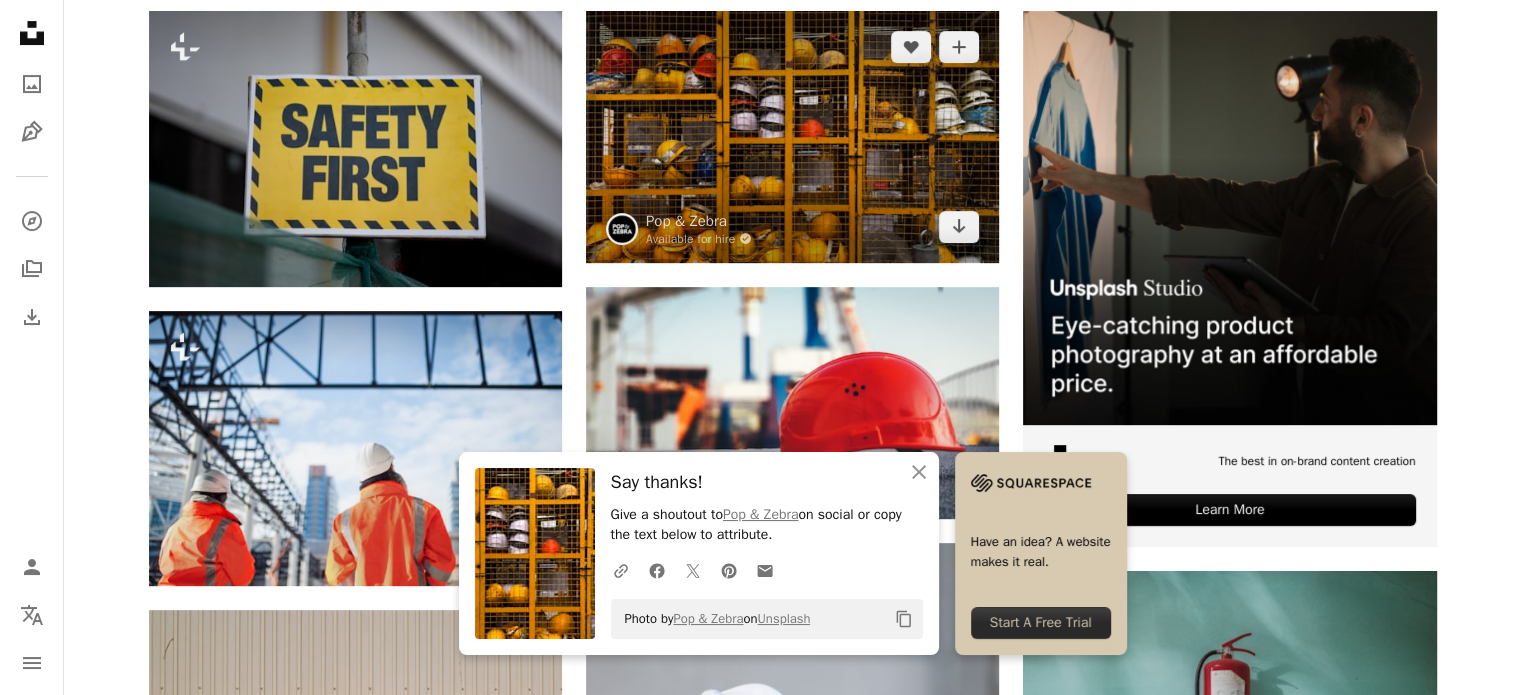 scroll, scrollTop: 500, scrollLeft: 0, axis: vertical 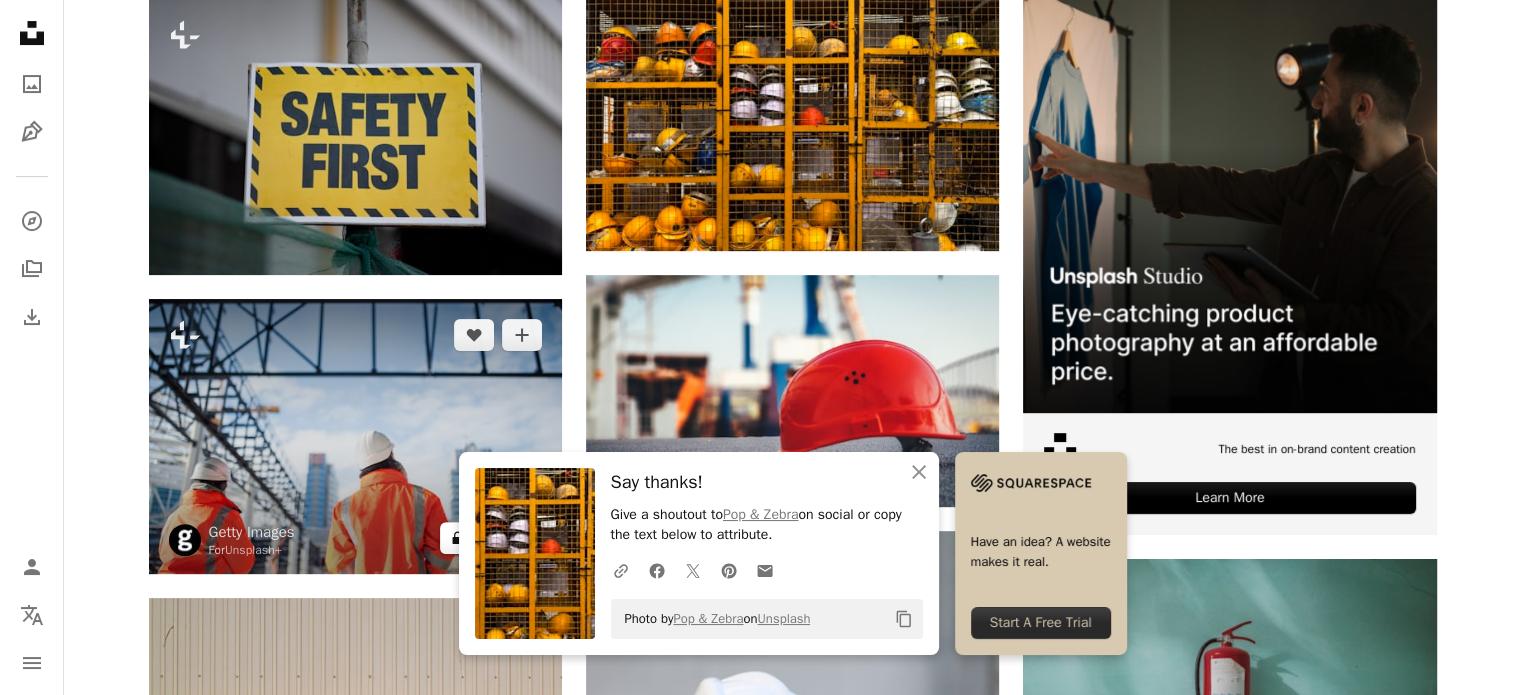 click on "A lock Download" at bounding box center (491, 538) 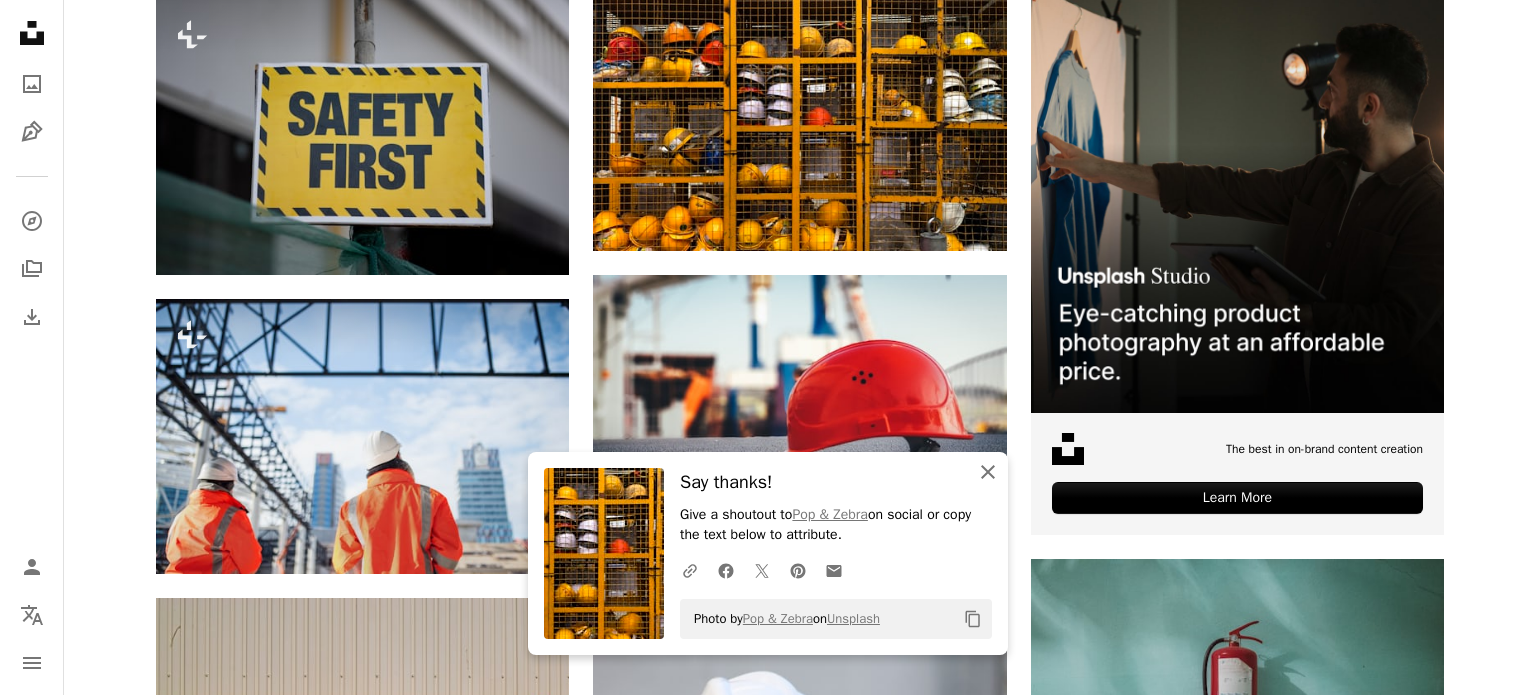 click 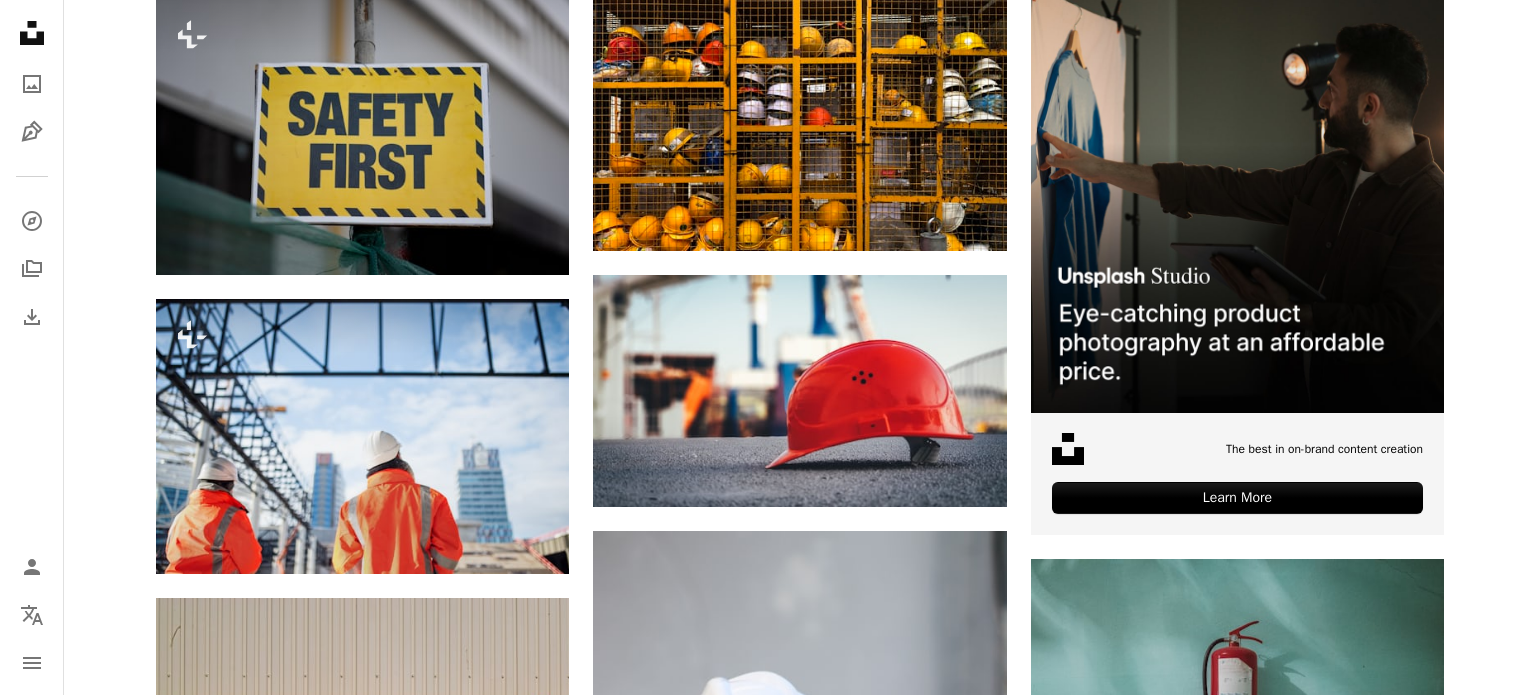 click on "An X shape Premium, ready to use images. Get unlimited access. A plus sign Members-only content added monthly A plus sign Unlimited royalty-free downloads A plus sign Illustrations  New A plus sign Enhanced legal protections yearly 66%  off monthly $12   $4 USD per month * Get  Unsplash+ * When paid annually, billed upfront  $48 Taxes where applicable. Renews automatically. Cancel anytime." at bounding box center (768, 4745) 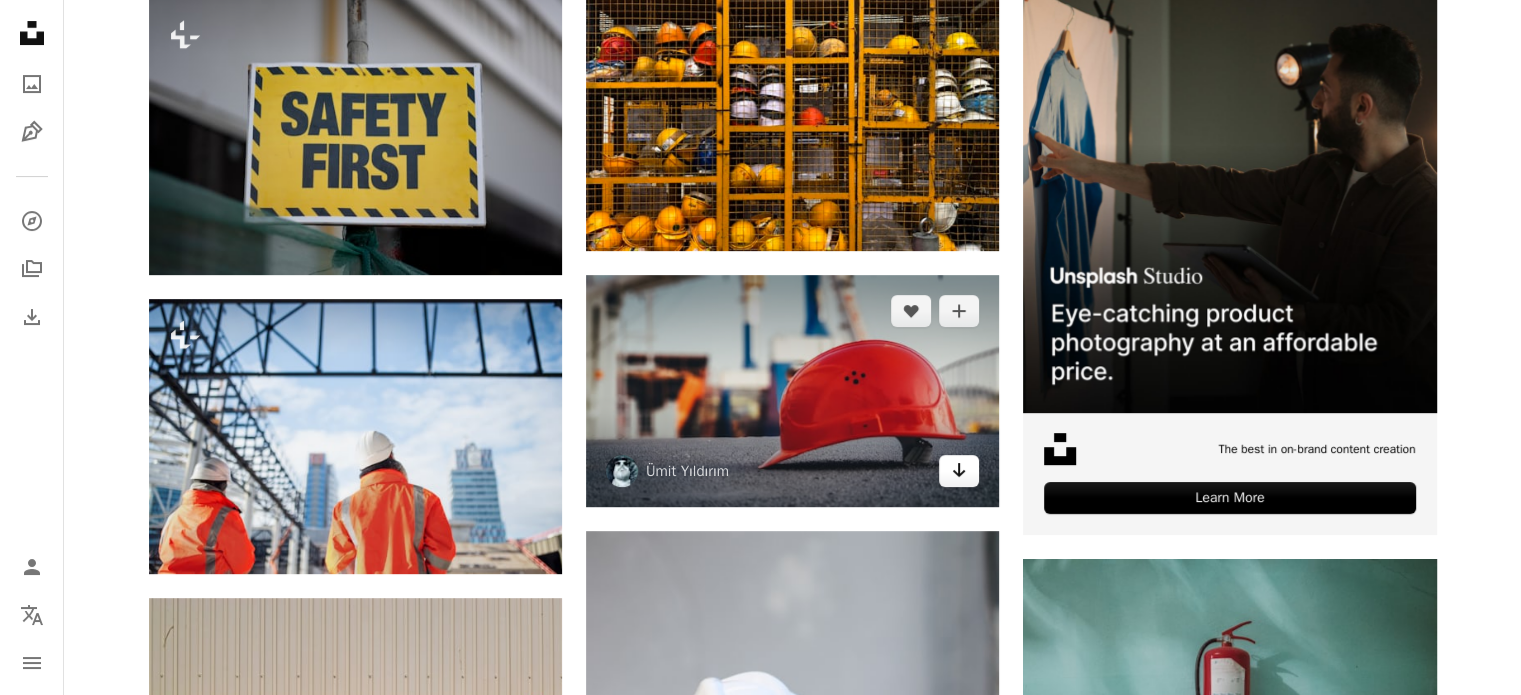 click on "Arrow pointing down" 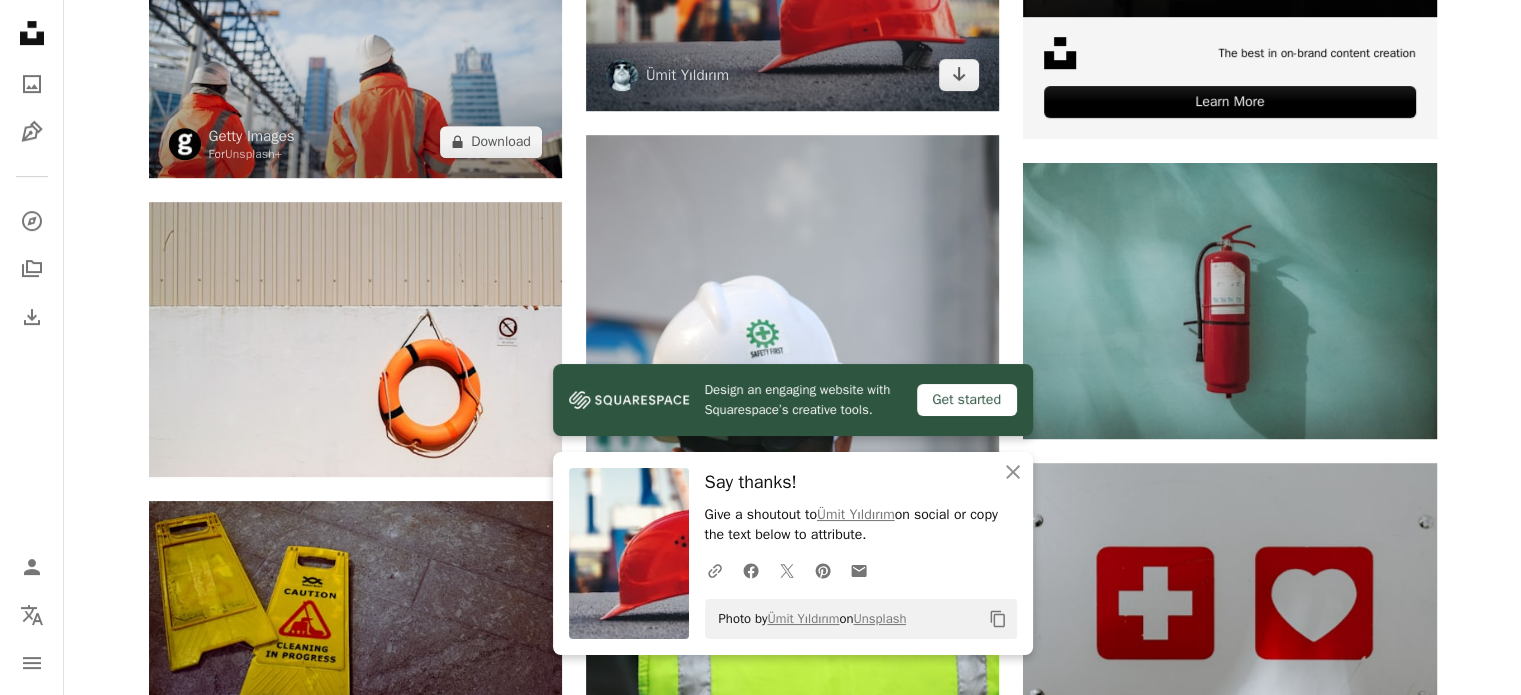 scroll, scrollTop: 900, scrollLeft: 0, axis: vertical 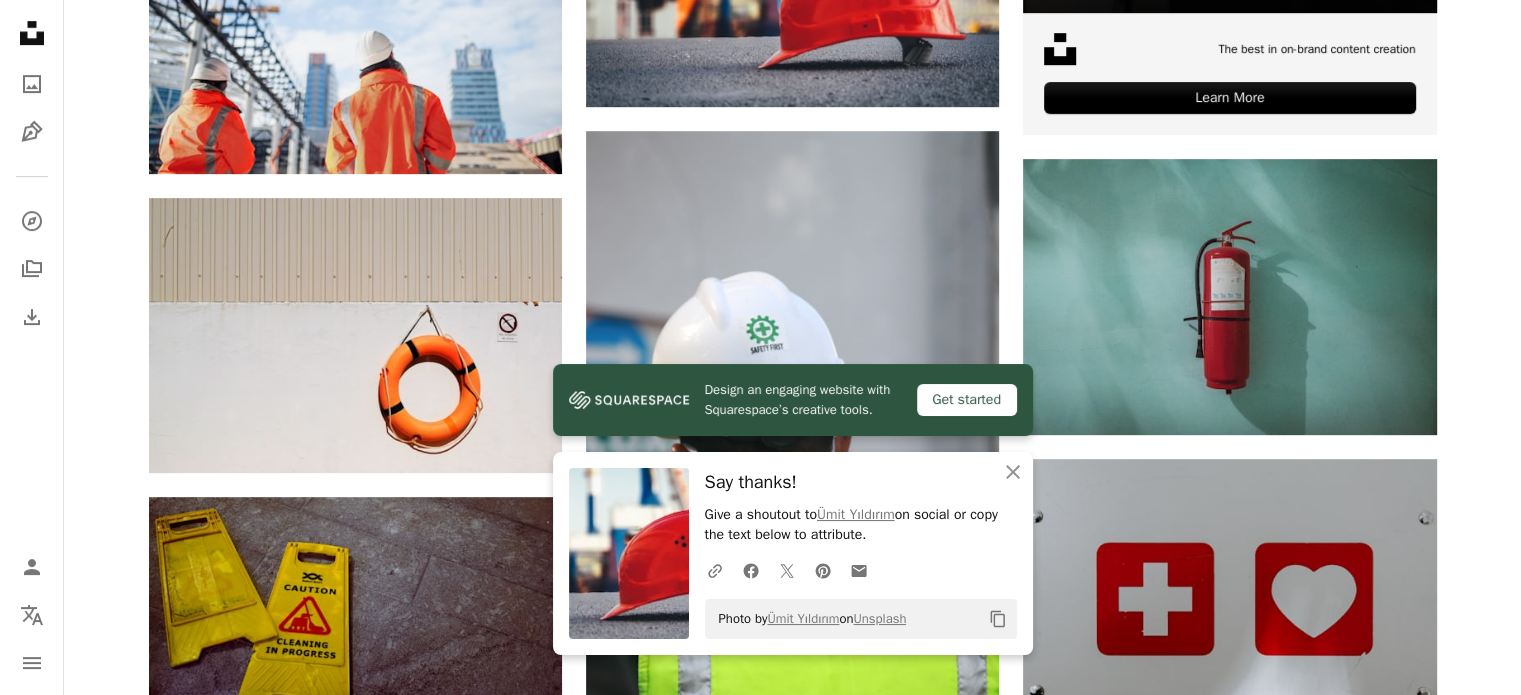 click on "A lock Download" at bounding box center (1366, 999) 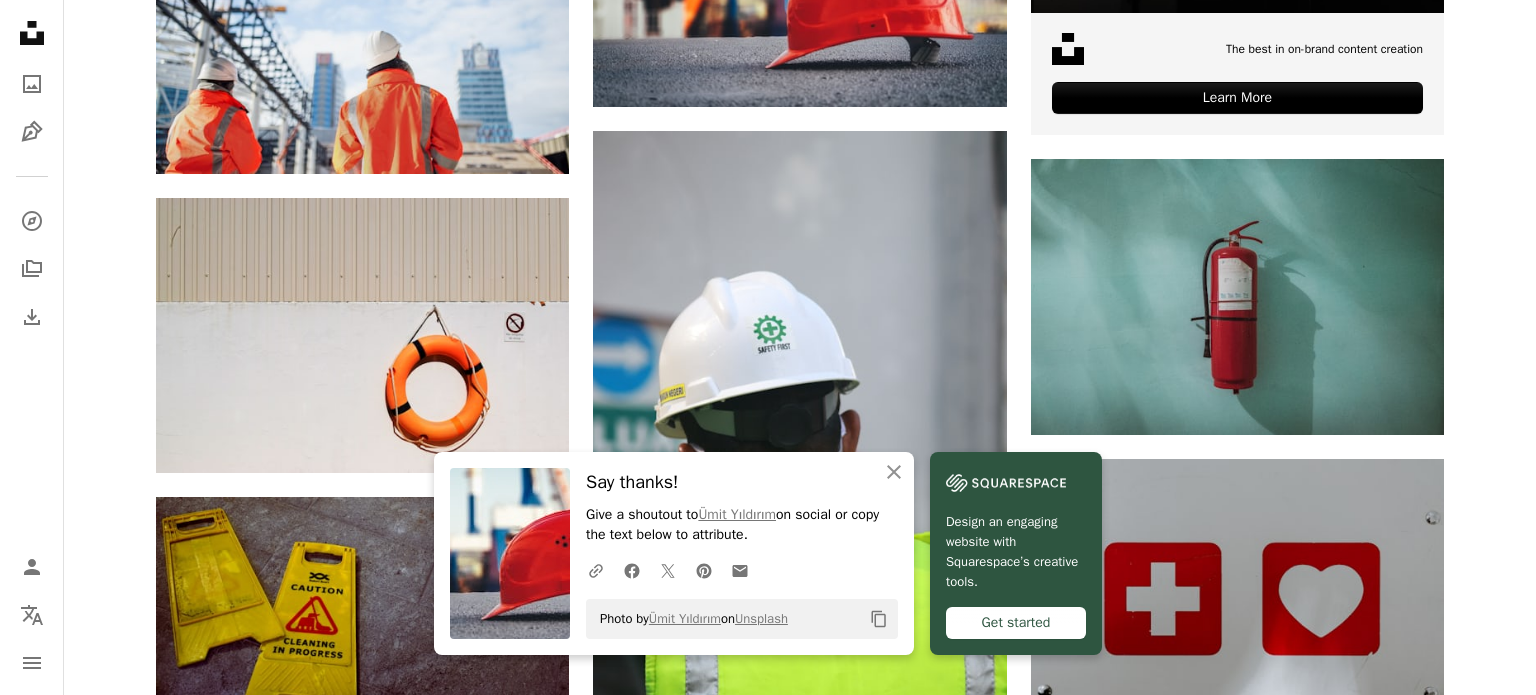 click at bounding box center (506, 4350) 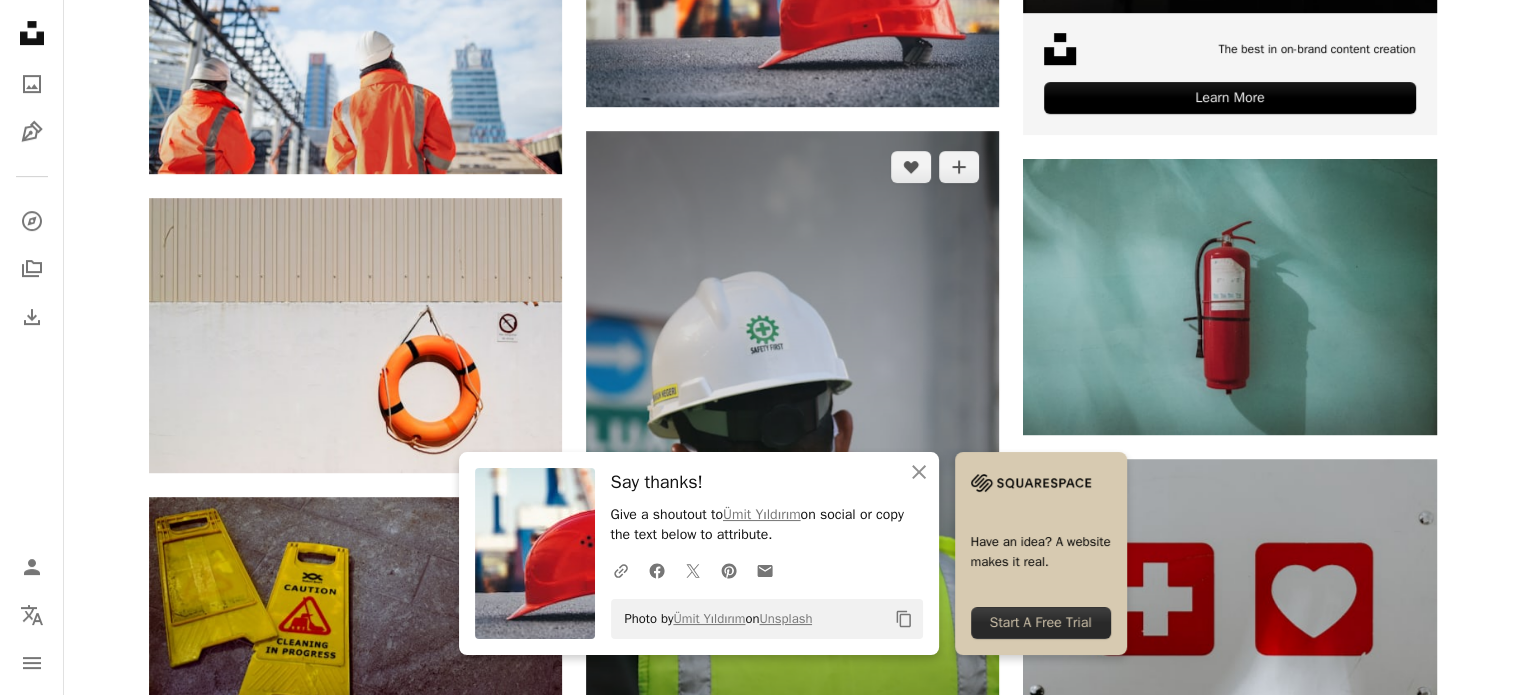 scroll, scrollTop: 1200, scrollLeft: 0, axis: vertical 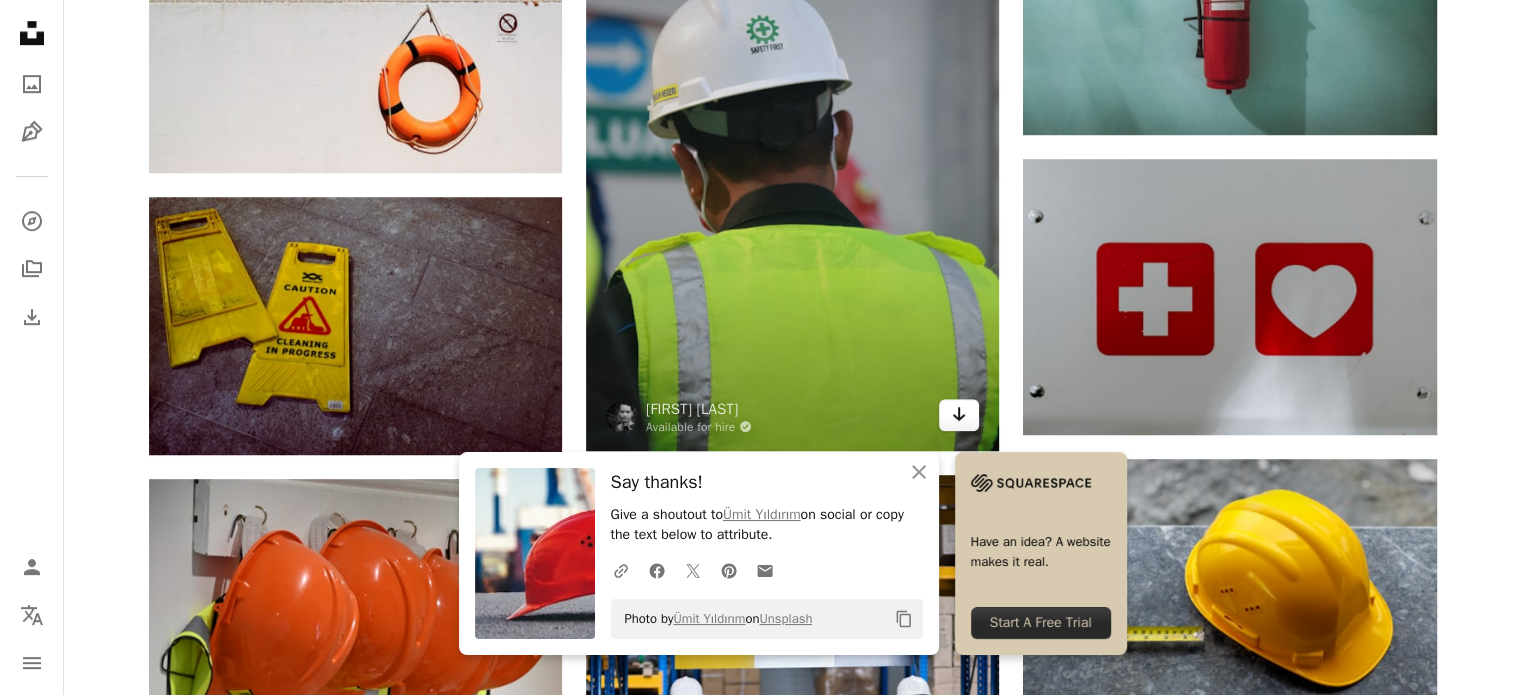 click on "Arrow pointing down" 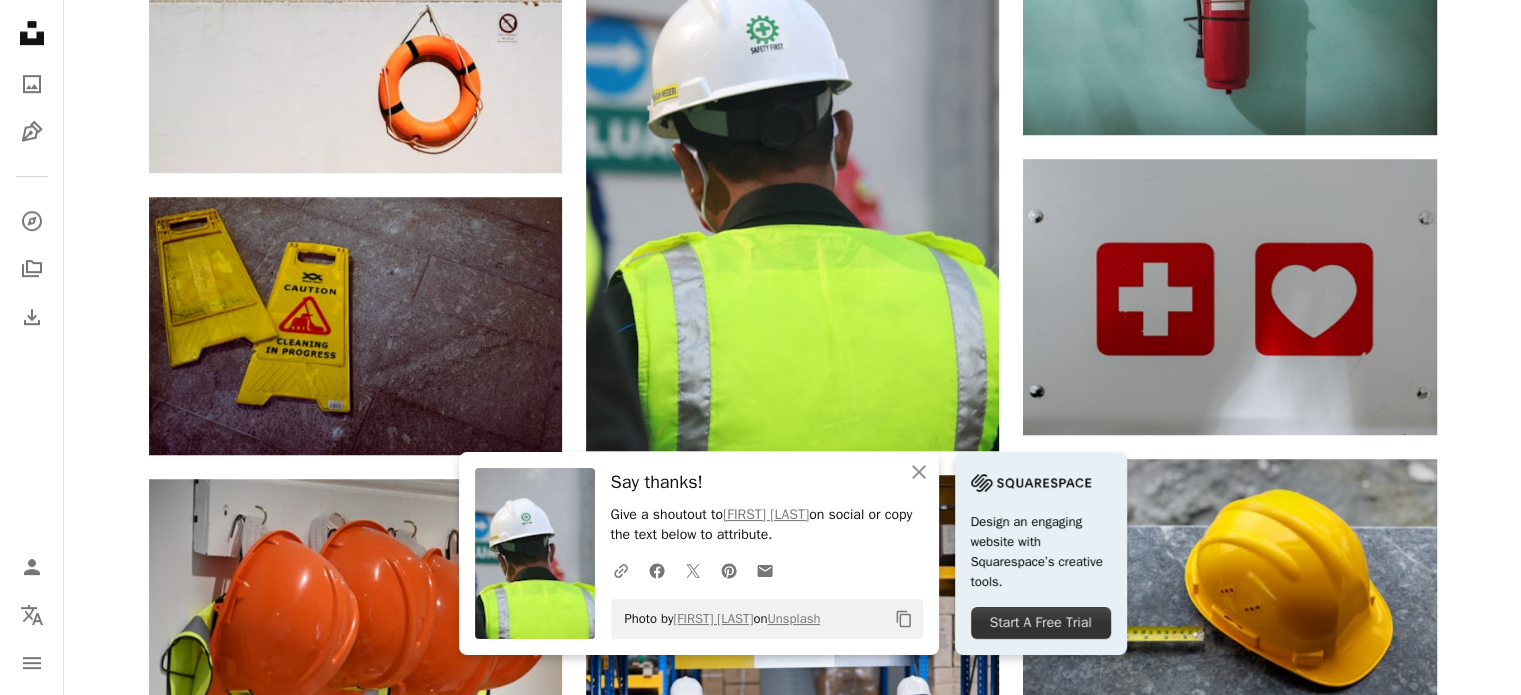 click on "Arrow pointing down" 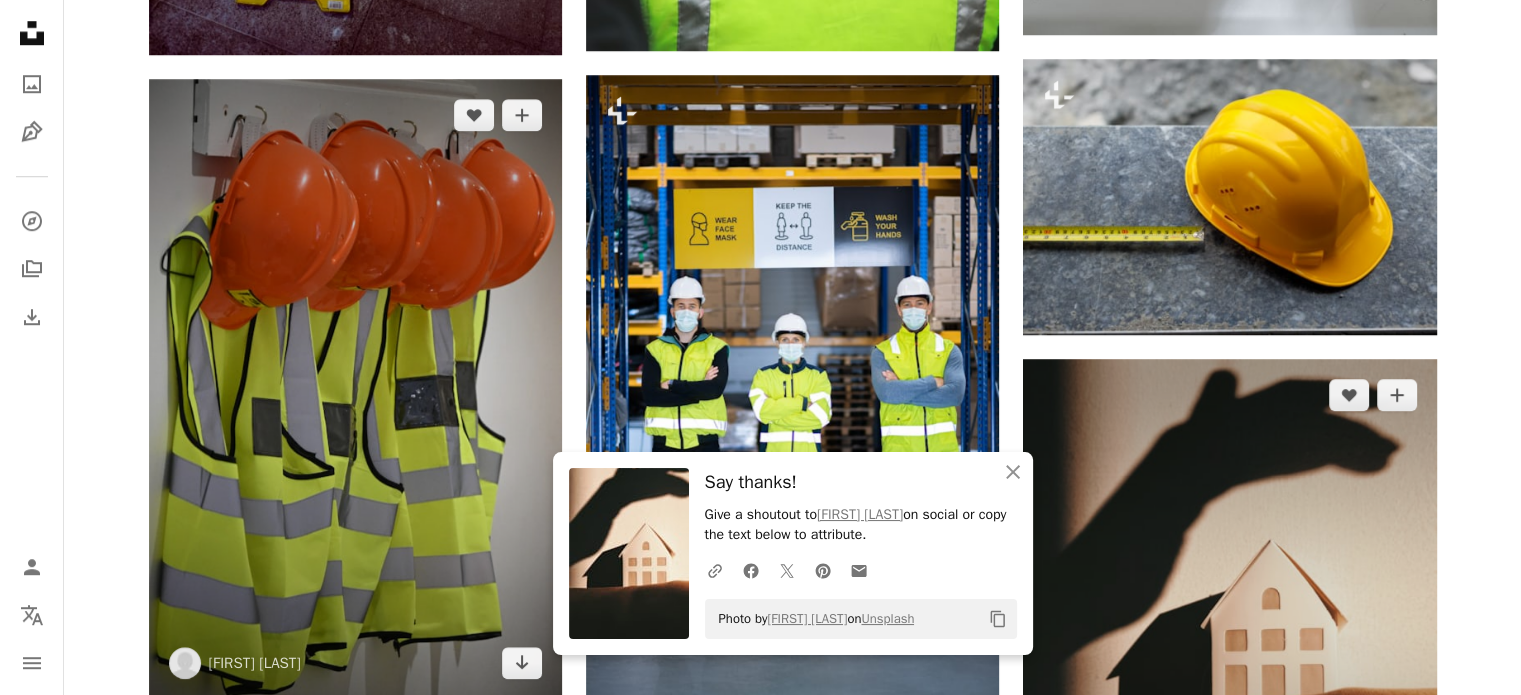 scroll, scrollTop: 1500, scrollLeft: 0, axis: vertical 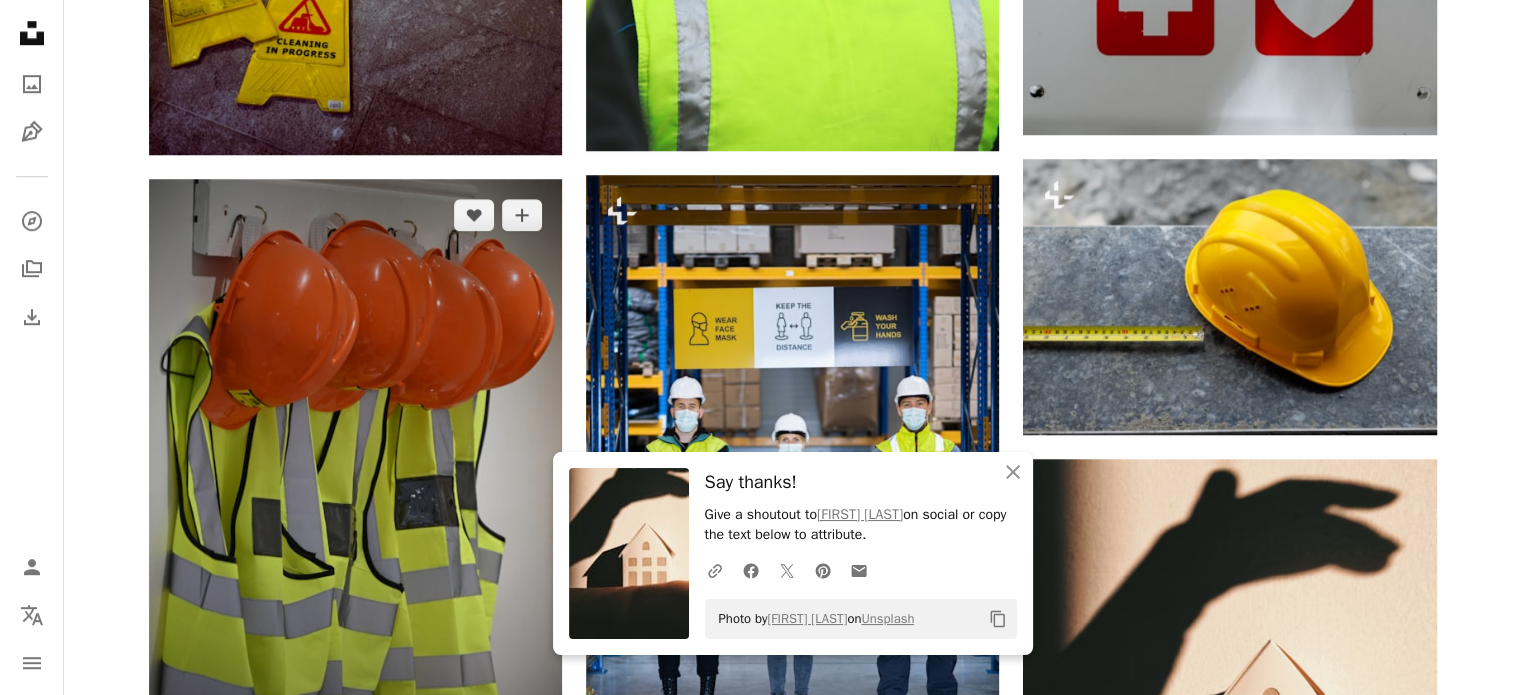 click on "Arrow pointing down" 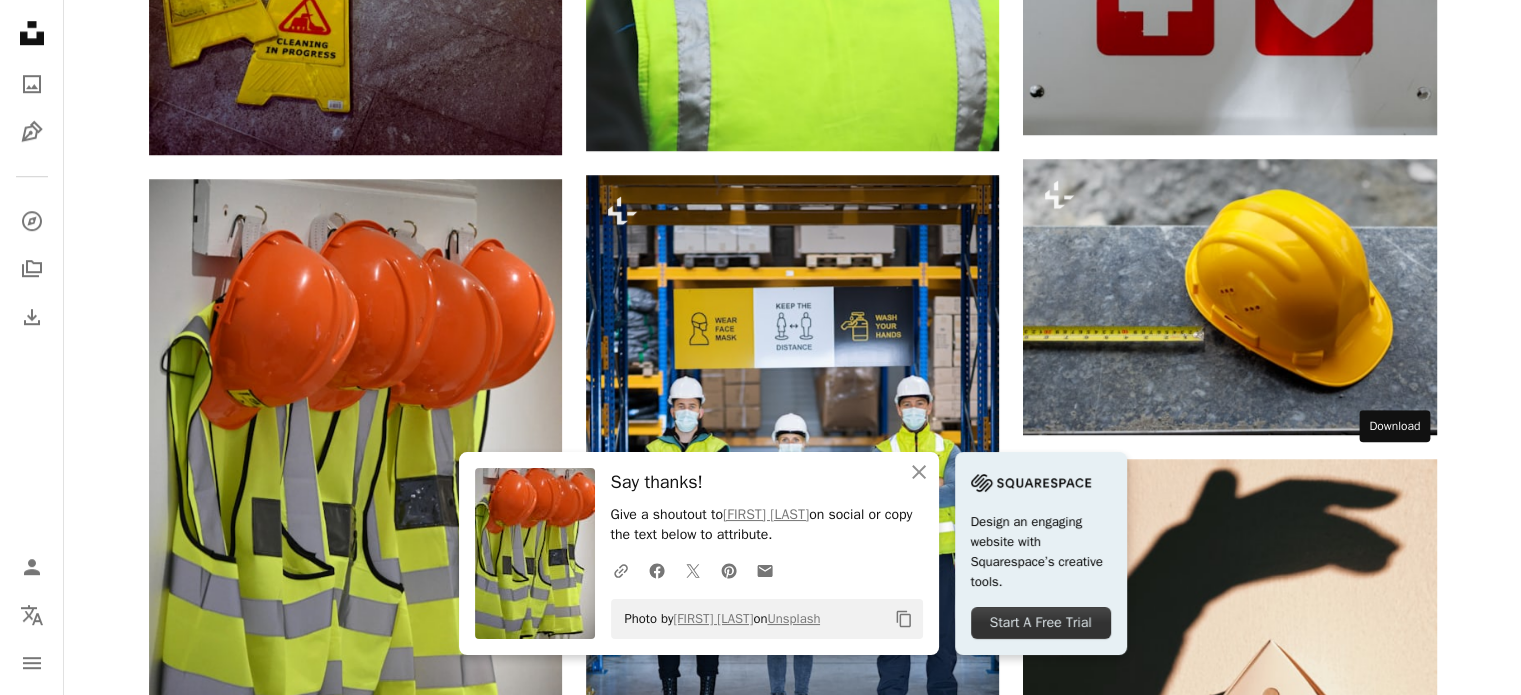 click 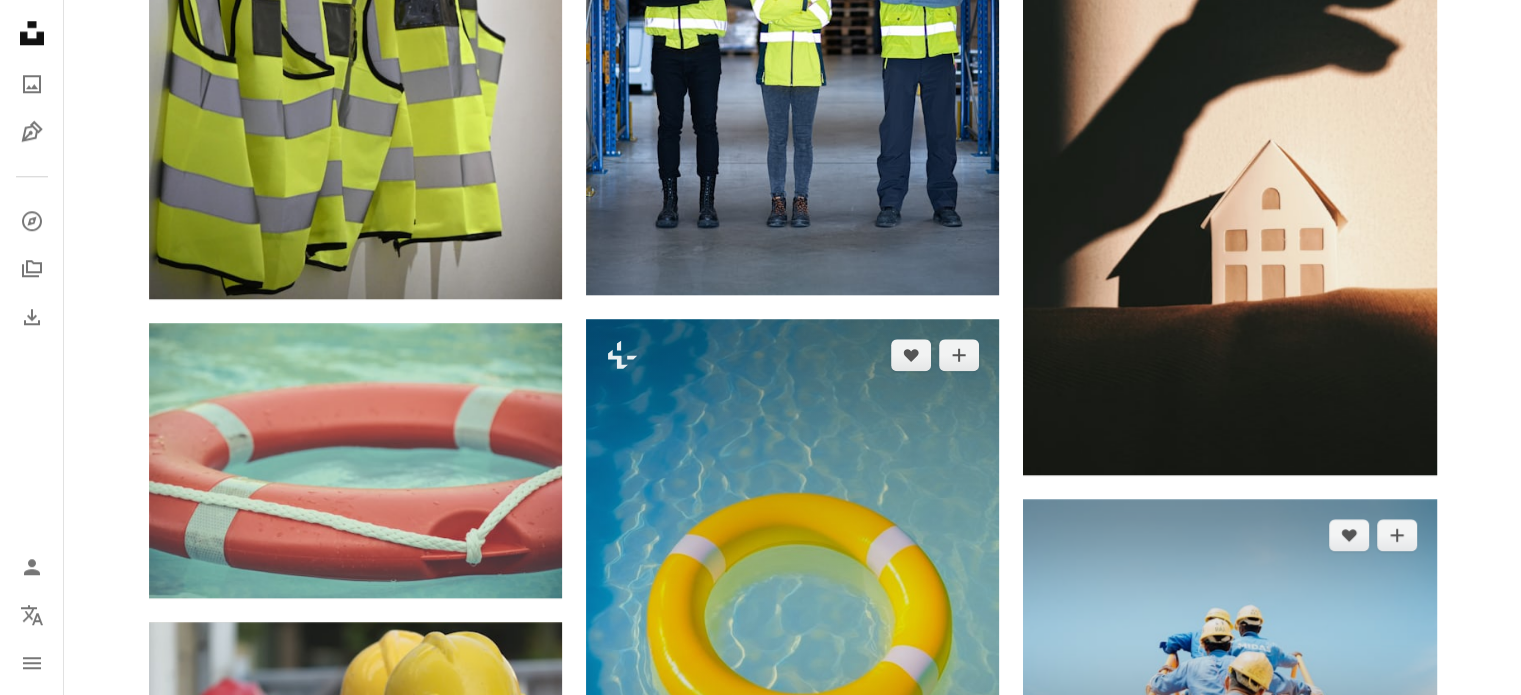 scroll, scrollTop: 2100, scrollLeft: 0, axis: vertical 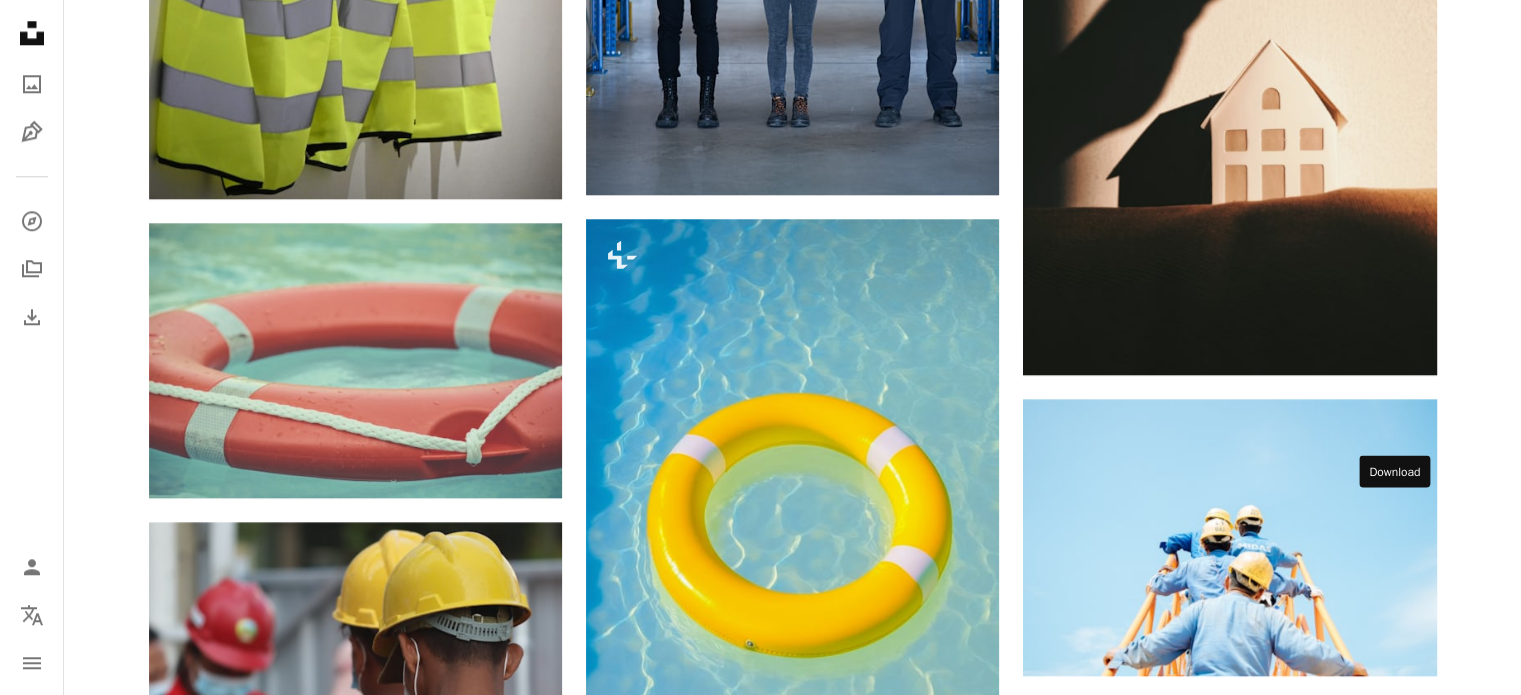 click on "Arrow pointing down" 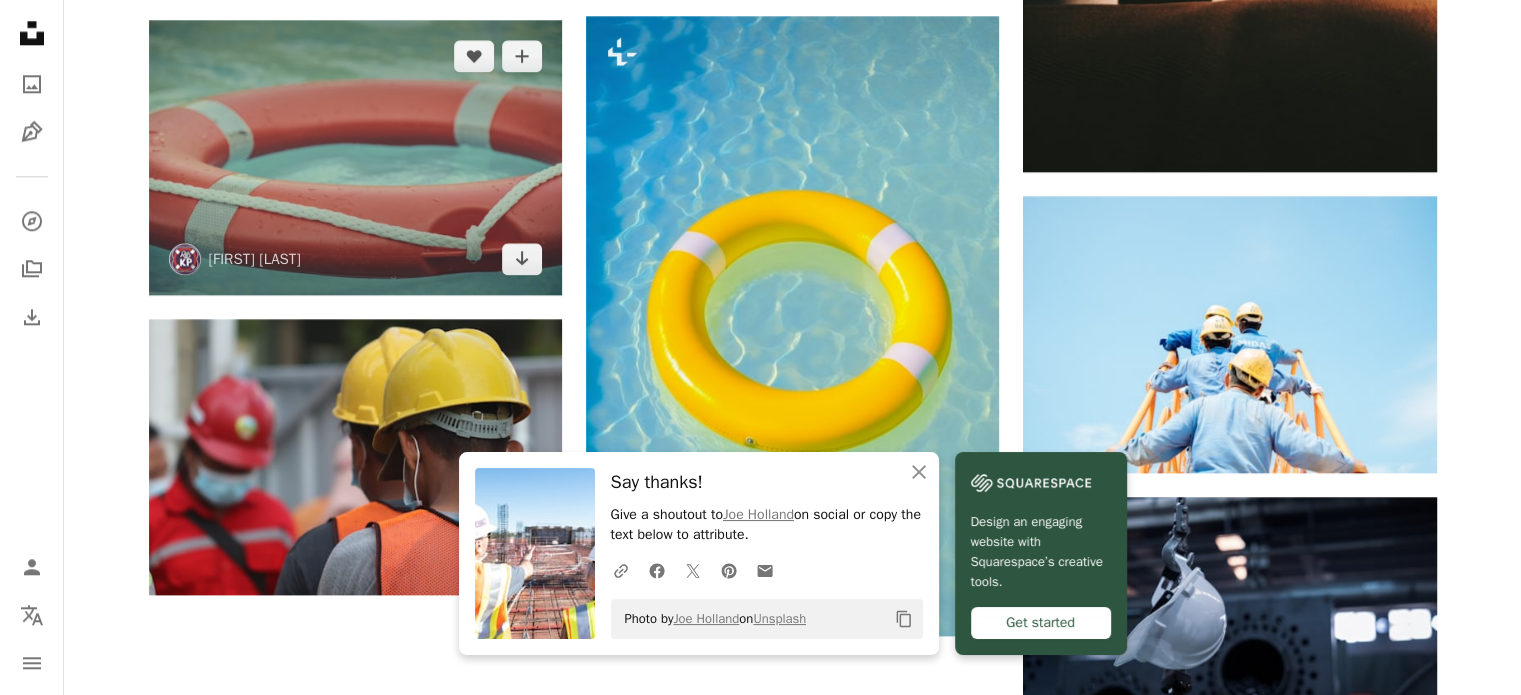 scroll, scrollTop: 2500, scrollLeft: 0, axis: vertical 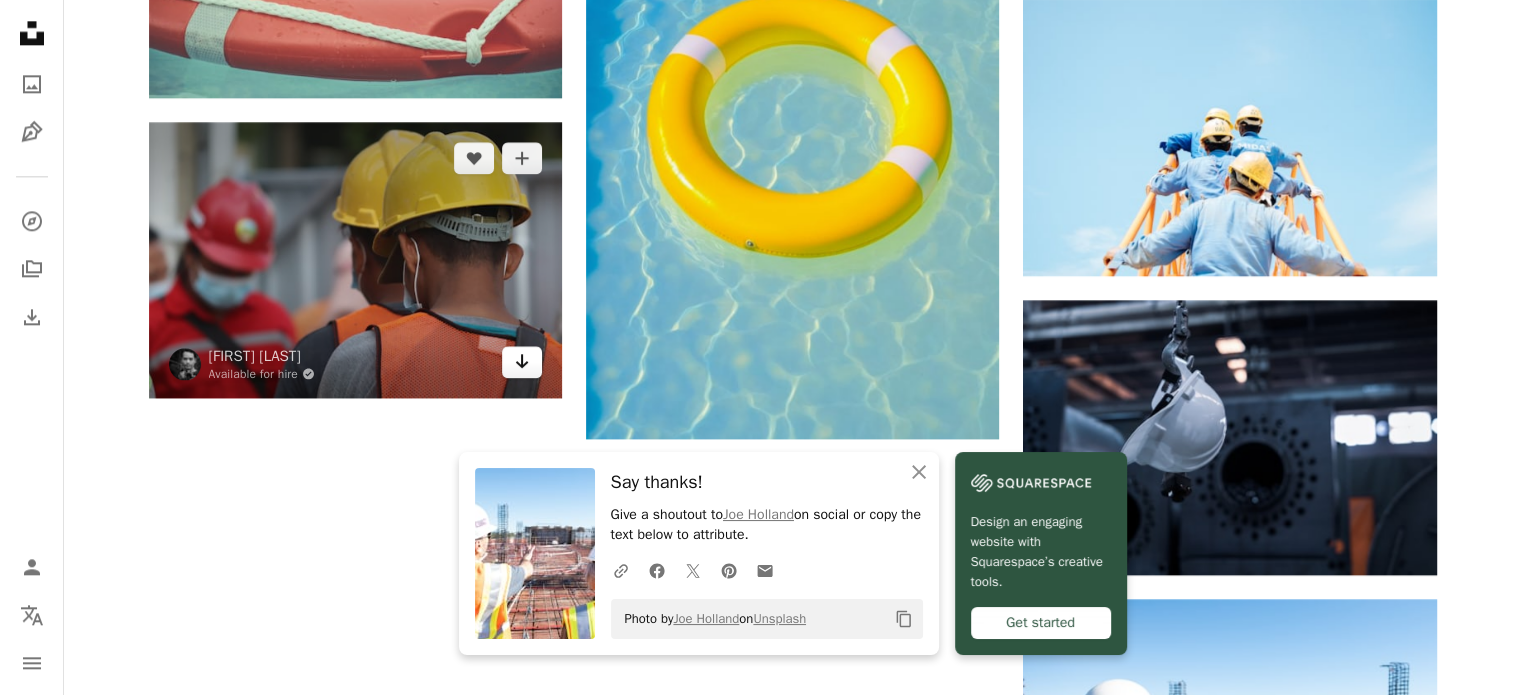 click on "Arrow pointing down" 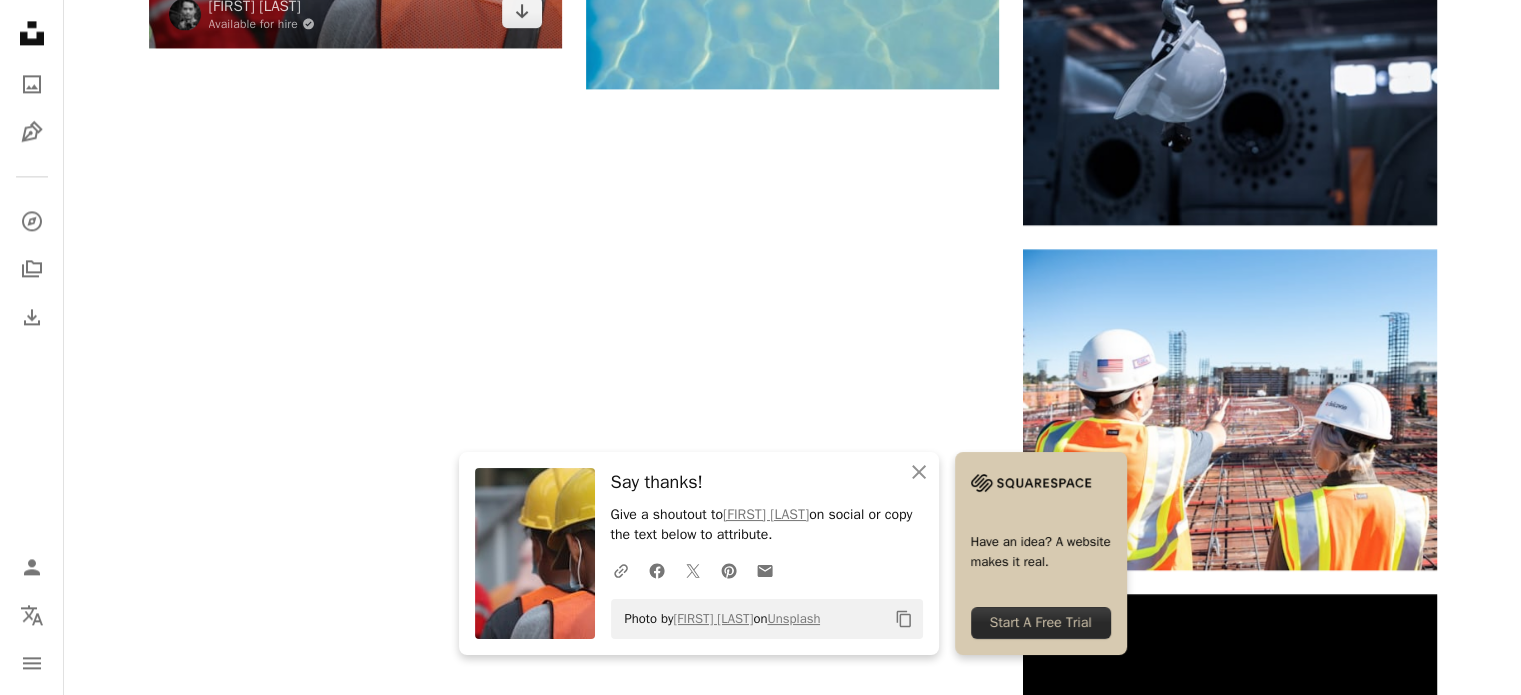scroll, scrollTop: 2900, scrollLeft: 0, axis: vertical 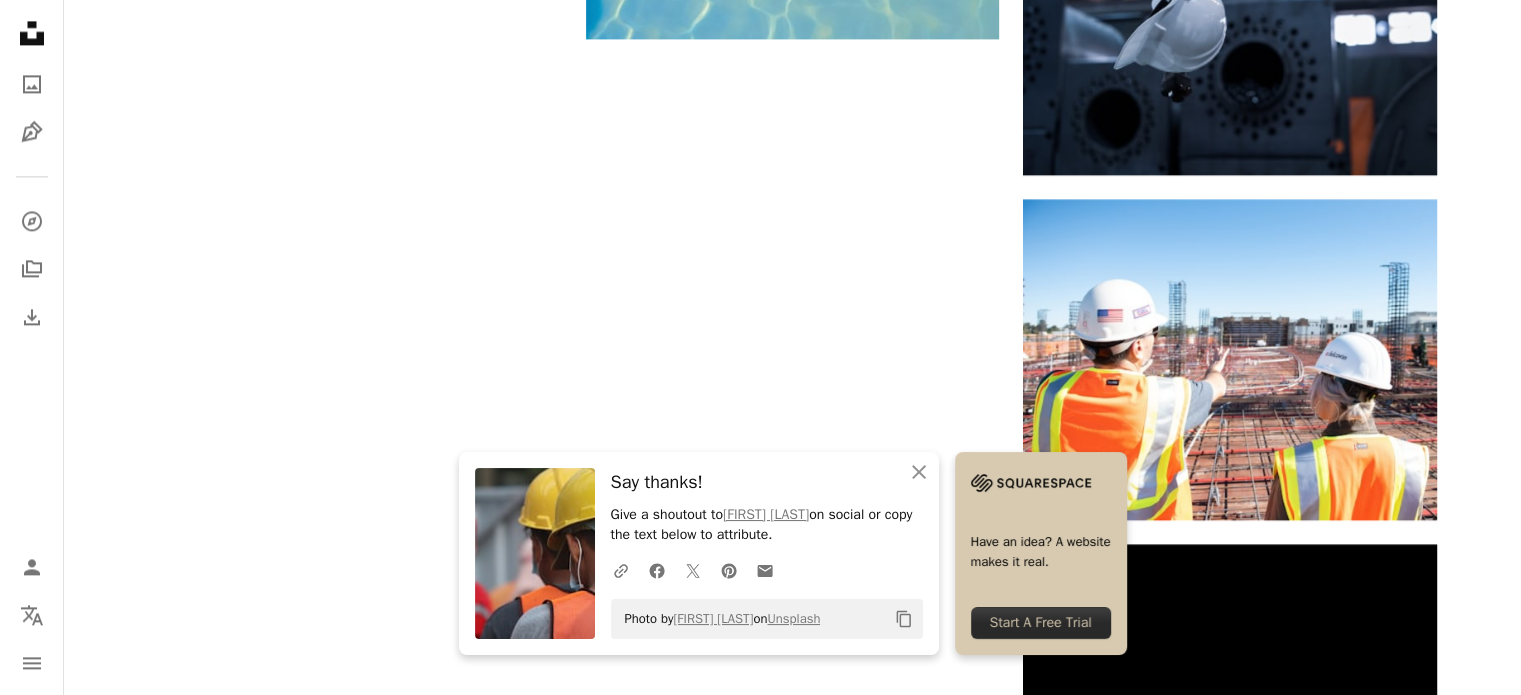 click on "Plus sign for Unsplash+ A heart A plus sign [FIRST] [LAST] For  Unsplash+ A lock Download Plus sign for Unsplash+ A heart A plus sign Getty Images For  Unsplash+ A lock Download A heart A plus sign [FIRST] [LAST] Available for hire A checkmark inside of a circle Arrow pointing down A heart A plus sign [FIRST] [LAST] Arrow pointing down A heart A plus sign [FIRST] [LAST] Arrow pointing down A heart A plus sign [FIRST] [LAST] Arrow pointing down A heart A plus sign [FIRST] [LAST] Available for hire A checkmark inside of a circle Arrow pointing down Plus sign for Unsplash+ A heart A plus sign [FIRST] [LAST] Available for hire A checkmark inside of a circle Arrow pointing down Plus sign for Unsplash+ A heart A plus sign [FIRST] [LAST] For  Unsplash+ A lock Download A heart A plus sign [FIRST] [LAST] Arrow pointing down A heart A plus sign [FIRST] [LAST] Arrow pointing down A heart A plus sign [FIRST] [LAST] Arrow pointing down A heart A plus sign [FIRST] [LAST] Arrow pointing down Plus sign for Unsplash+ A heart A plus sign Getty Images For  Unsplash+ A lock Download Plus sign for Unsplash+ A heart A plus sign [FIRST] [LAST] For  Unsplash+ A lock Download The best in on-brand content creation" at bounding box center (793, -661) 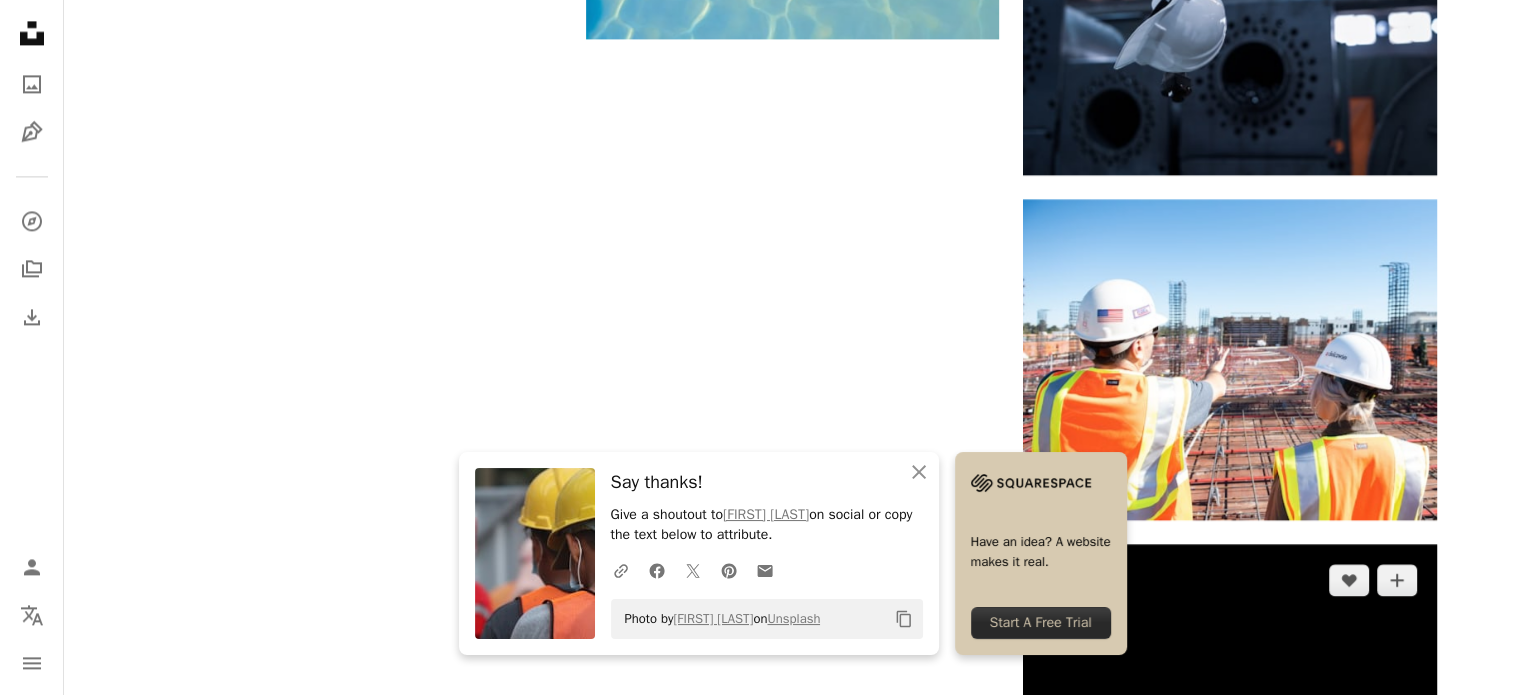click on "Arrow pointing down" 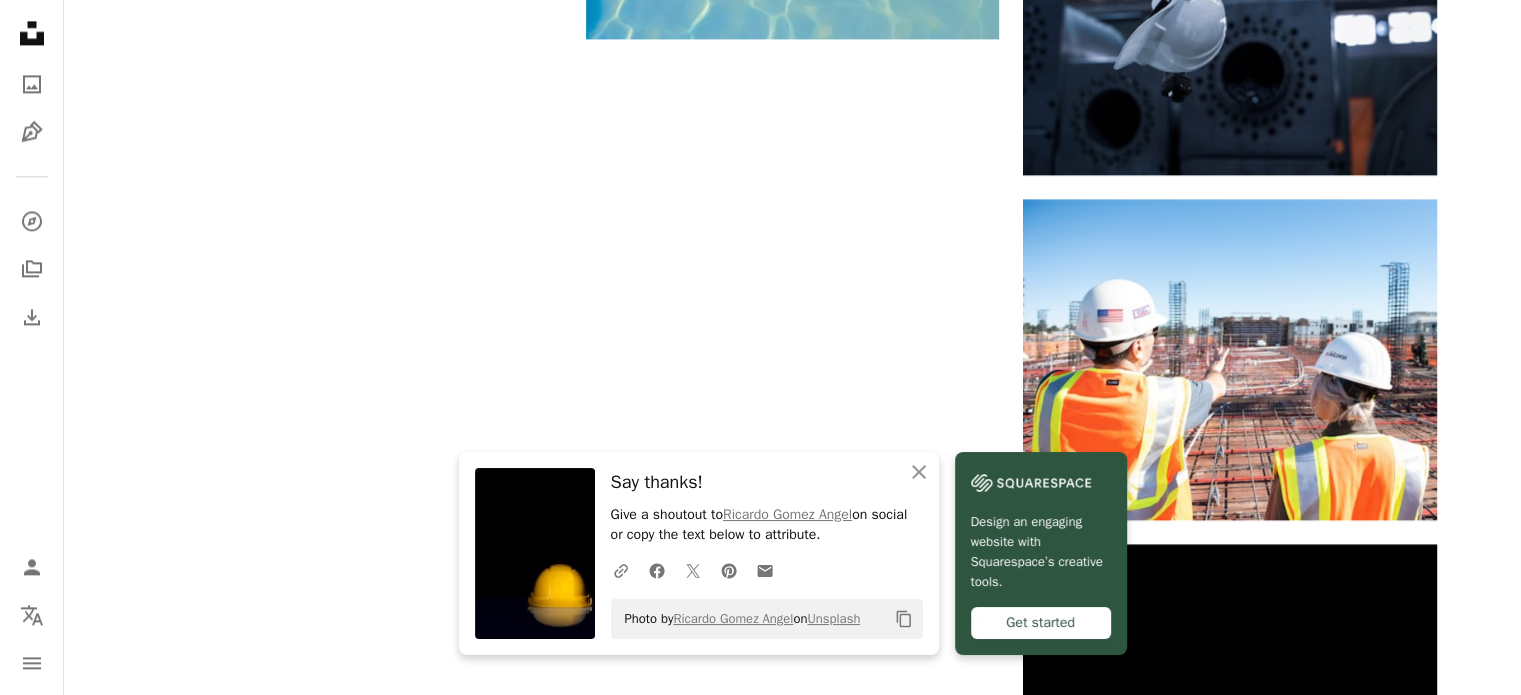click on "Load more" at bounding box center [793, 1160] 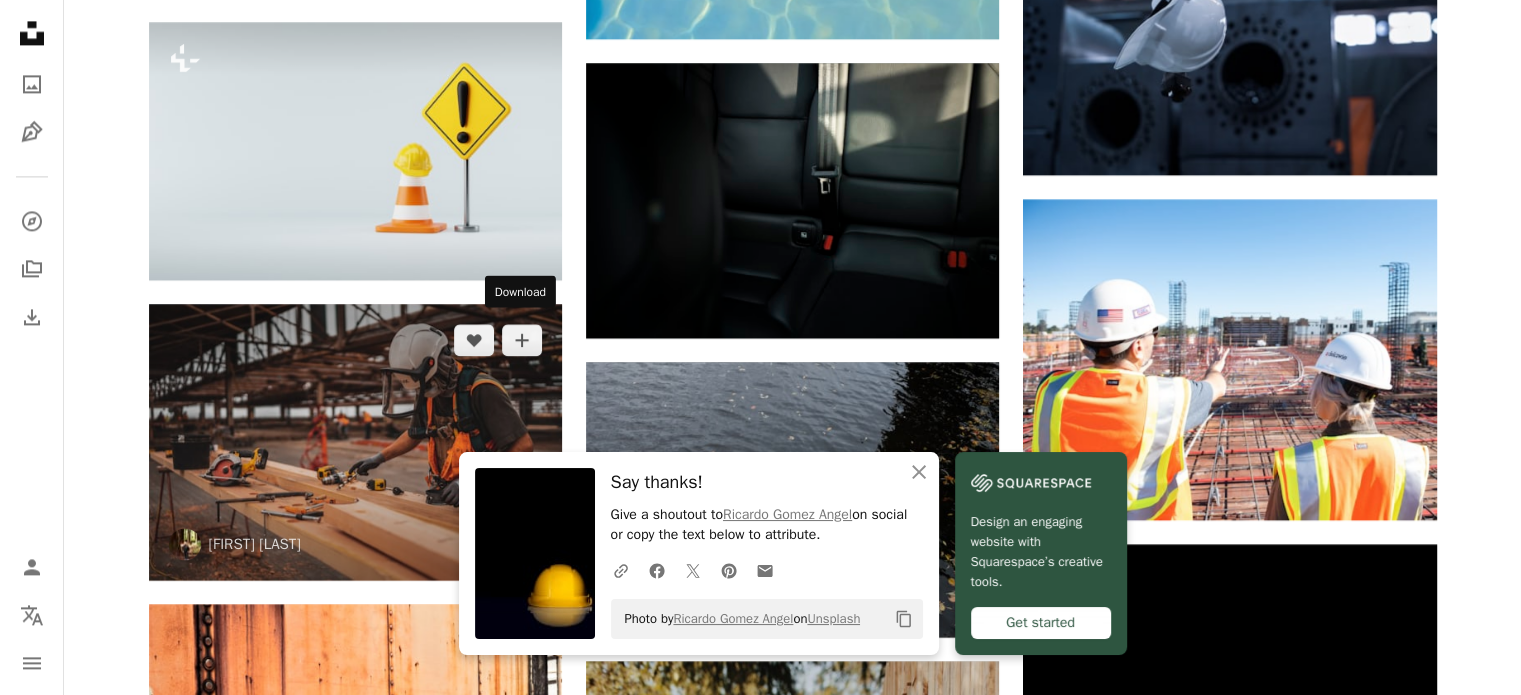 click on "Arrow pointing down" 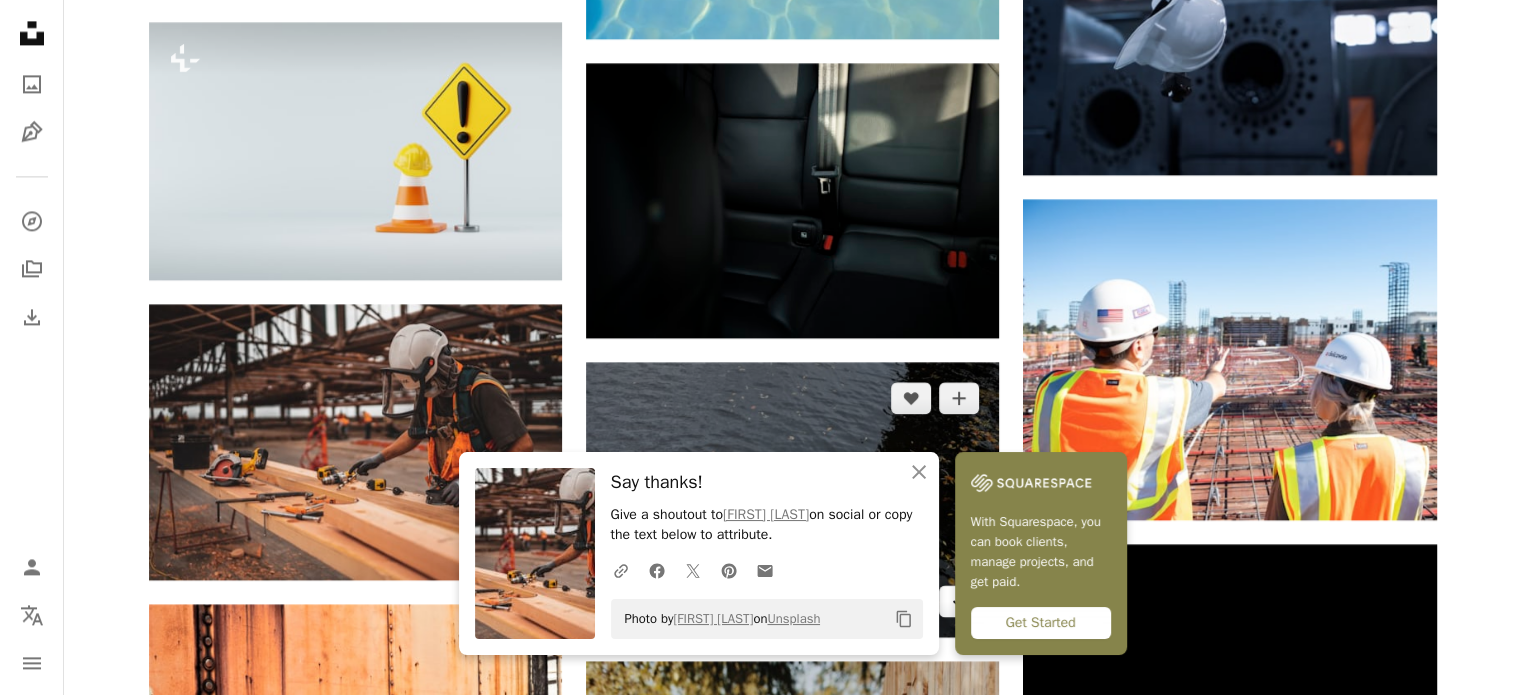 click on "Arrow pointing down" 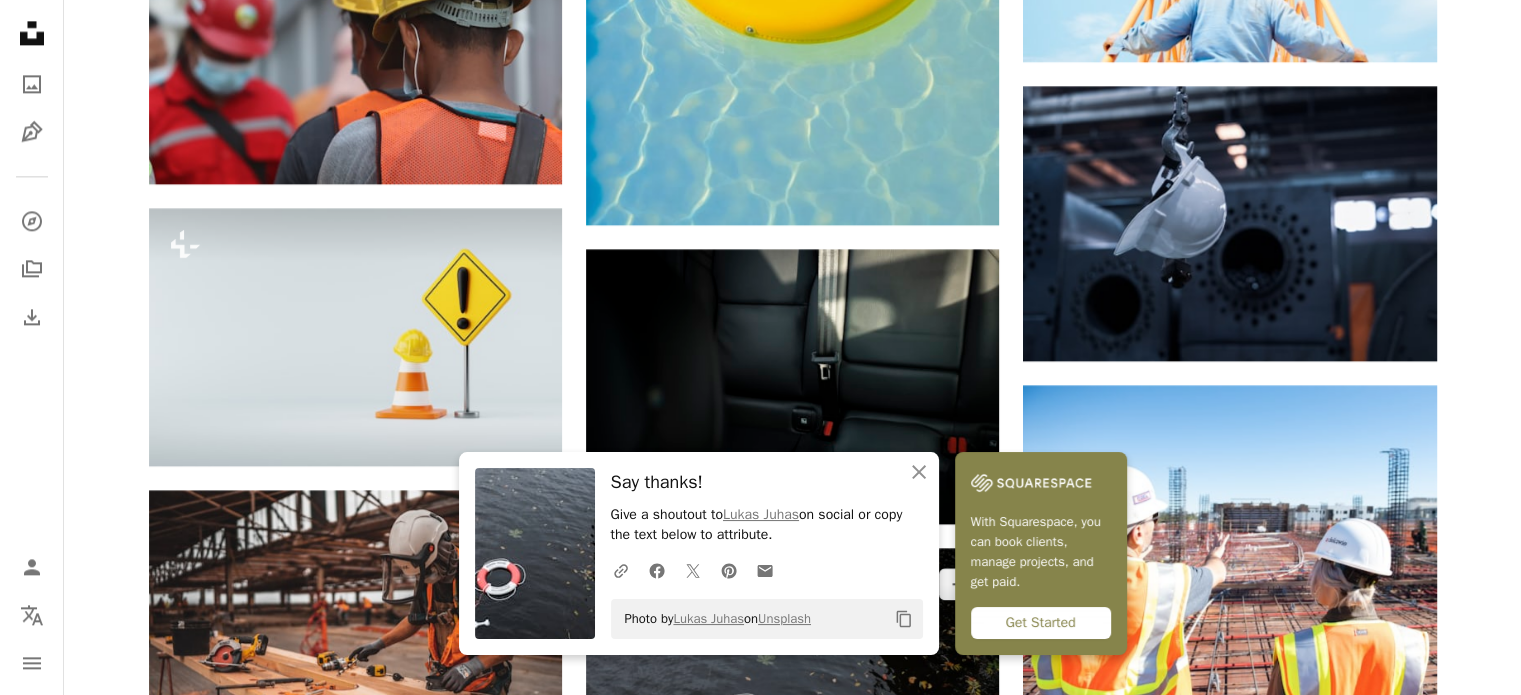 scroll, scrollTop: 2600, scrollLeft: 0, axis: vertical 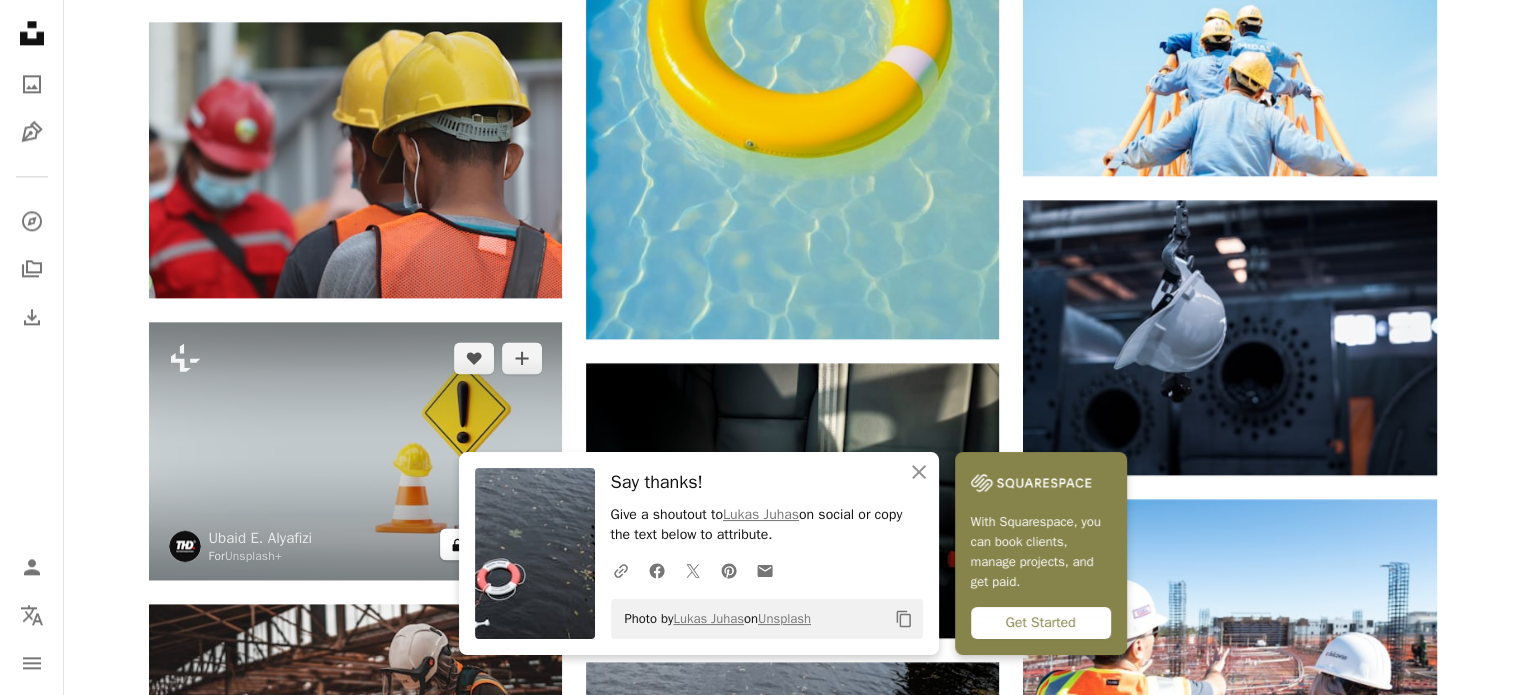 click on "A lock Download" at bounding box center [491, 544] 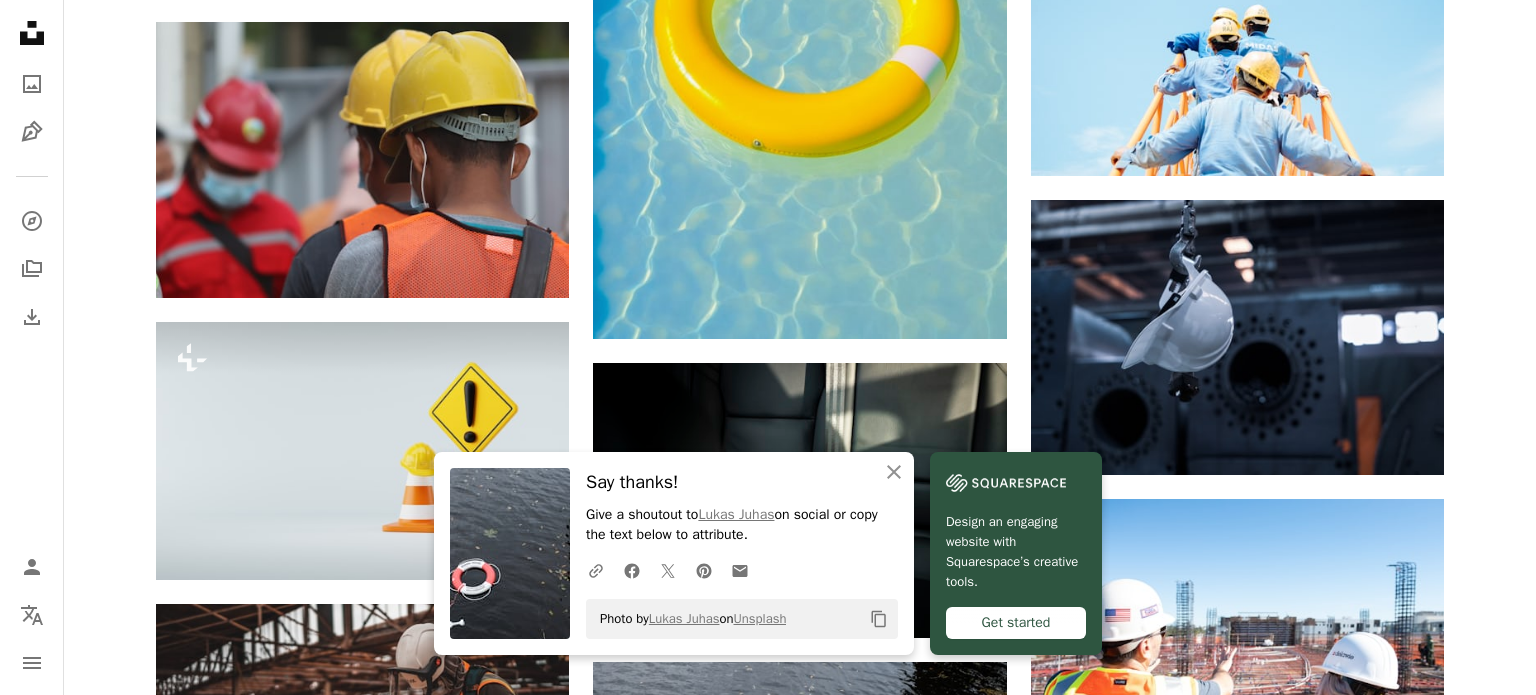 click on "An X shape An X shape Close Say thanks! Give a shoutout to  [NAME] [LAST]  on social or copy the text below to attribute. A URL sharing icon (chains) Facebook icon X (formerly Twitter) icon Pinterest icon An envelope Photo by  [NAME] [LAST]  on  Unsplash
Copy content Design an engaging website with Squarespace’s creative tools. Get started Premium, ready to use images. Get unlimited access. A plus sign Members-only content added monthly A plus sign Unlimited royalty-free downloads A plus sign Illustrations  New A plus sign Enhanced legal protections yearly 66%  off monthly $12   $4 USD per month * Get  Unsplash+ * When paid annually, billed upfront  $48 Taxes where applicable. Renews automatically. Cancel anytime." at bounding box center (768, 4192) 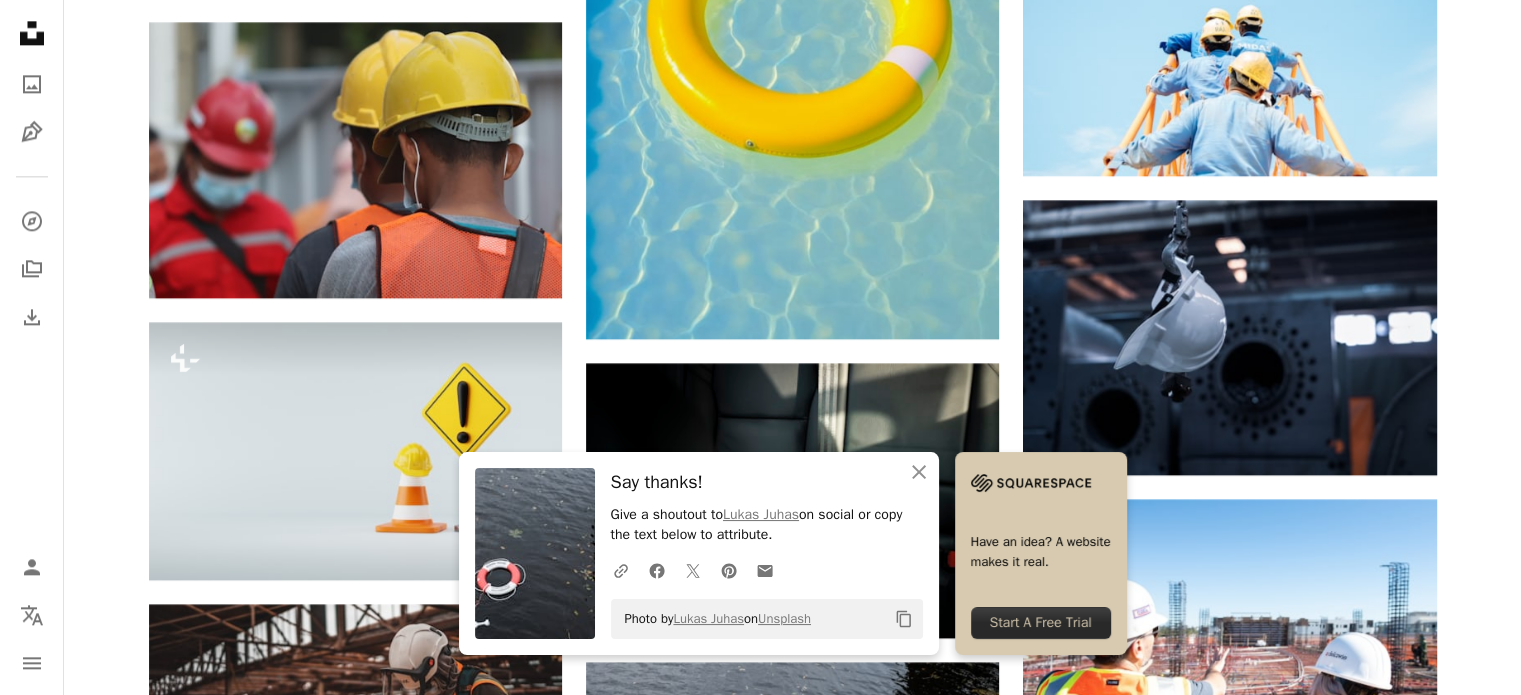 scroll, scrollTop: 3100, scrollLeft: 0, axis: vertical 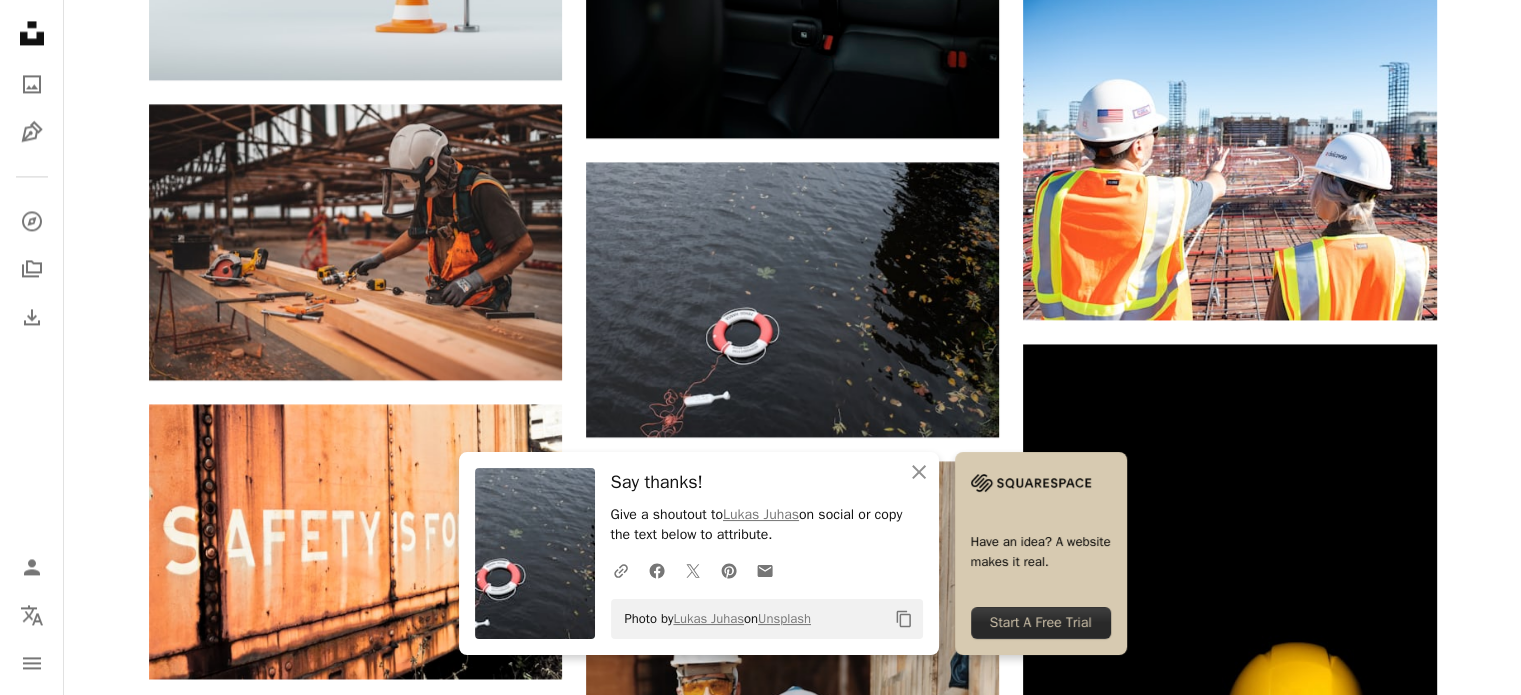 click on "A lock Download" at bounding box center (1366, 1144) 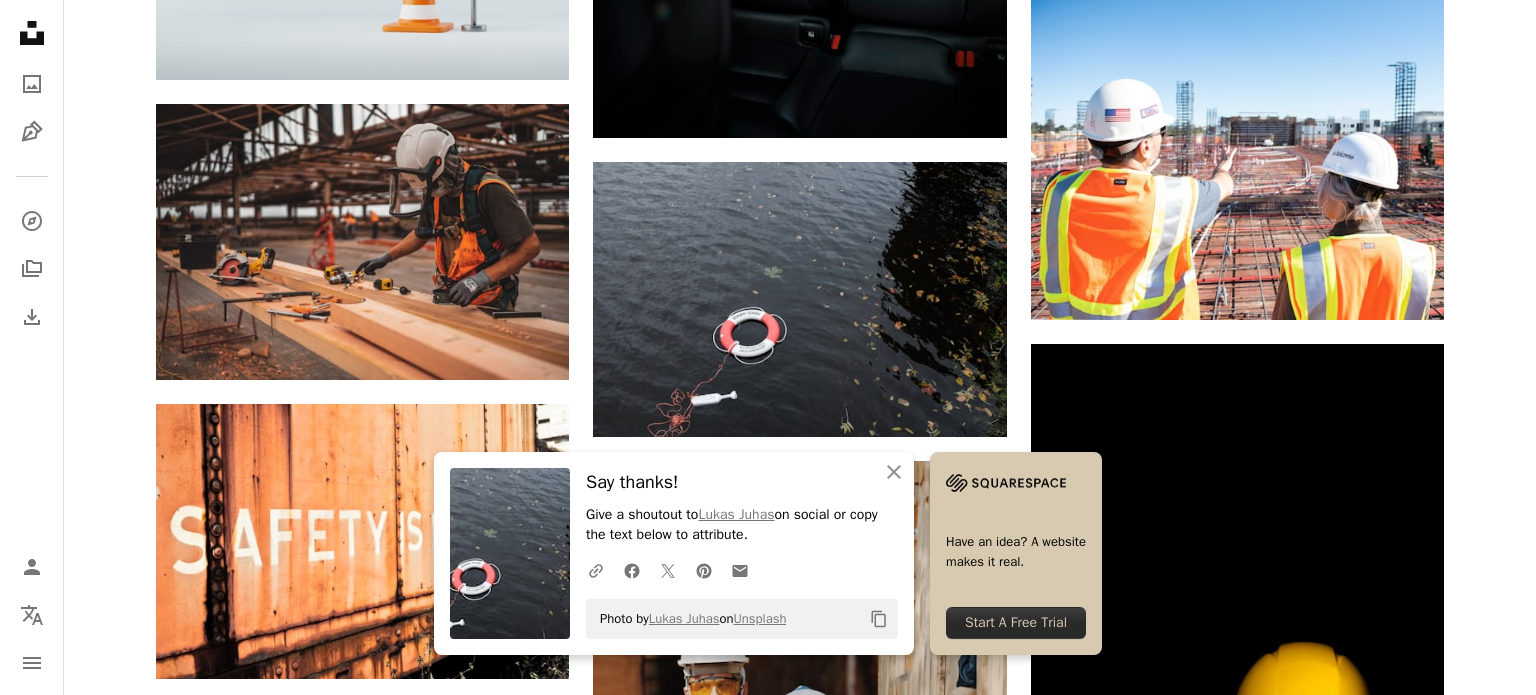 click on "An X shape An X shape Close Say thanks! Give a shoutout to  [FIRST] [LAST]  on social or copy the text below to attribute. A URL sharing icon (chains) Facebook icon X (formerly Twitter) icon Pinterest icon An envelope Photo by  [FIRST] [LAST]  on  Unsplash
Copy content Have an idea? A website makes it real. Start A Free Trial Premium, ready to use images. Get unlimited access. A plus sign Members-only content added monthly A plus sign Unlimited royalty-free downloads A plus sign Illustrations  New A plus sign Enhanced legal protections yearly 66%  off monthly $12   $4 USD per month * Get  Unsplash+ * When paid annually, billed upfront  $48 Taxes where applicable. Renews automatically. Cancel anytime." at bounding box center [768, 6798] 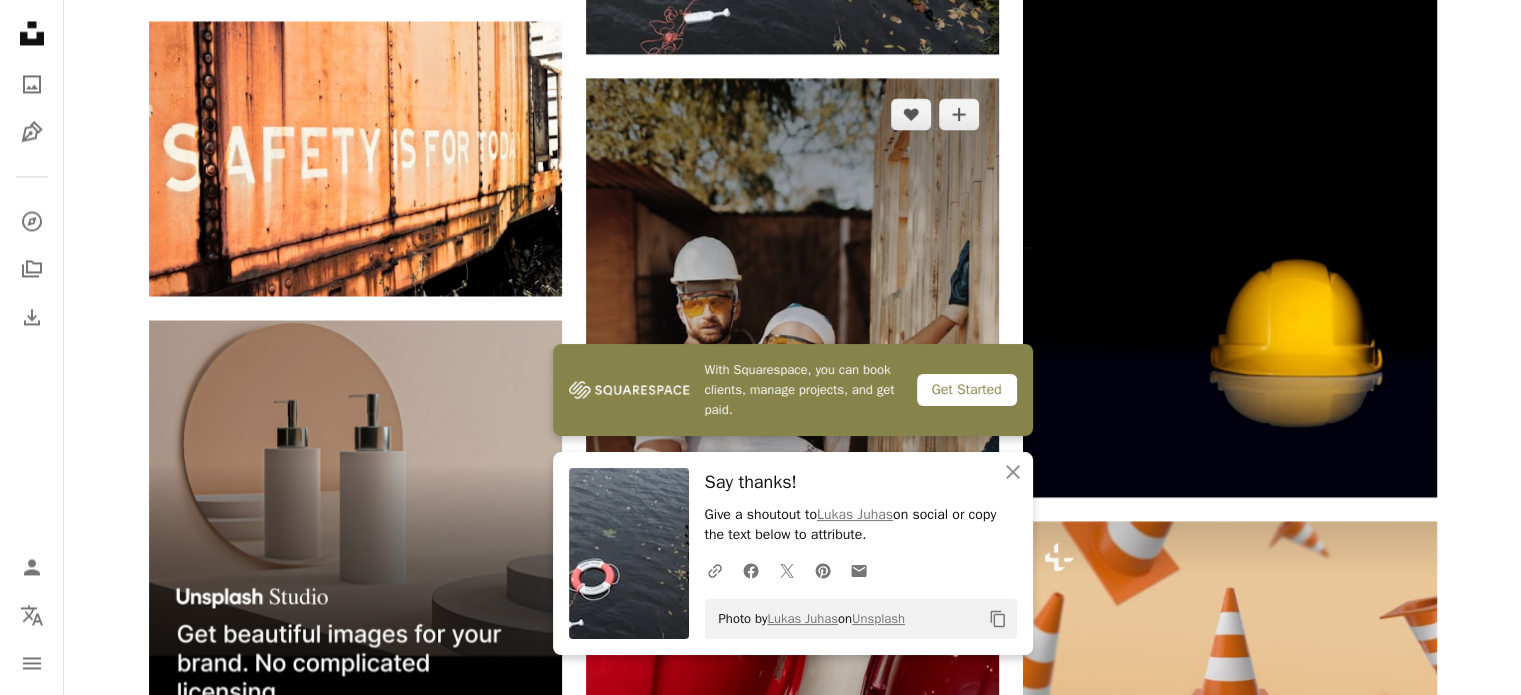 scroll, scrollTop: 3500, scrollLeft: 0, axis: vertical 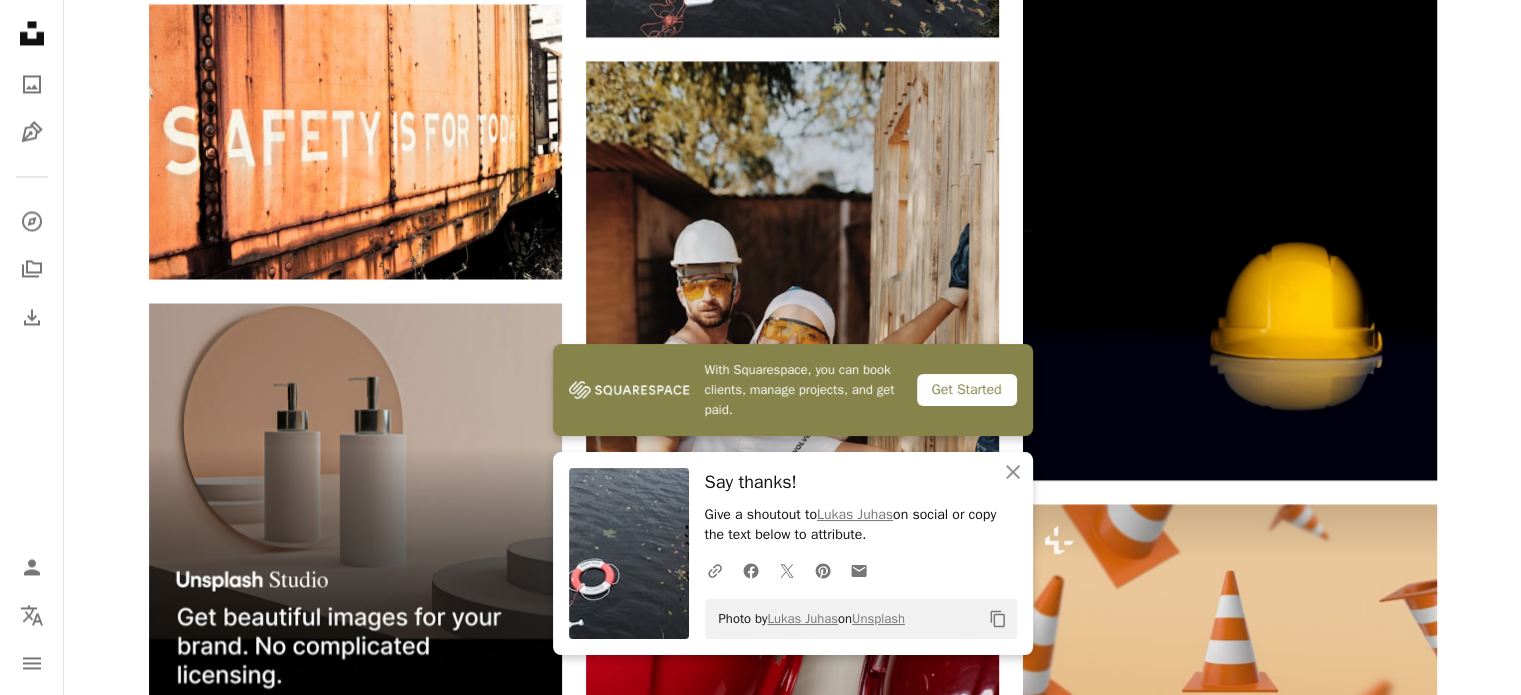click on "A lock Download" at bounding box center (491, 1122) 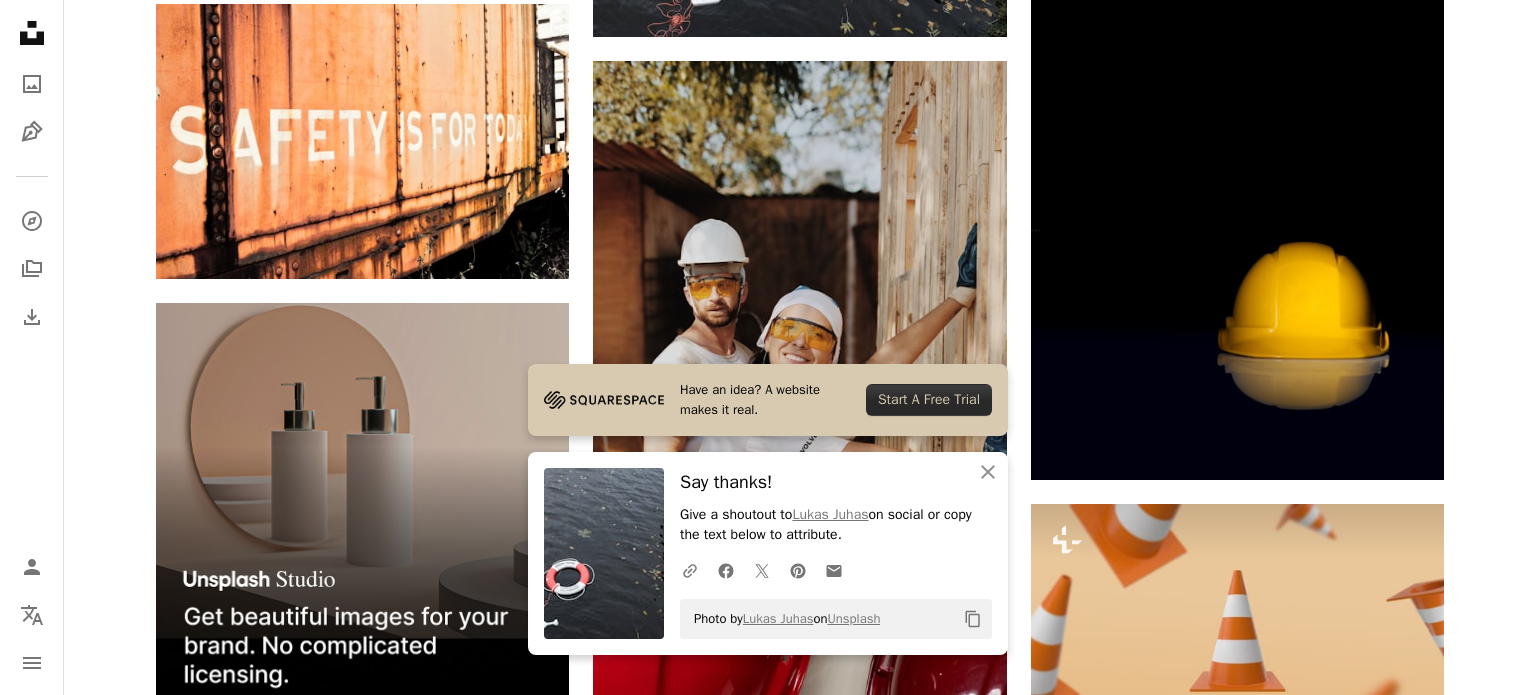 click on "An X shape Have an idea? A website makes it real. Start A Free Trial An X shape Close Say thanks! Give a shoutout to  [FIRST] [LAST]  on social or copy the text below to attribute. A URL sharing icon (chains) Facebook icon X (formerly Twitter) icon Pinterest icon An envelope Photo by  [FIRST] [LAST]  on  Unsplash
Copy content Premium, ready to use images. Get unlimited access. A plus sign Members-only content added monthly A plus sign Unlimited royalty-free downloads A plus sign Illustrations  New A plus sign Enhanced legal protections yearly 66%  off monthly $12   $4 USD per month * Get  Unsplash+ * When paid annually, billed upfront  $48 Taxes where applicable. Renews automatically. Cancel anytime." at bounding box center [768, 6398] 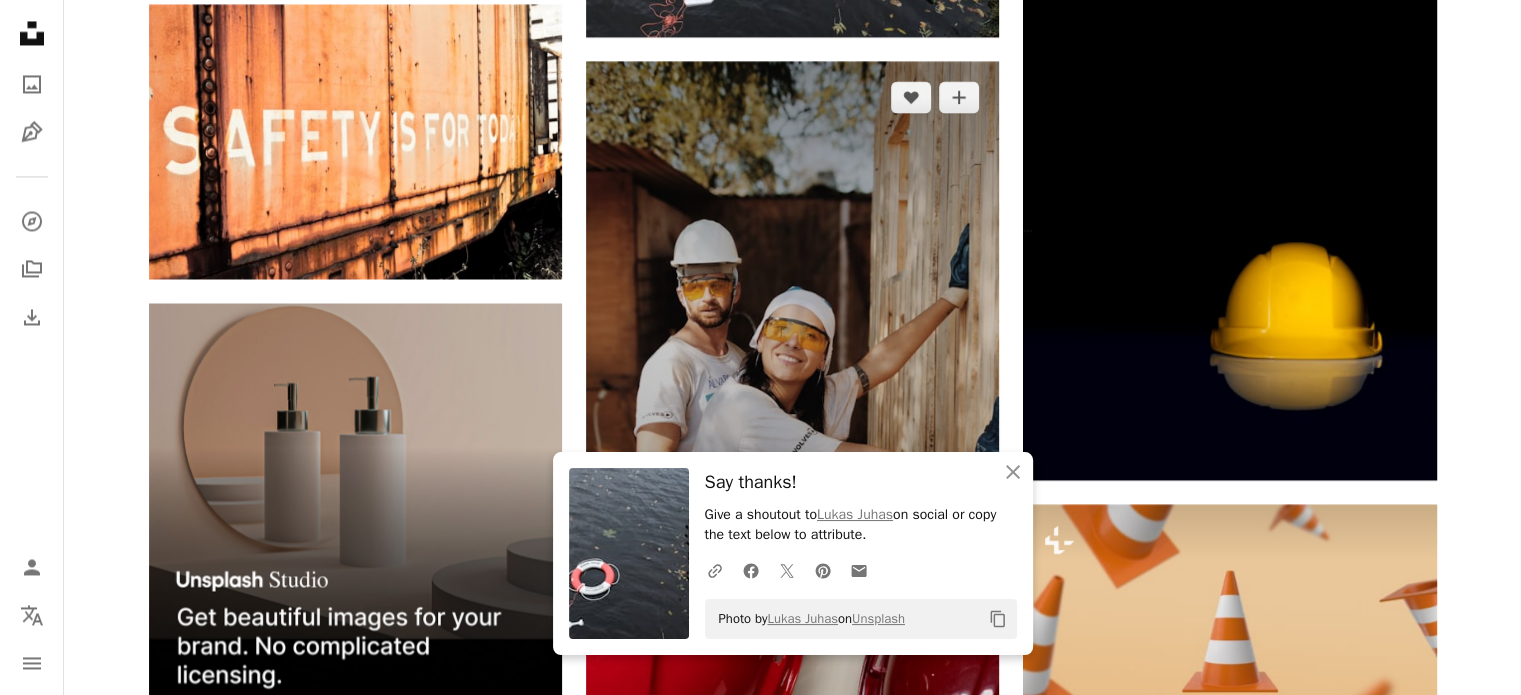 click 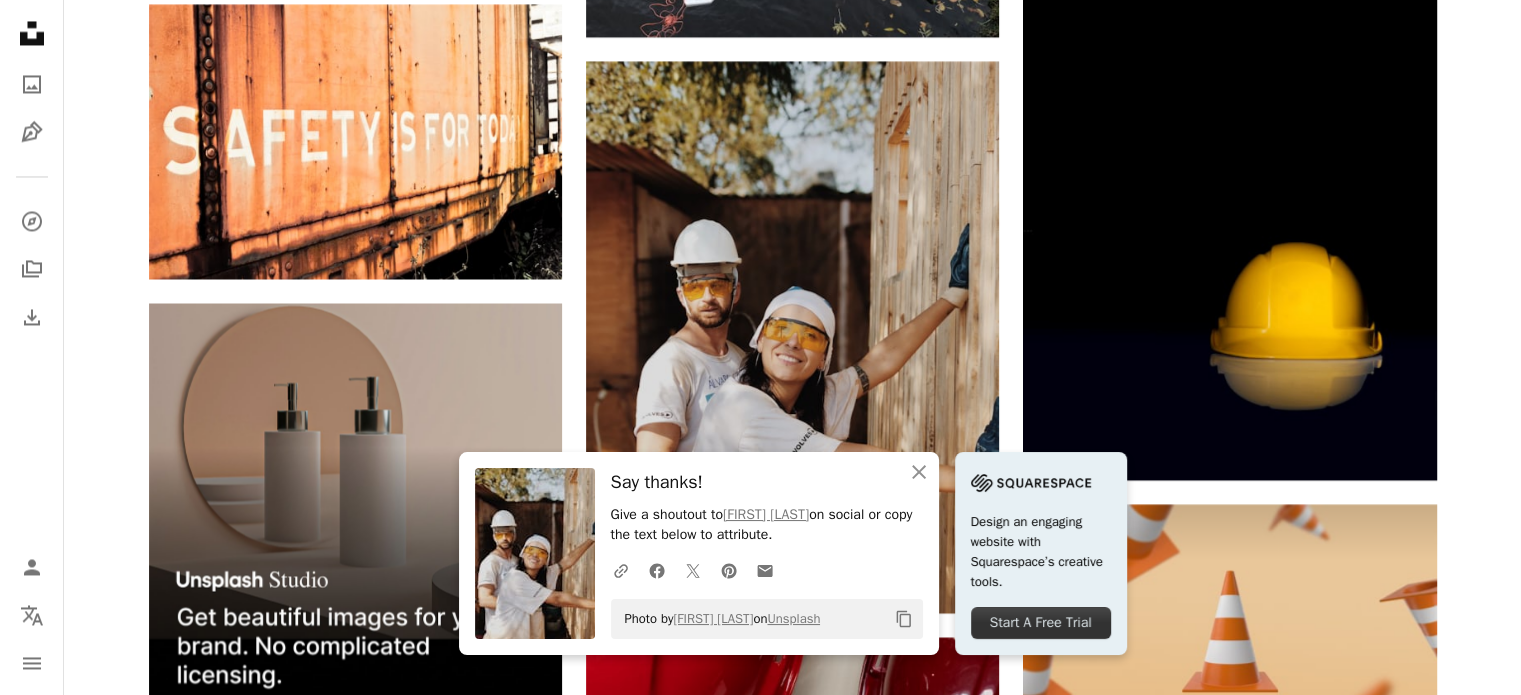 click at bounding box center (1229, 941) 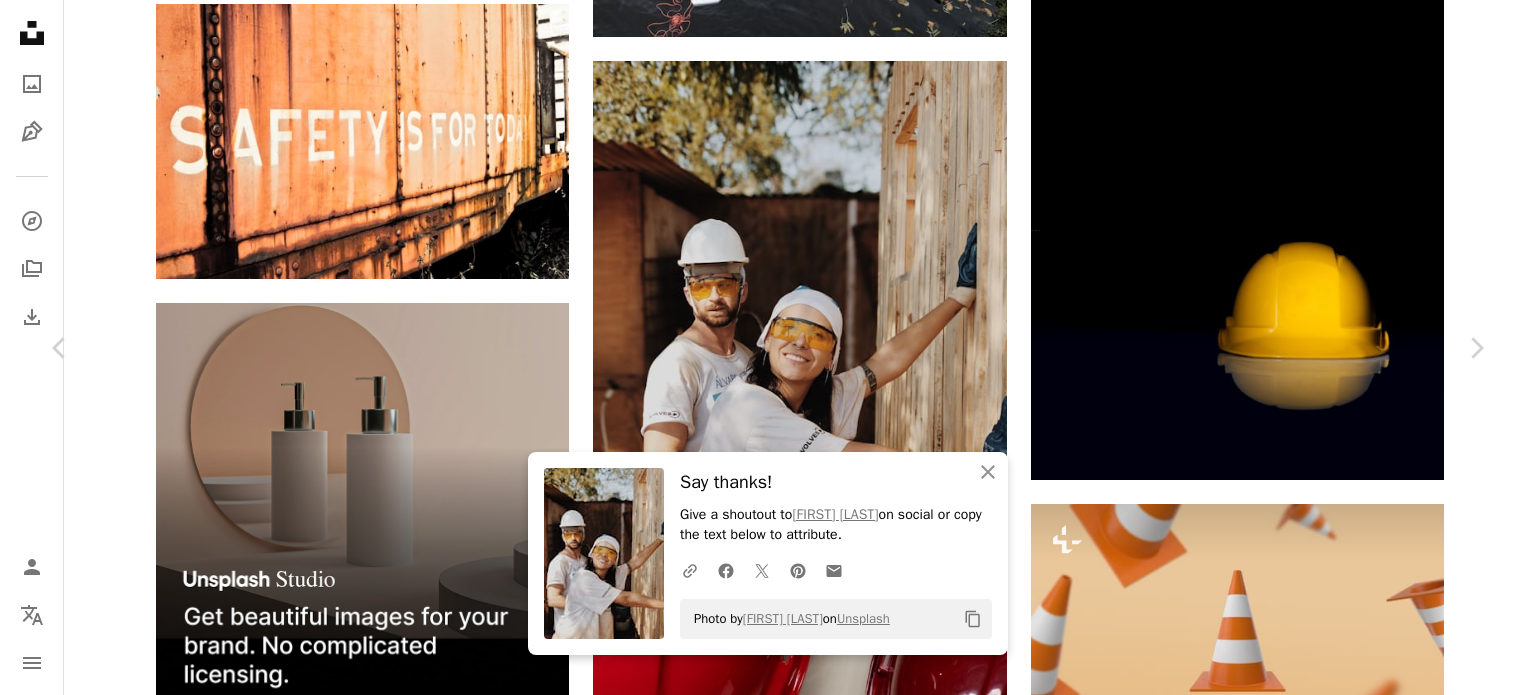 click on "Download free" at bounding box center (1287, 6098) 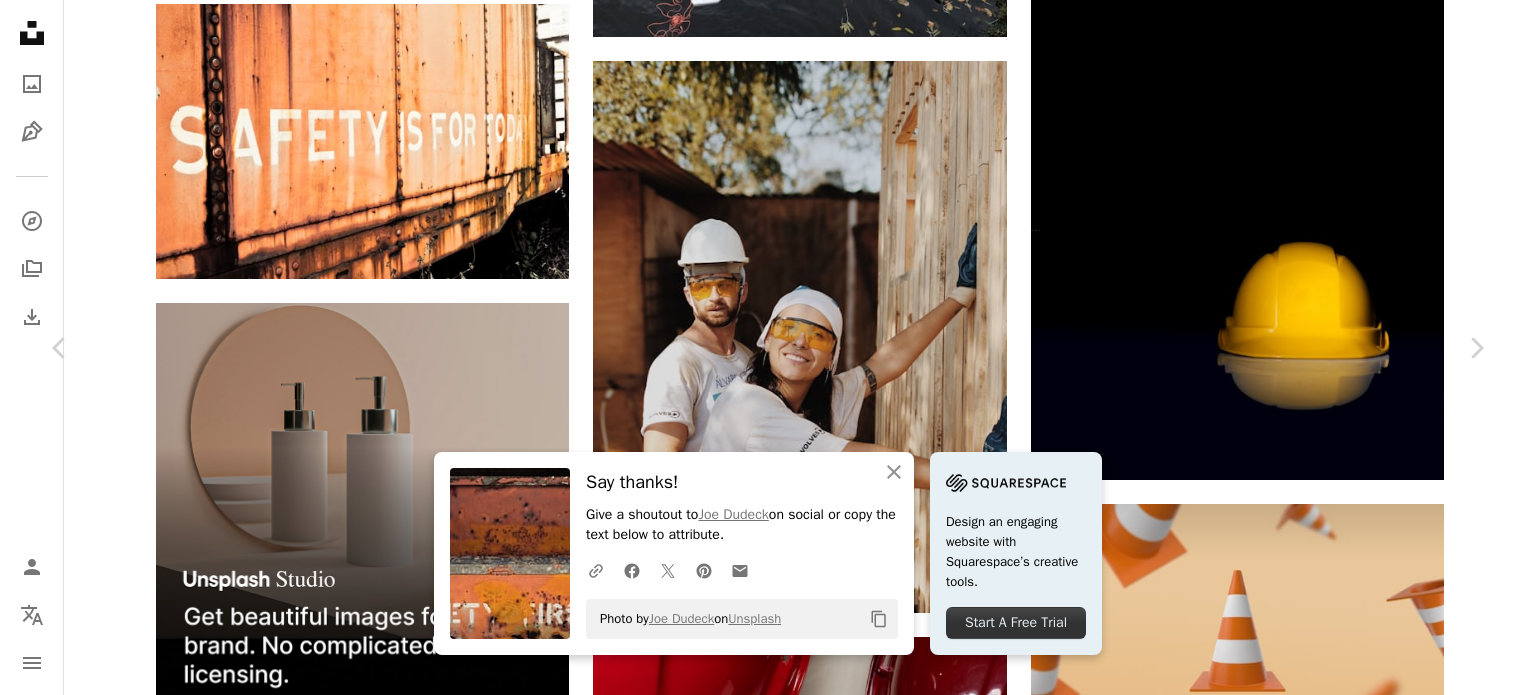 click on "An X shape" at bounding box center (20, 20) 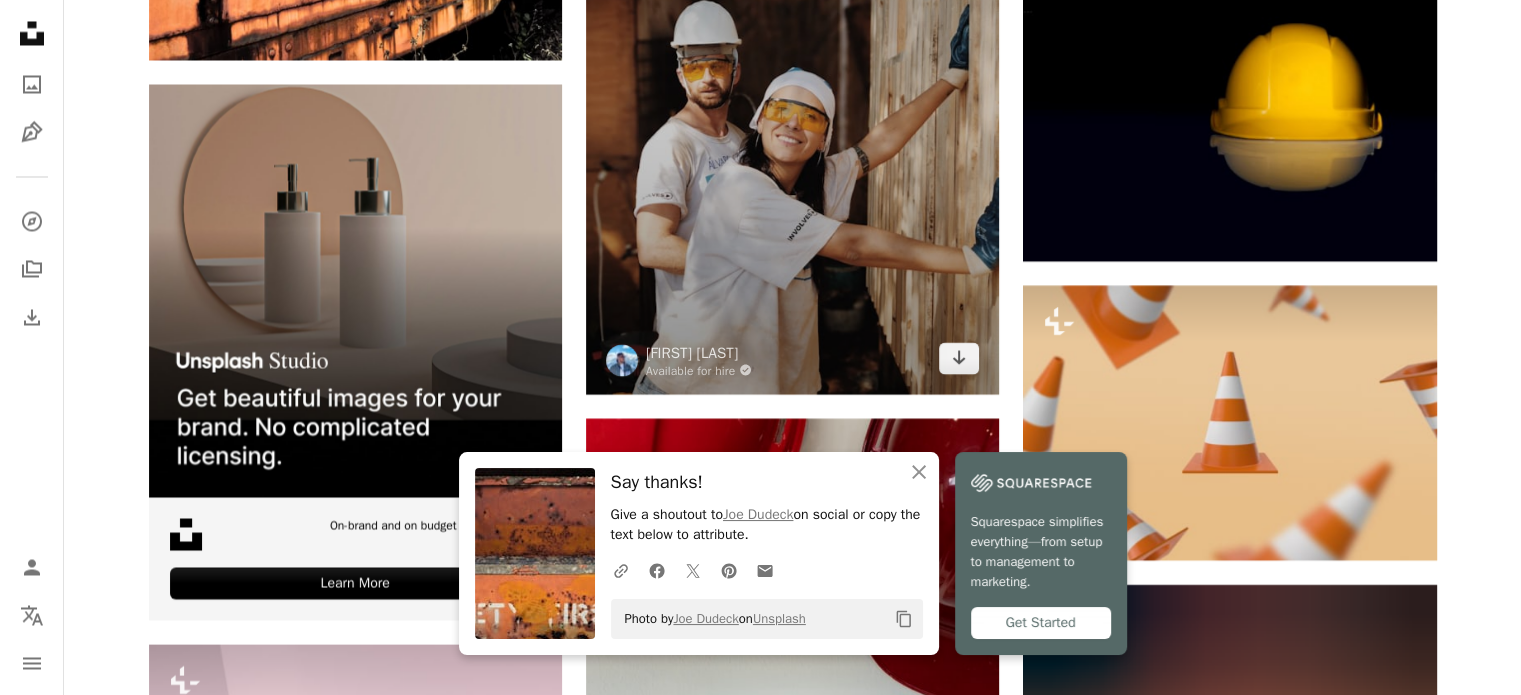scroll, scrollTop: 3800, scrollLeft: 0, axis: vertical 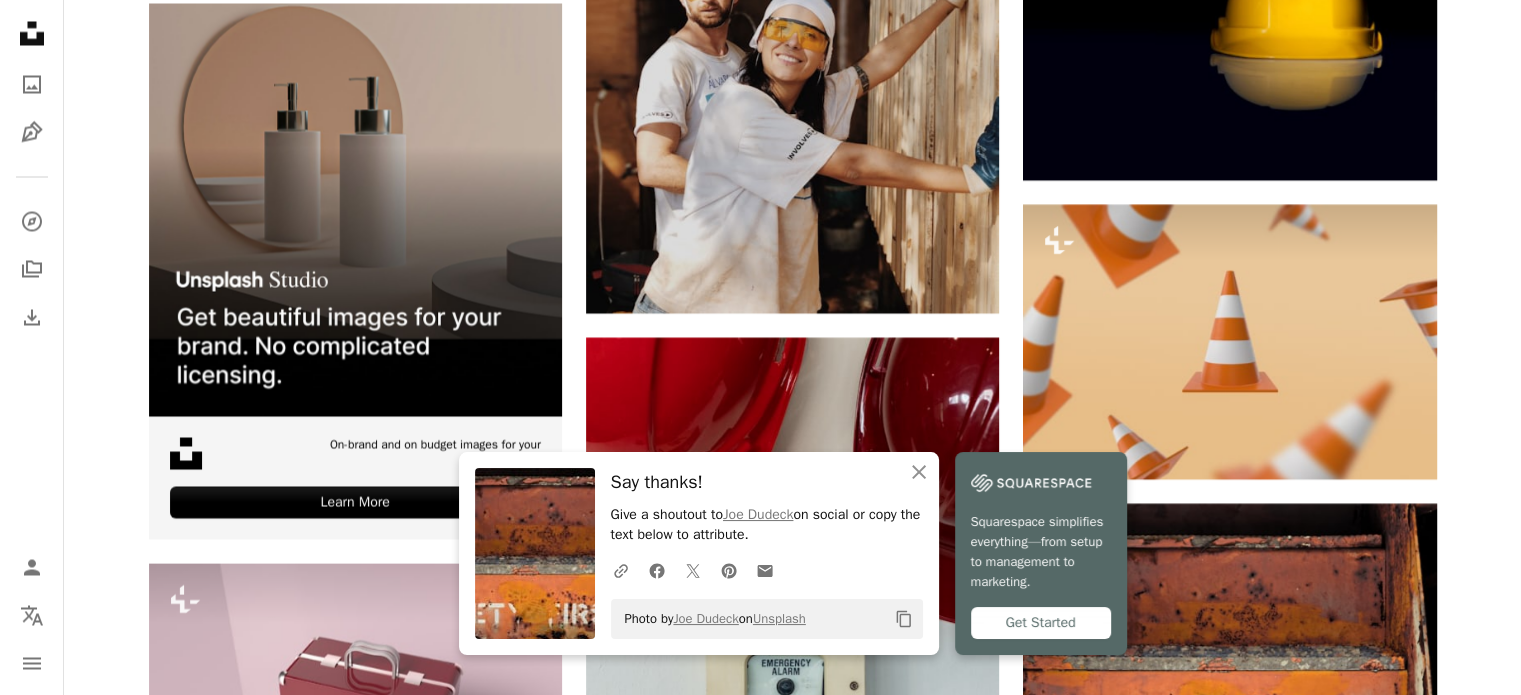 click on "Arrow pointing down" 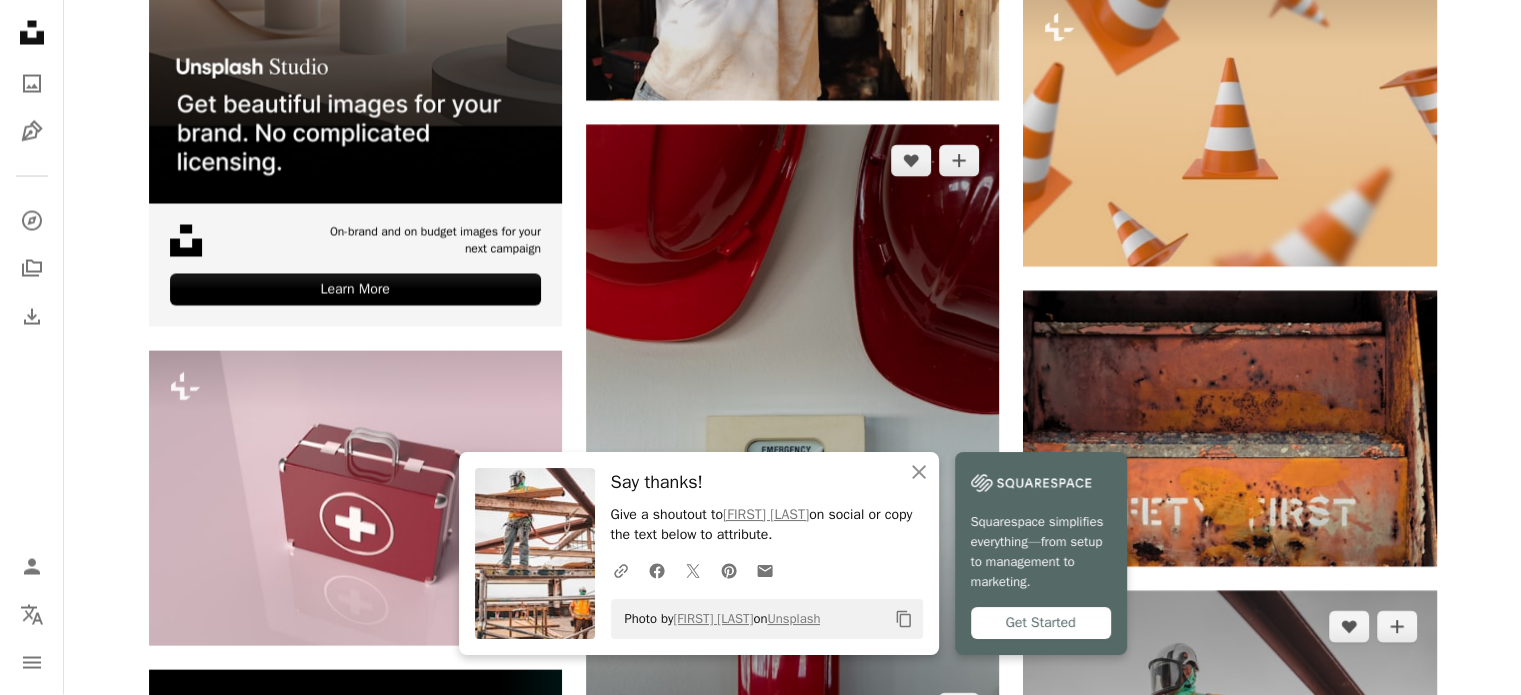 scroll, scrollTop: 4100, scrollLeft: 0, axis: vertical 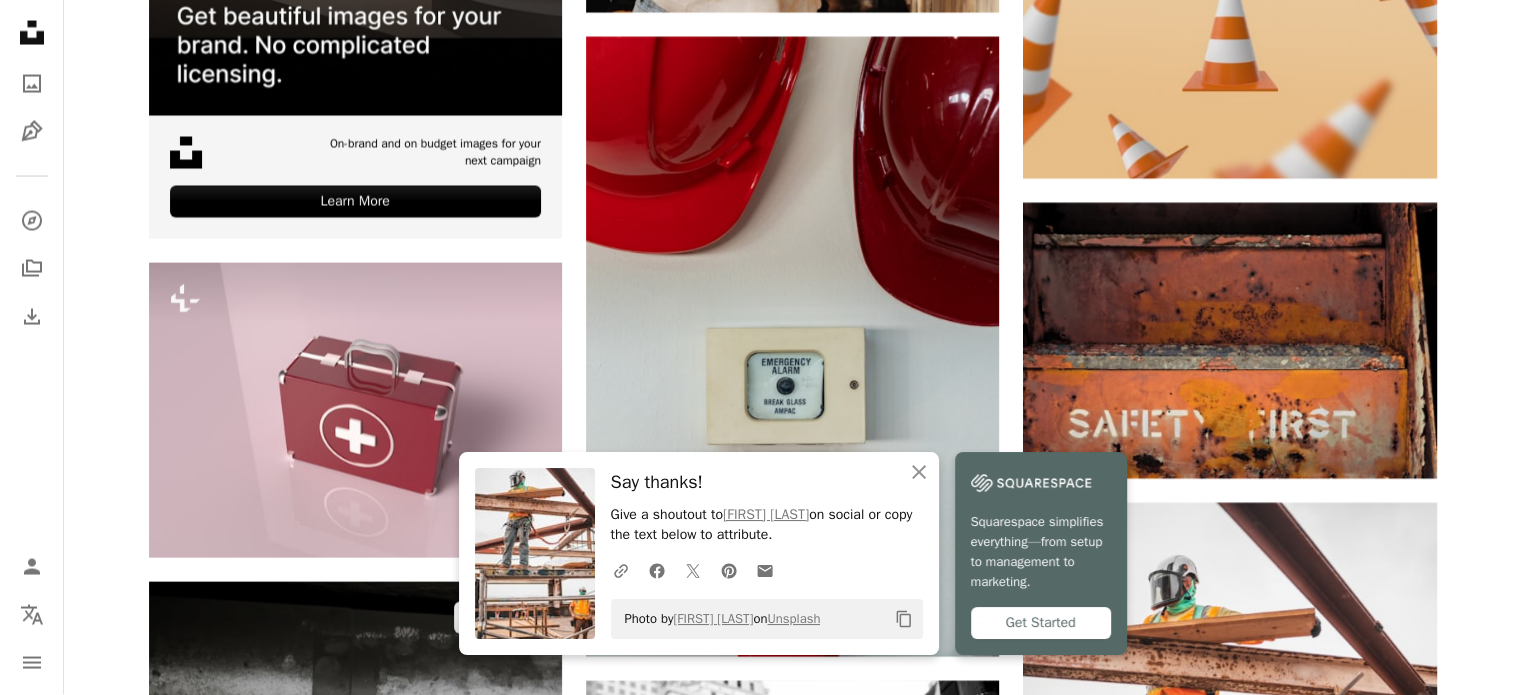 click on "Arrow pointing down" 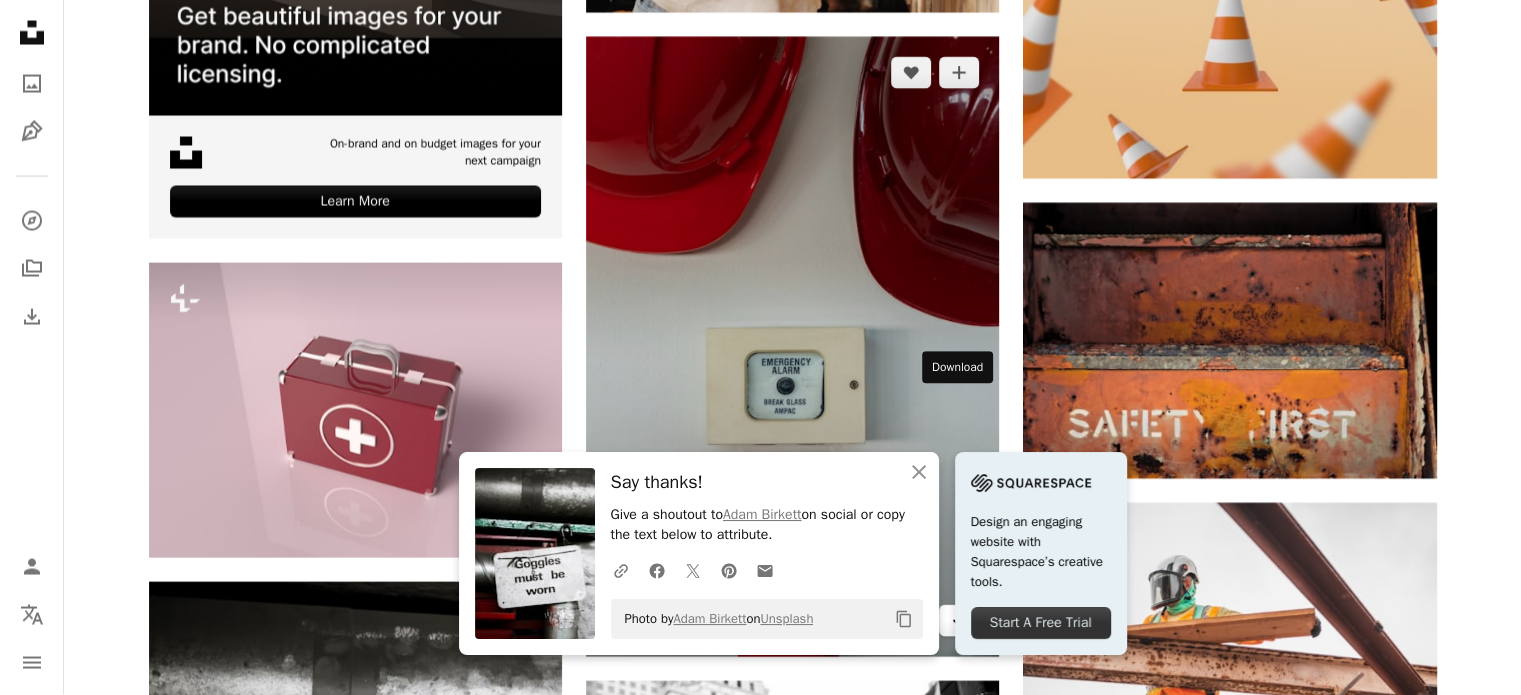 click on "Arrow pointing down" at bounding box center (959, 621) 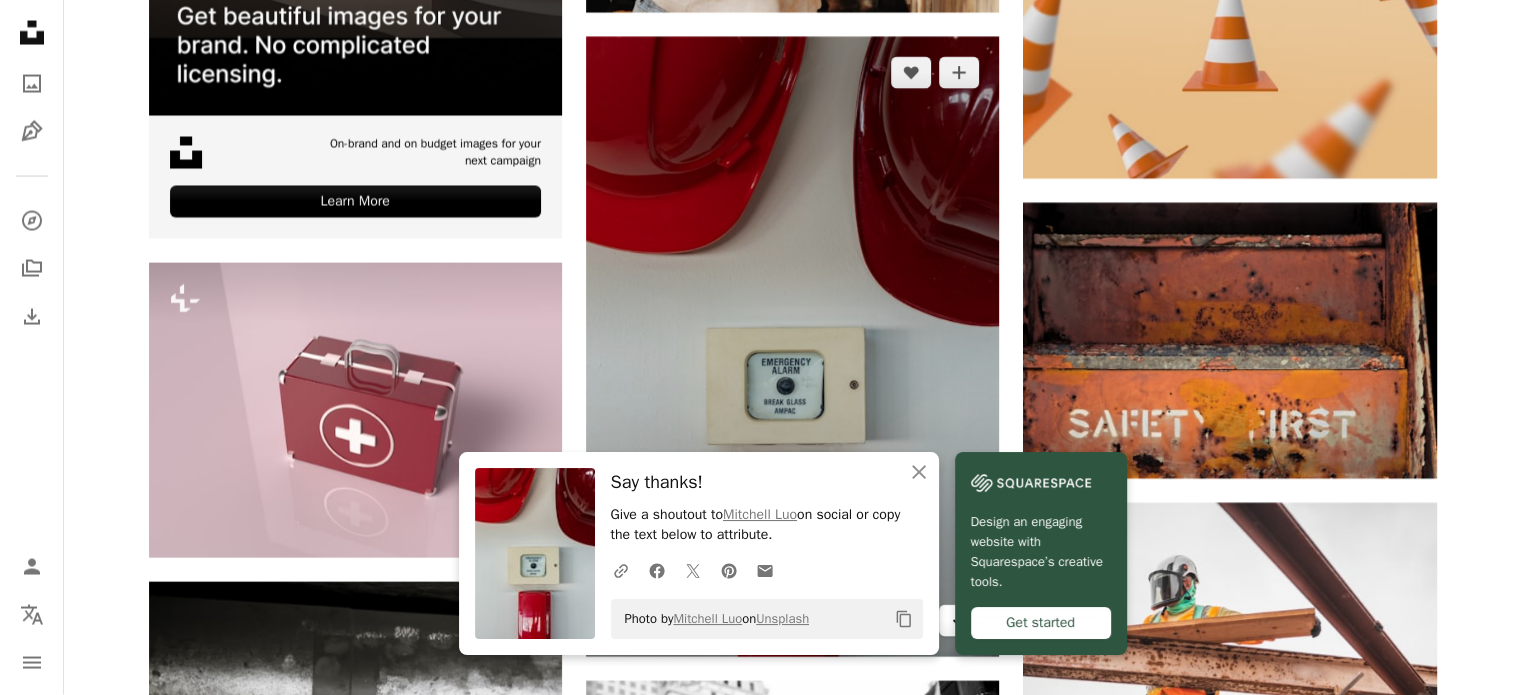 scroll, scrollTop: 4200, scrollLeft: 0, axis: vertical 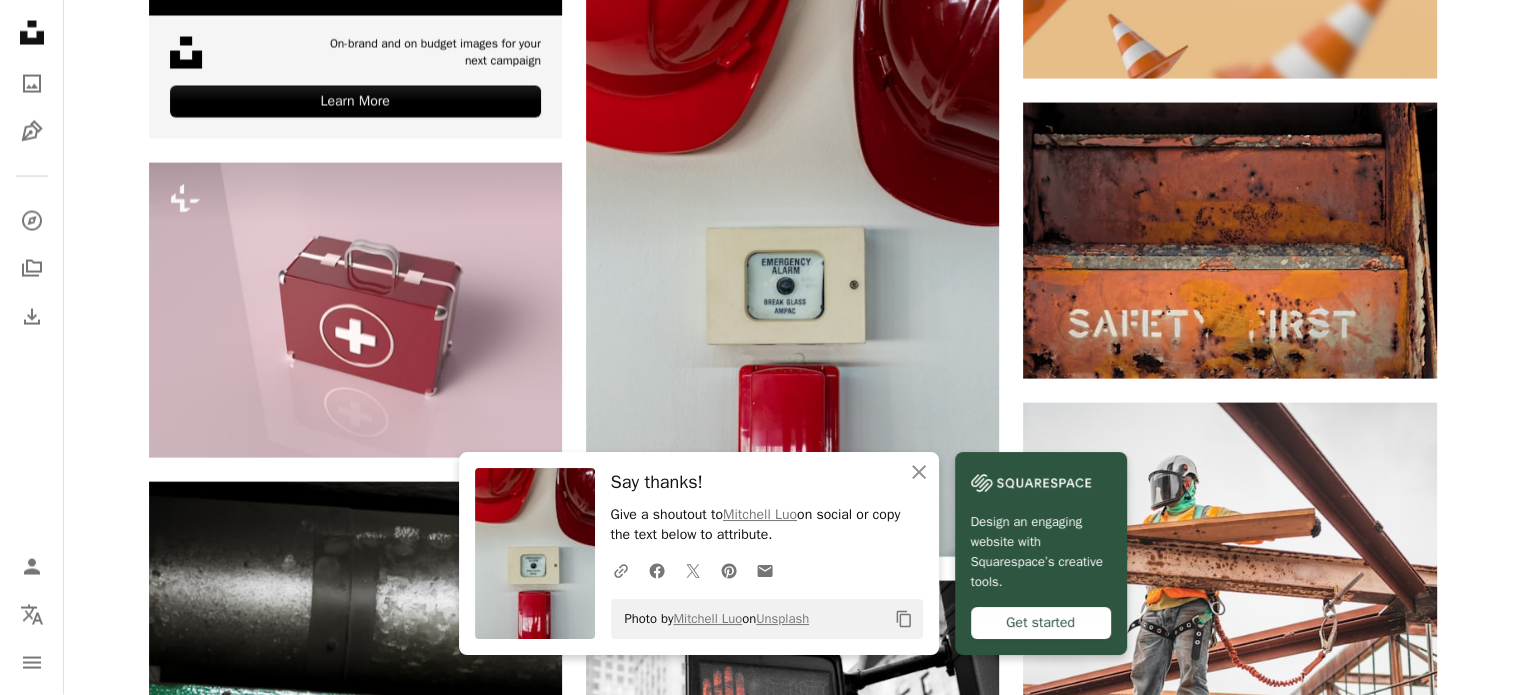 click at bounding box center [1229, 1185] 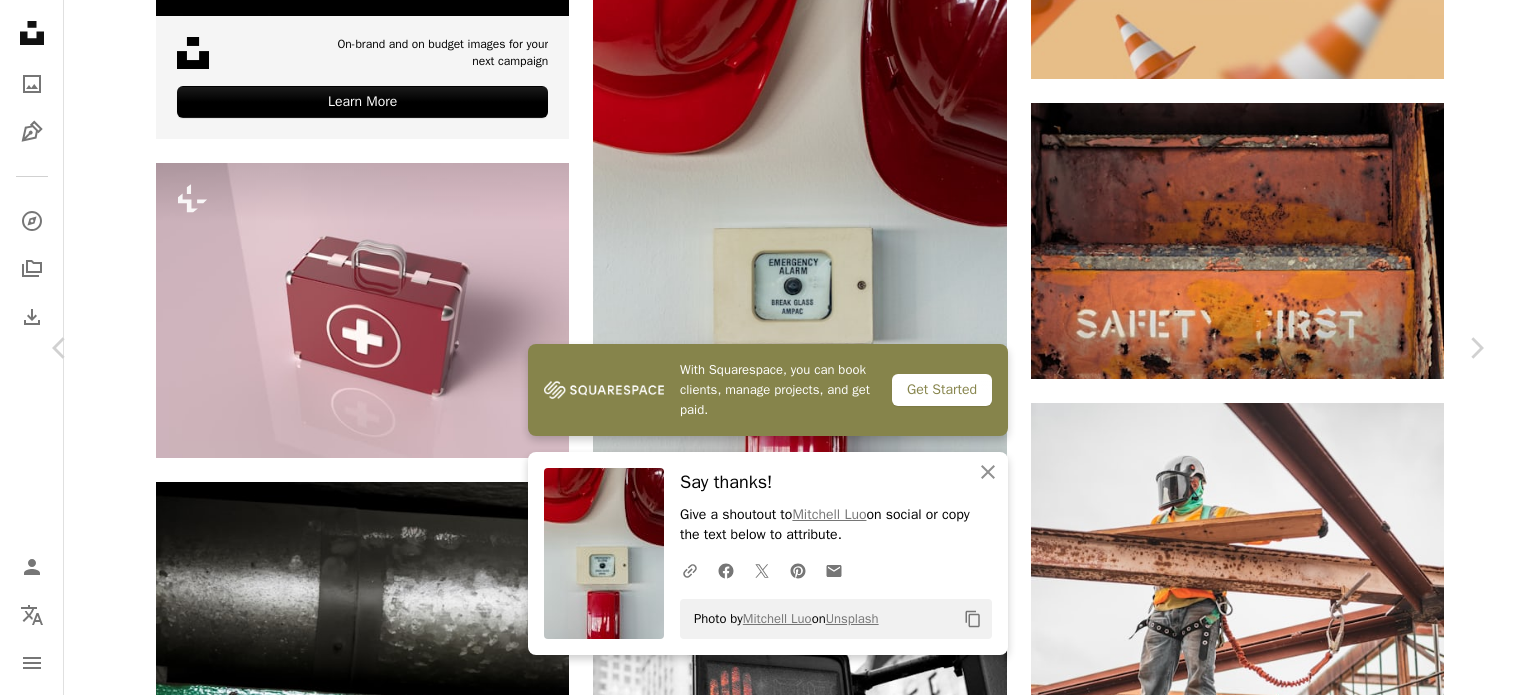 click on "A lock Download" at bounding box center [1325, 5398] 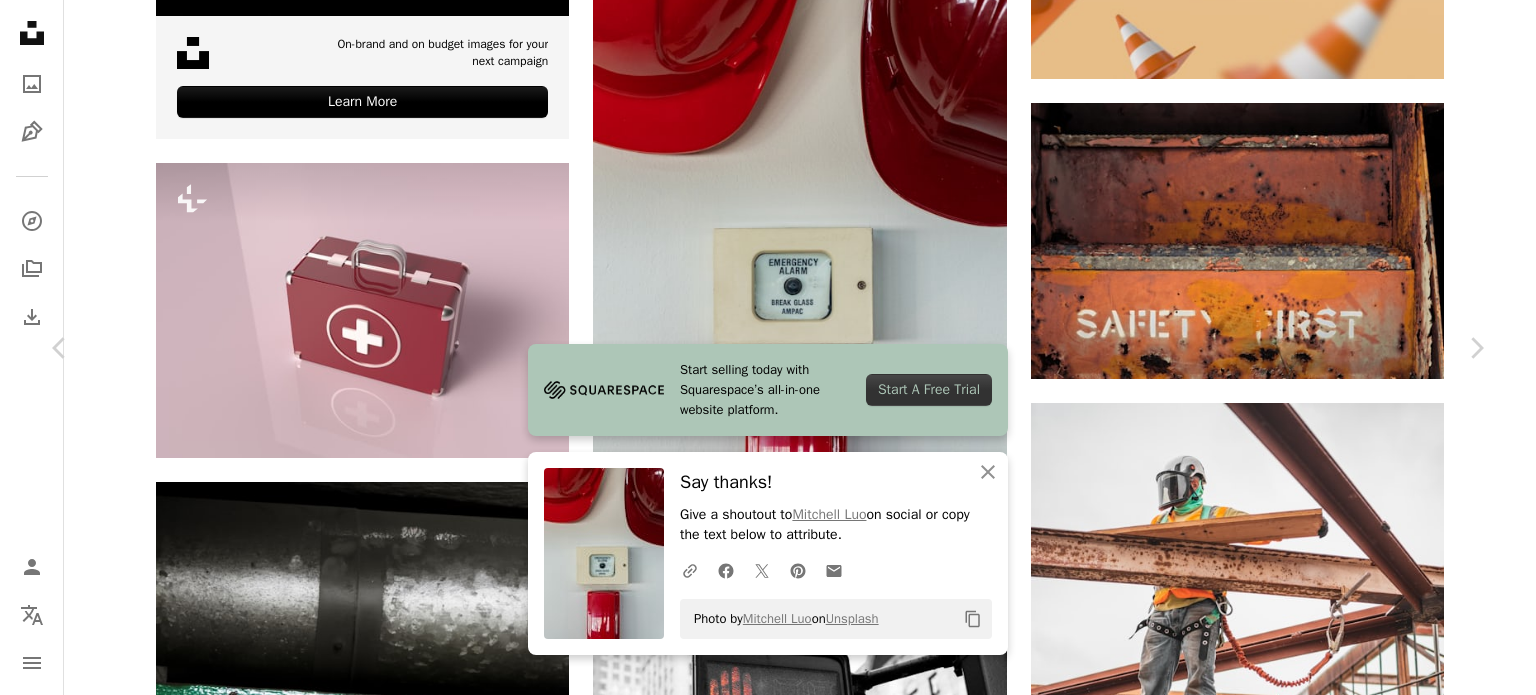 click on "An X shape Start selling today with Squarespace’s all-in-one website platform. Start A Free Trial An X shape Close Say thanks! Give a shoutout to  [FIRST] [LAST]  on social or copy the text below to attribute. A URL sharing icon (chains) Facebook icon X (formerly Twitter) icon Pinterest icon An envelope Photo by  [FIRST] [LAST]  on  Unsplash
Copy content Premium, ready to use images. Get unlimited access. A plus sign Members-only content added monthly A plus sign Unlimited royalty-free downloads A plus sign Illustrations  New A plus sign Enhanced legal protections yearly 66%  off monthly $12   $4 USD per month * Get  Unsplash+ * When paid annually, billed upfront  $48 Taxes where applicable. Renews automatically. Cancel anytime." at bounding box center (768, 5698) 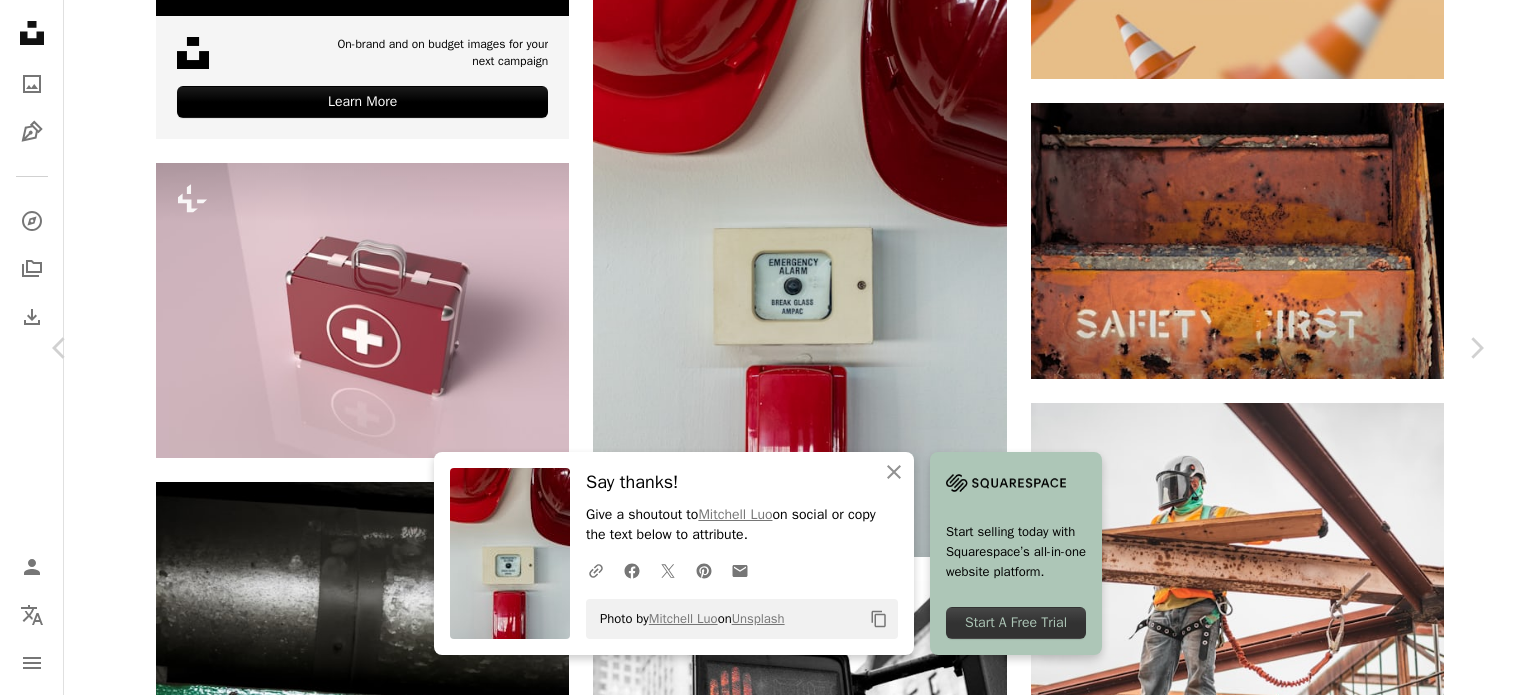 click on "An X shape Chevron left Chevron right An X shape Close Say thanks! Give a shoutout to  [NAME] [LAST]  on social or copy the text below to attribute. A URL sharing icon (chains) Facebook icon X (formerly Twitter) icon Pinterest icon An envelope Photo by  [NAME] [LAST]  on  Unsplash
Copy content Start selling today with Squarespace’s all-in-one website platform. Start A Free Trial [NAME] [LAST] For  Unsplash+ A heart A plus sign A lock Download Zoom in A forward-right arrow Share More Actions Calendar outlined Published on  [MONTH] [DAY], [YEAR] Safety Licensed under the  Unsplash+ License construction safety engineer construction site construction worker helmet contractor health and safety hard hat tape measure HD Wallpapers From this series Chevron right Plus sign for Unsplash+ Plus sign for Unsplash+ Plus sign for Unsplash+ Plus sign for Unsplash+ Plus sign for Unsplash+ Plus sign for Unsplash+ Plus sign for Unsplash+ Plus sign for Unsplash+ Plus sign for Unsplash+ Plus sign for Unsplash+ Related images A heart" at bounding box center [768, 5698] 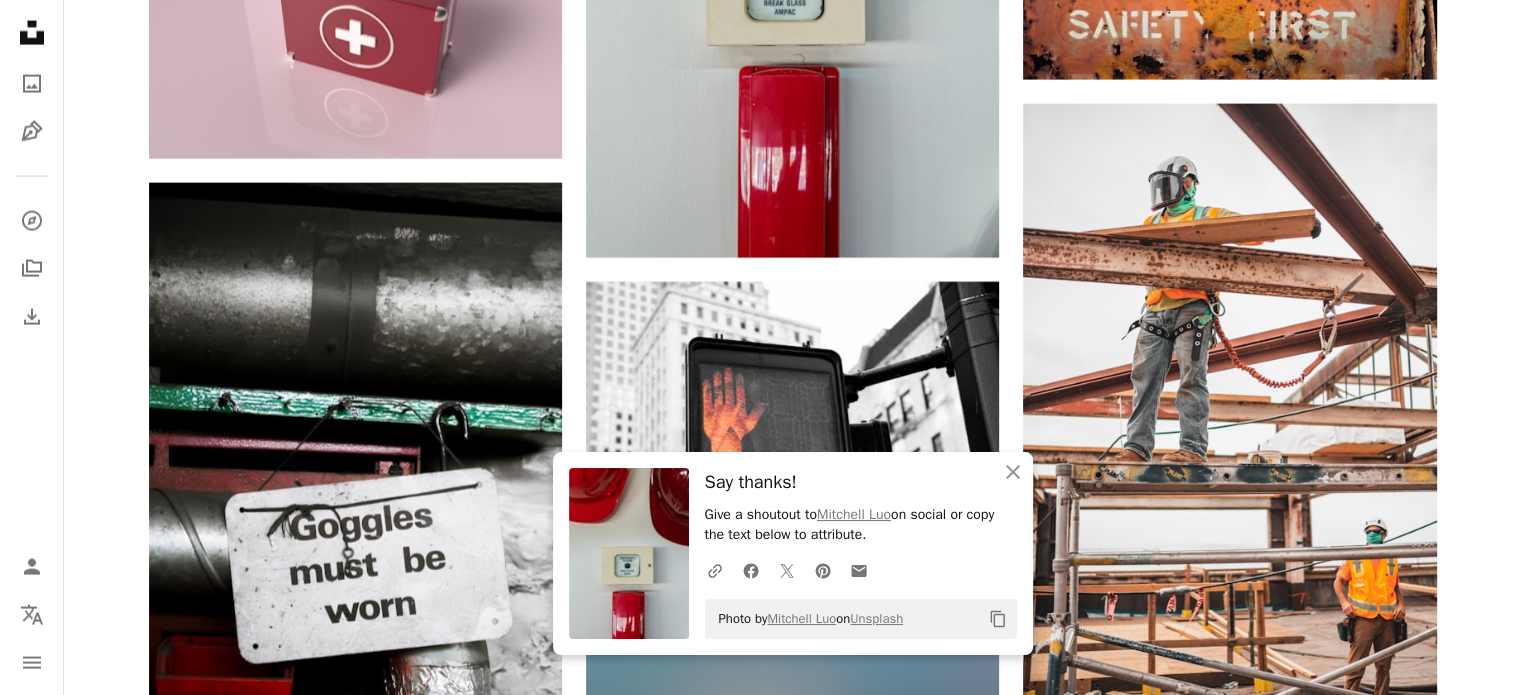 scroll, scrollTop: 4500, scrollLeft: 0, axis: vertical 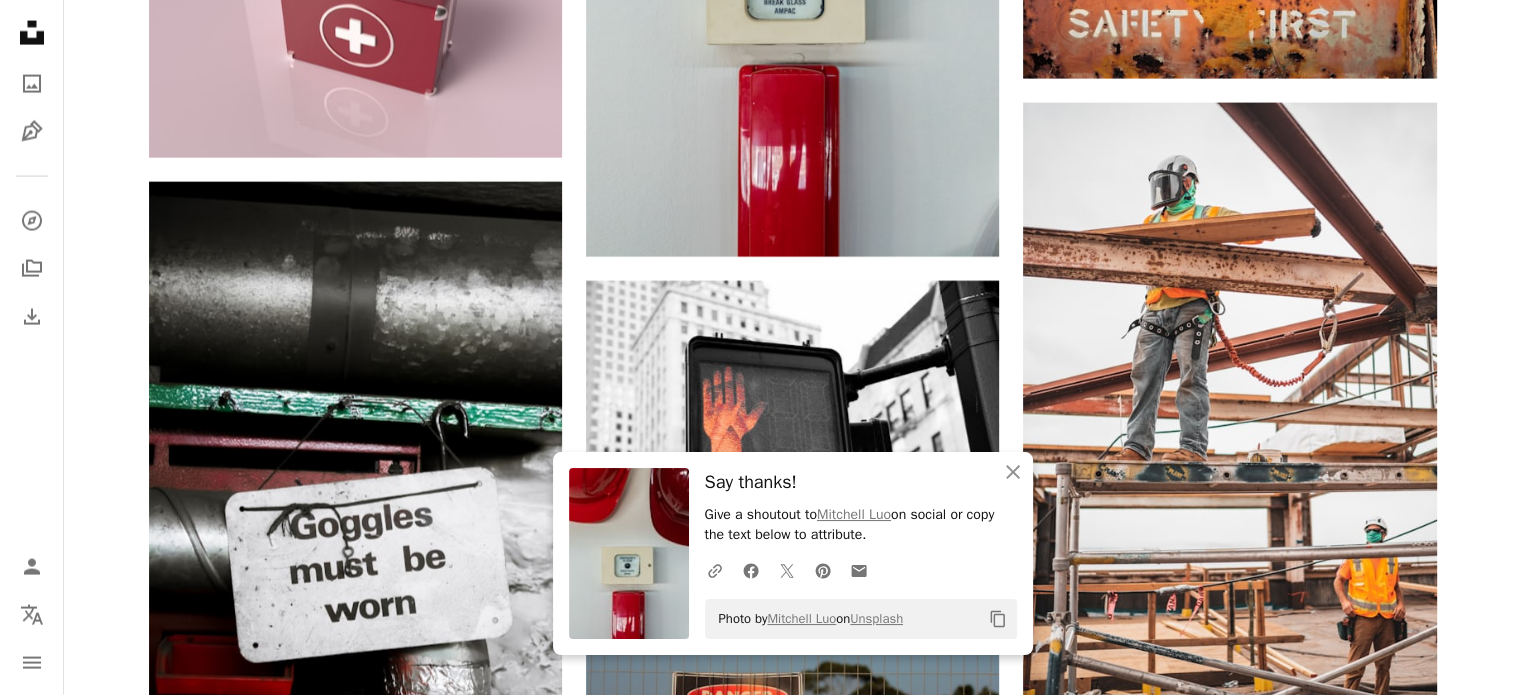 click on "Arrow pointing down" 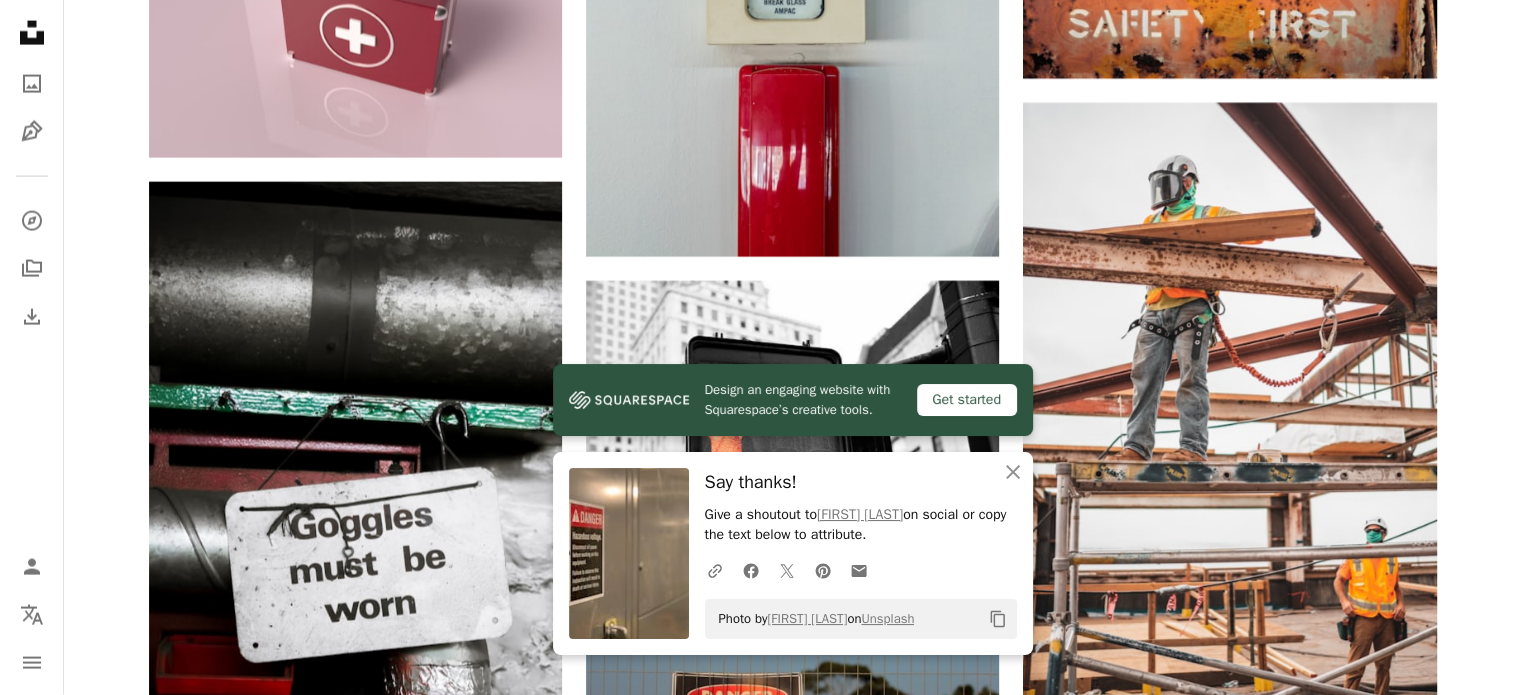 click at bounding box center [1229, 1173] 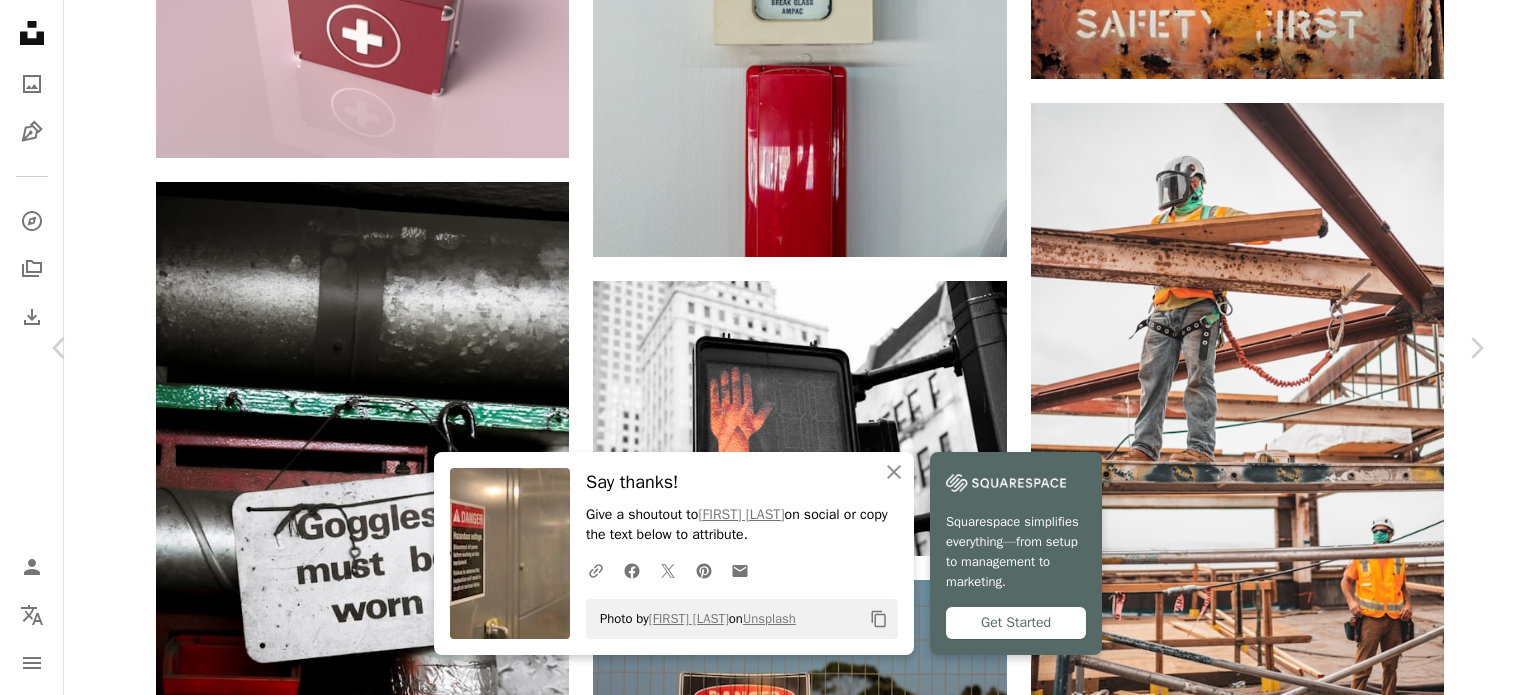click on "Download free" at bounding box center [1287, 5098] 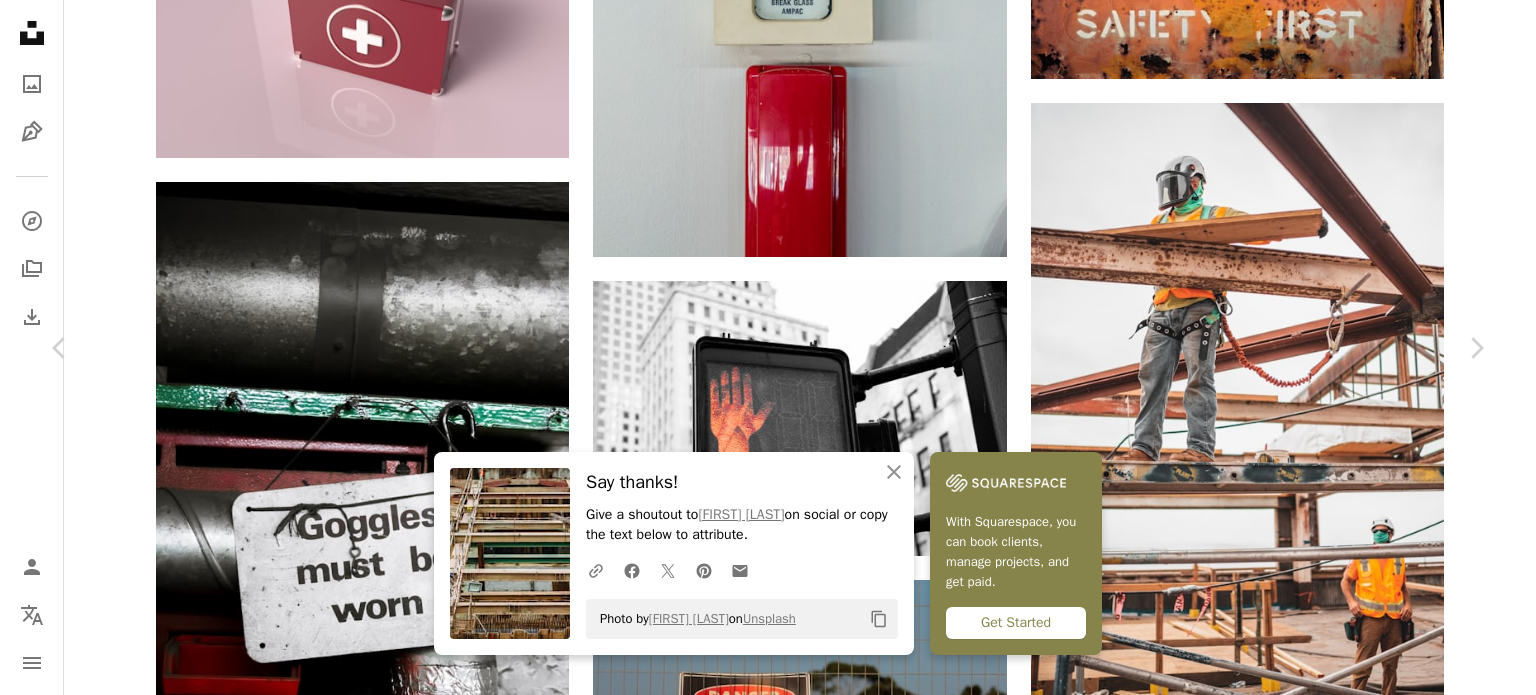 click on "An X shape" at bounding box center [20, 20] 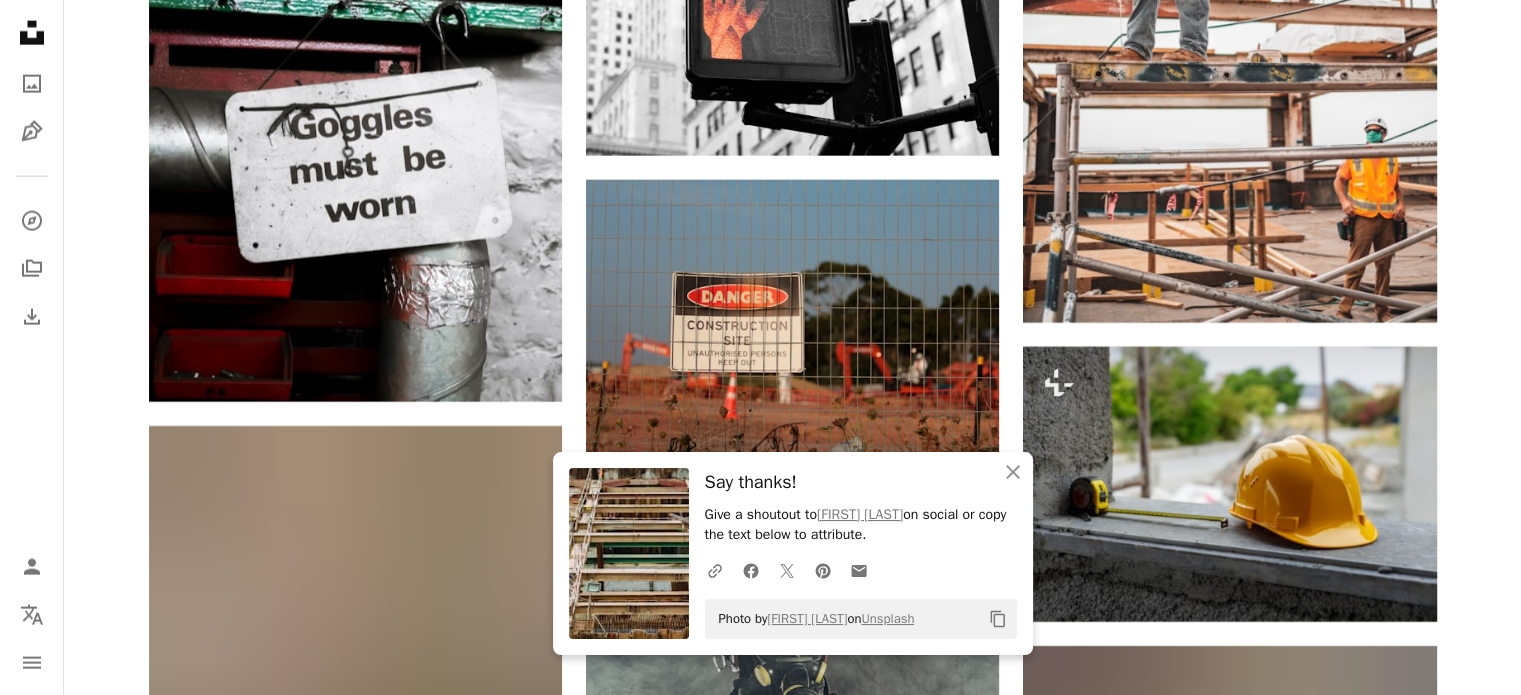 scroll, scrollTop: 5000, scrollLeft: 0, axis: vertical 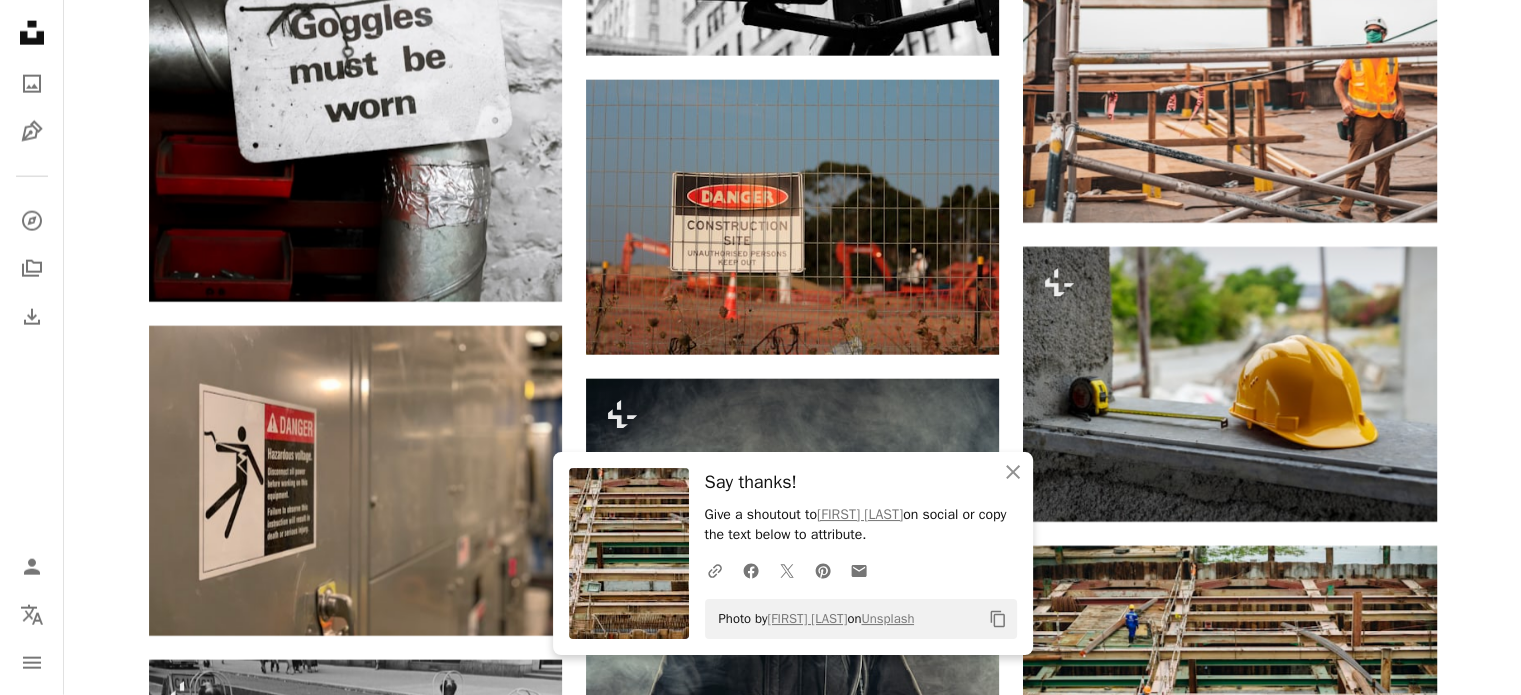 click 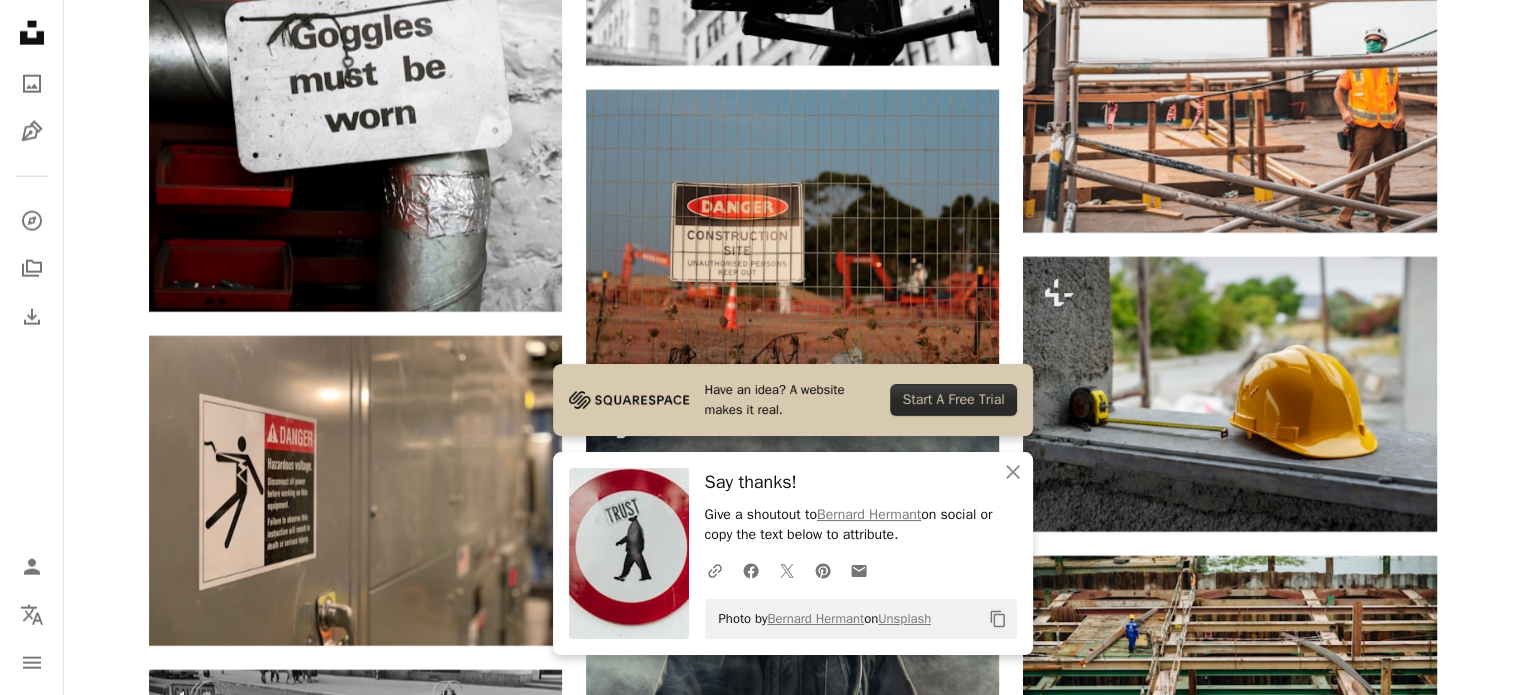 scroll, scrollTop: 4800, scrollLeft: 0, axis: vertical 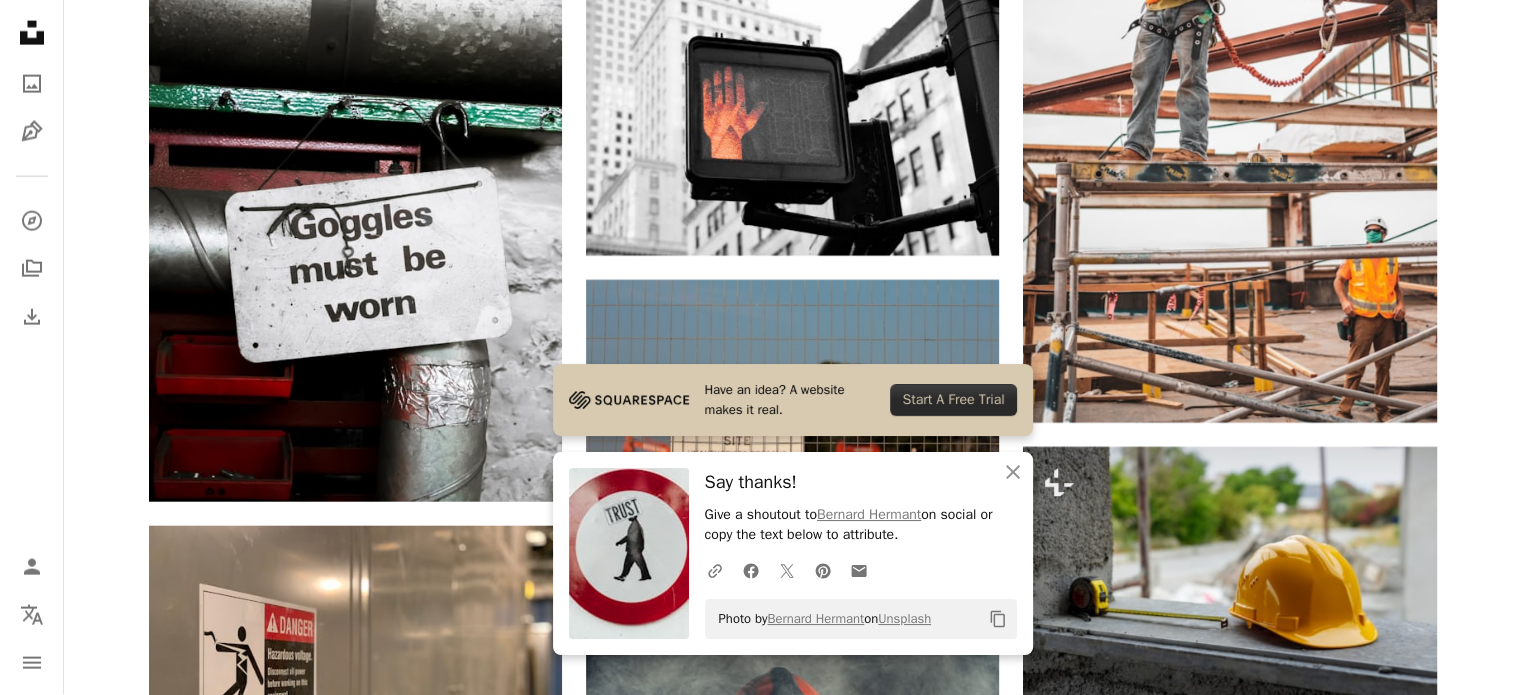 click on "A lock Download" at bounding box center (491, 1126) 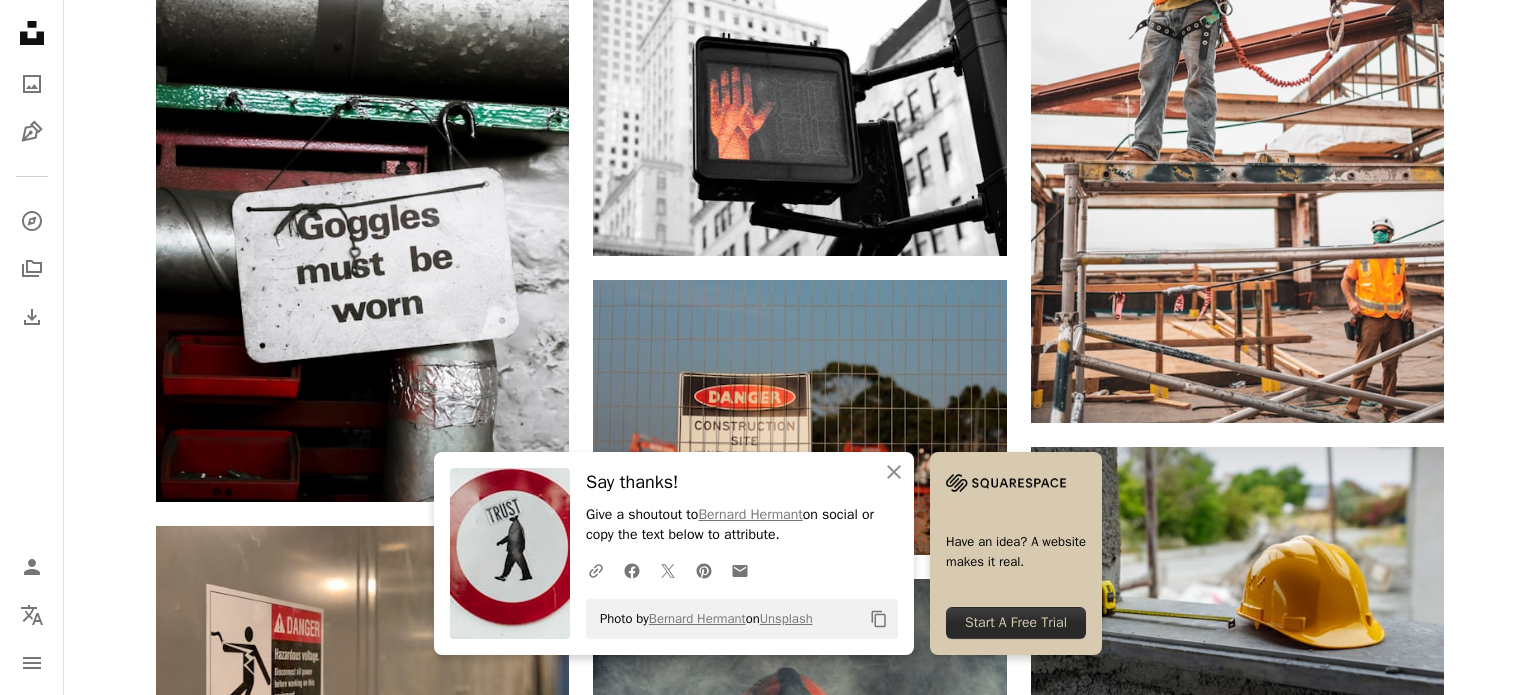 click on "An X shape An X shape Close Say thanks! Give a shoutout to  [FIRST] [LAST]  on social or copy the text below to attribute. A URL sharing icon (chains) Facebook icon X (formerly Twitter) icon Pinterest icon An envelope Photo by  [FIRST] [LAST]  on  Unsplash
Copy content Have an idea? A website makes it real. Start A Free Trial Premium, ready to use images. Get unlimited access. A plus sign Members-only content added monthly A plus sign Unlimited royalty-free downloads A plus sign Illustrations  New A plus sign Enhanced legal protections yearly 66%  off monthly $12   $4 USD per month * Get  Unsplash+ * When paid annually, billed upfront  $48 Taxes where applicable. Renews automatically. Cancel anytime." at bounding box center (768, 5098) 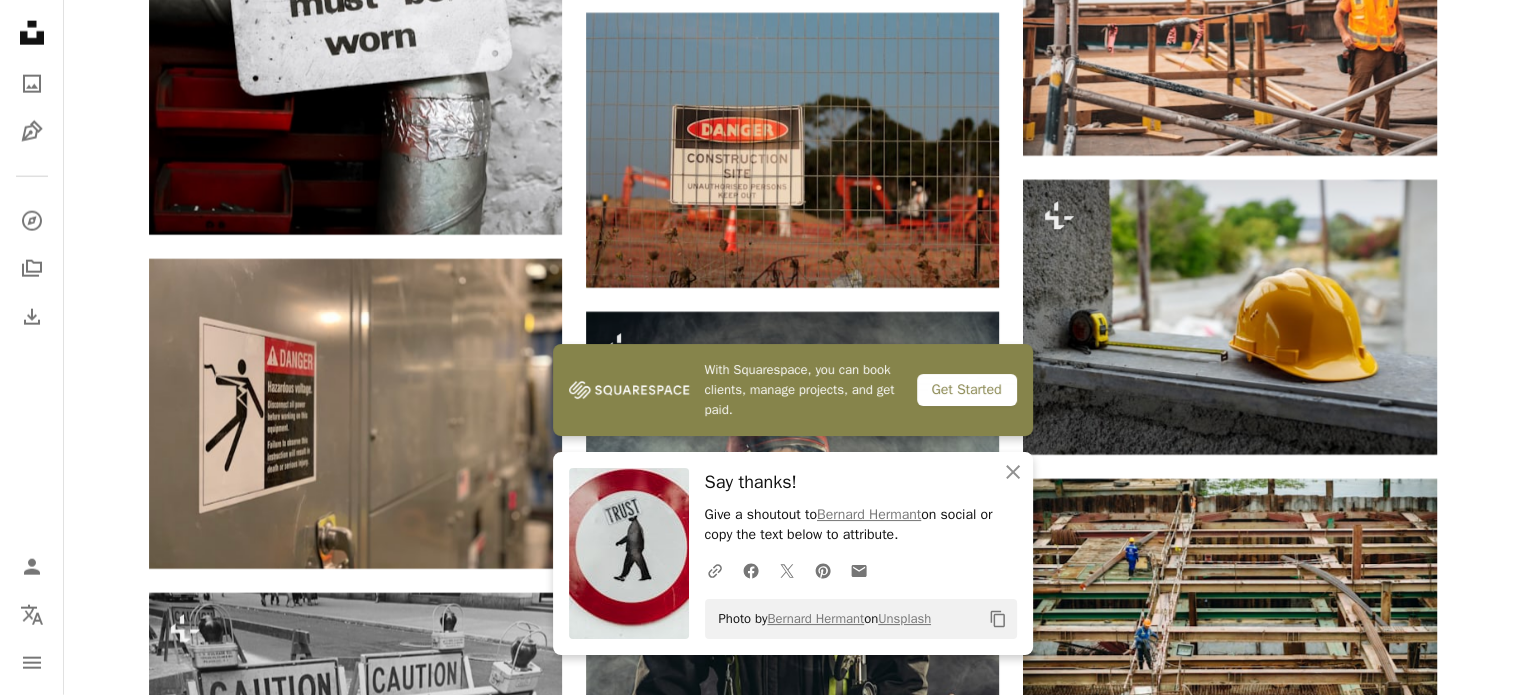 scroll, scrollTop: 5100, scrollLeft: 0, axis: vertical 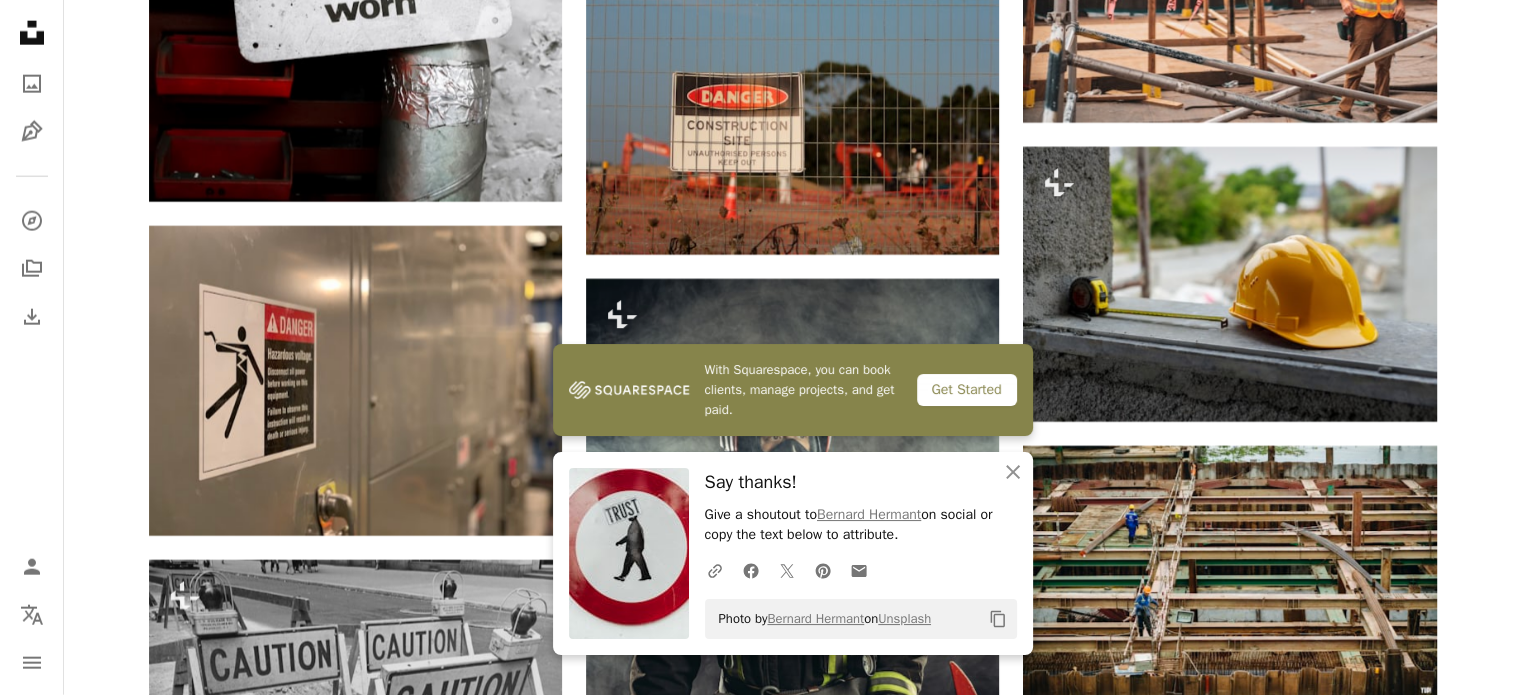 click 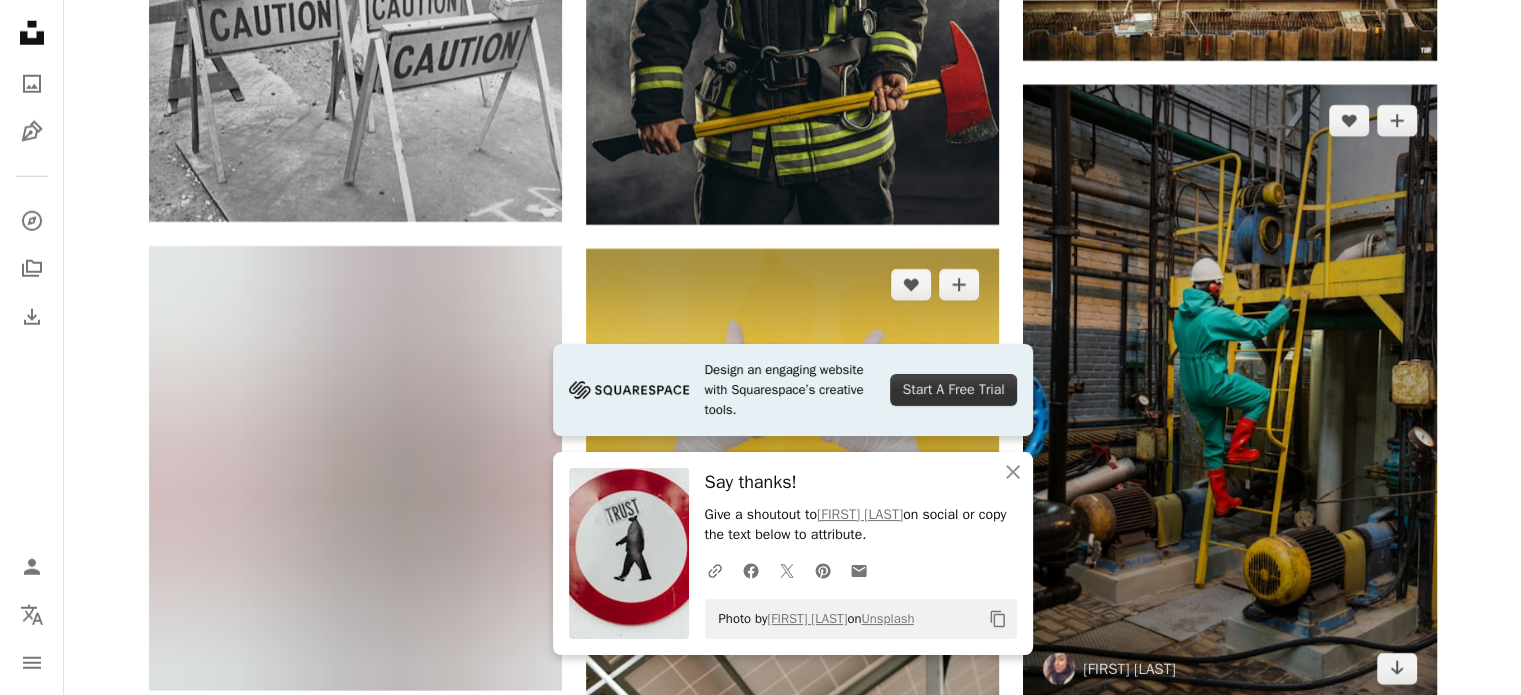 scroll, scrollTop: 5800, scrollLeft: 0, axis: vertical 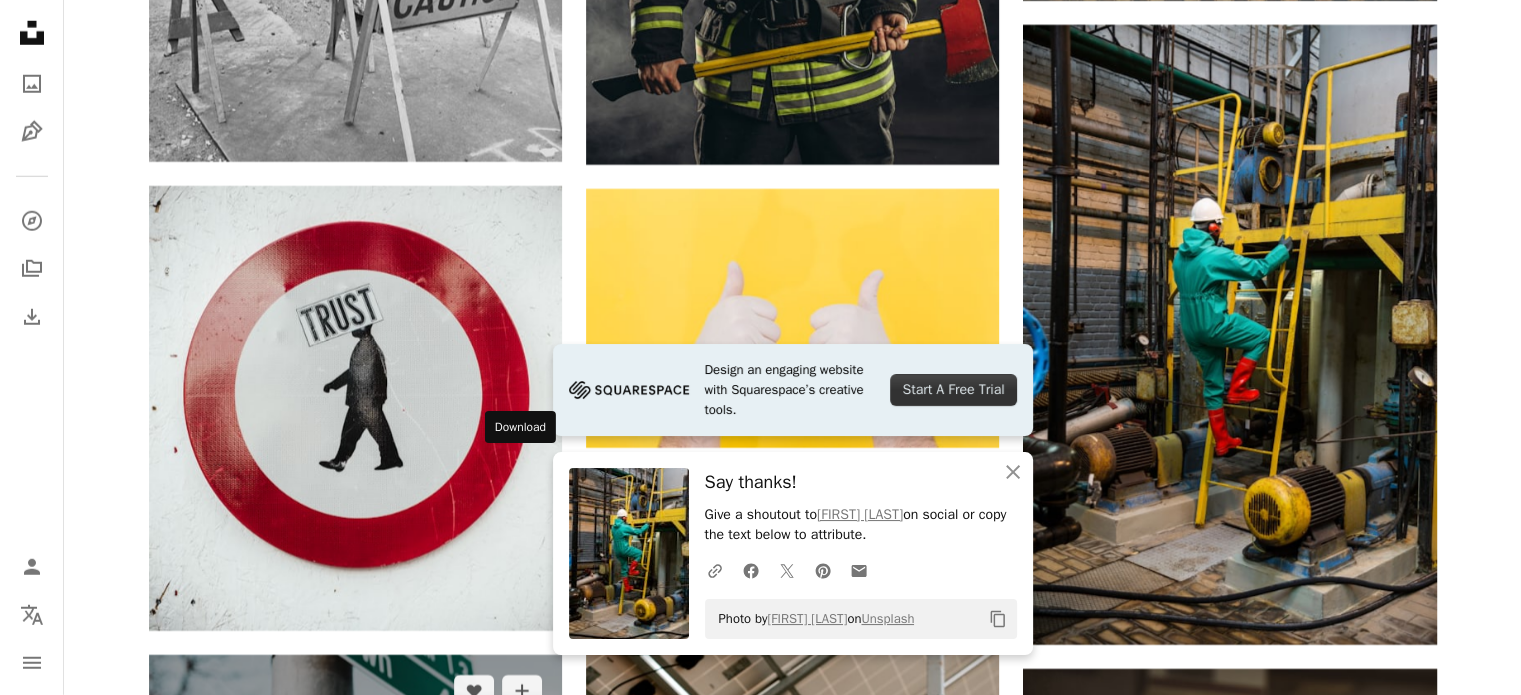 click on "Arrow pointing down" 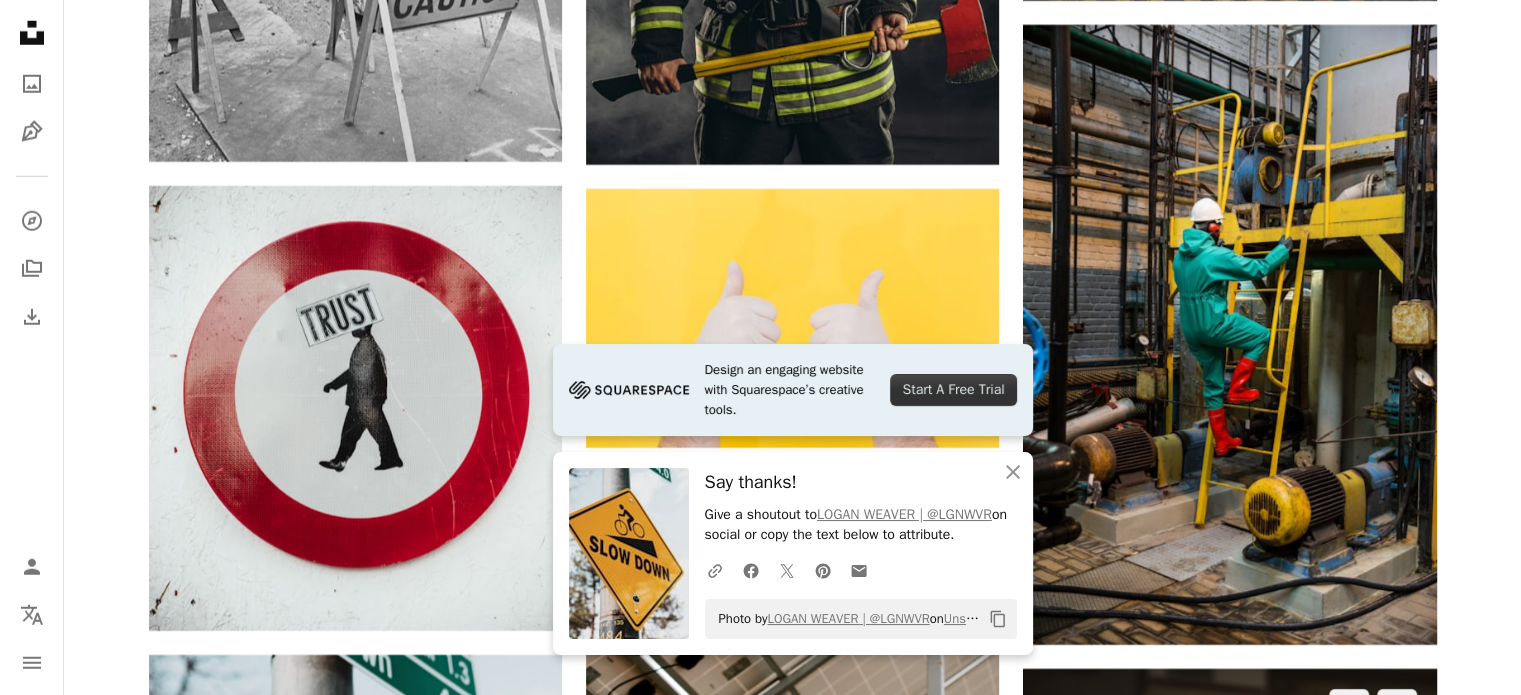 click 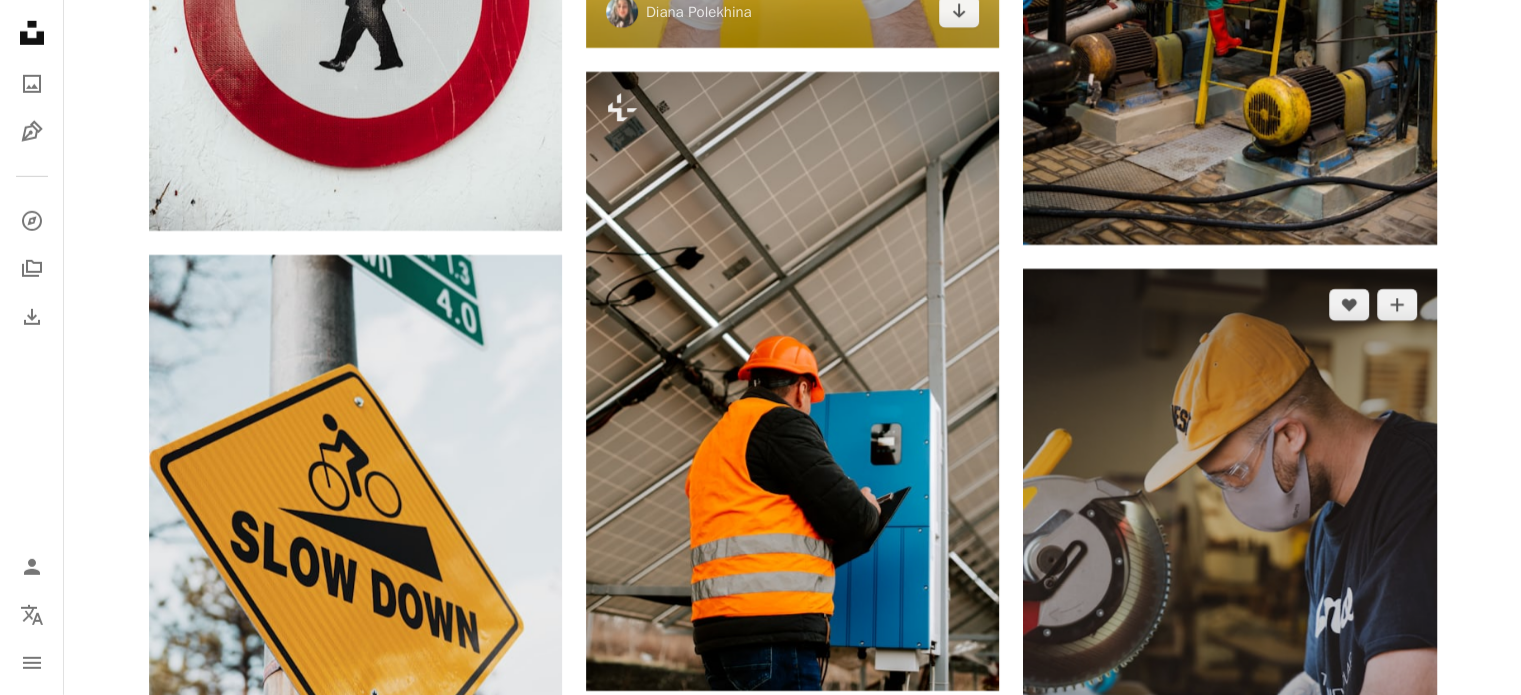 scroll, scrollTop: 6400, scrollLeft: 0, axis: vertical 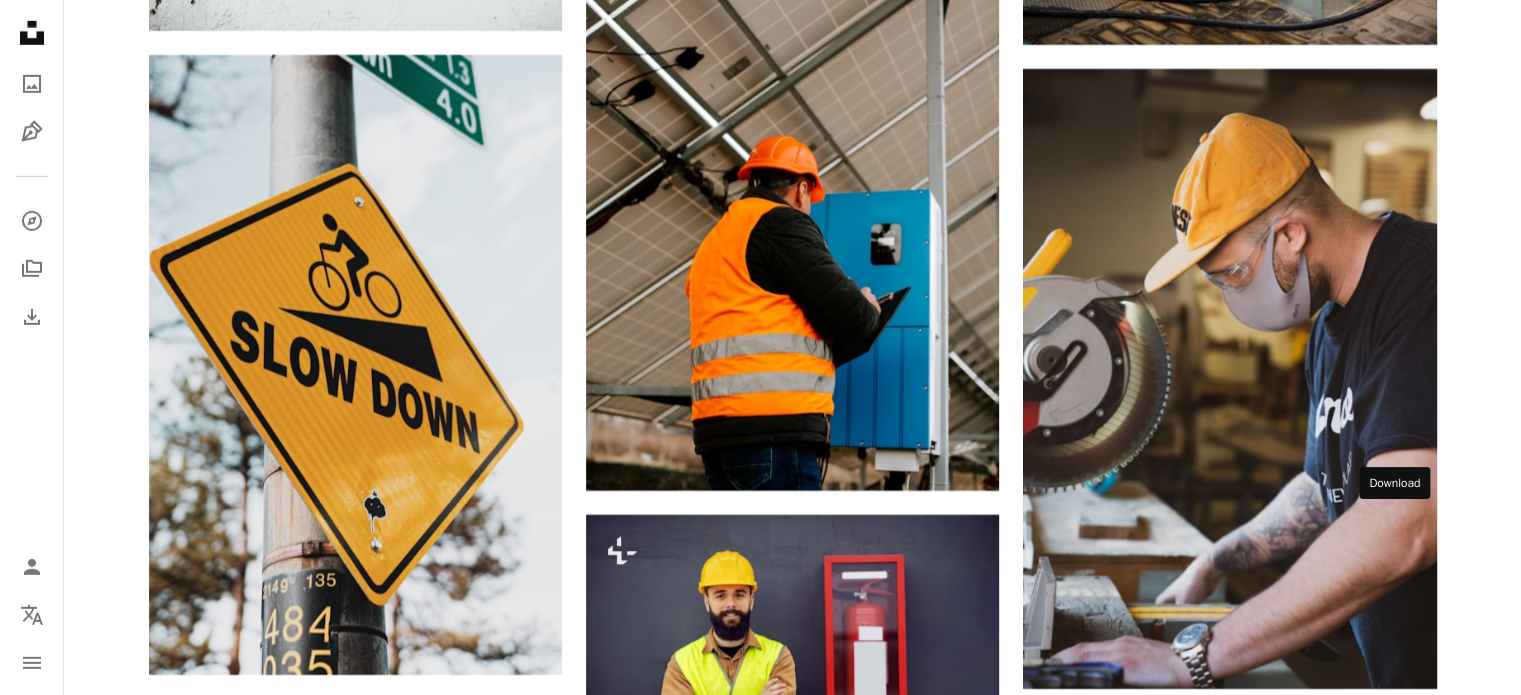 click 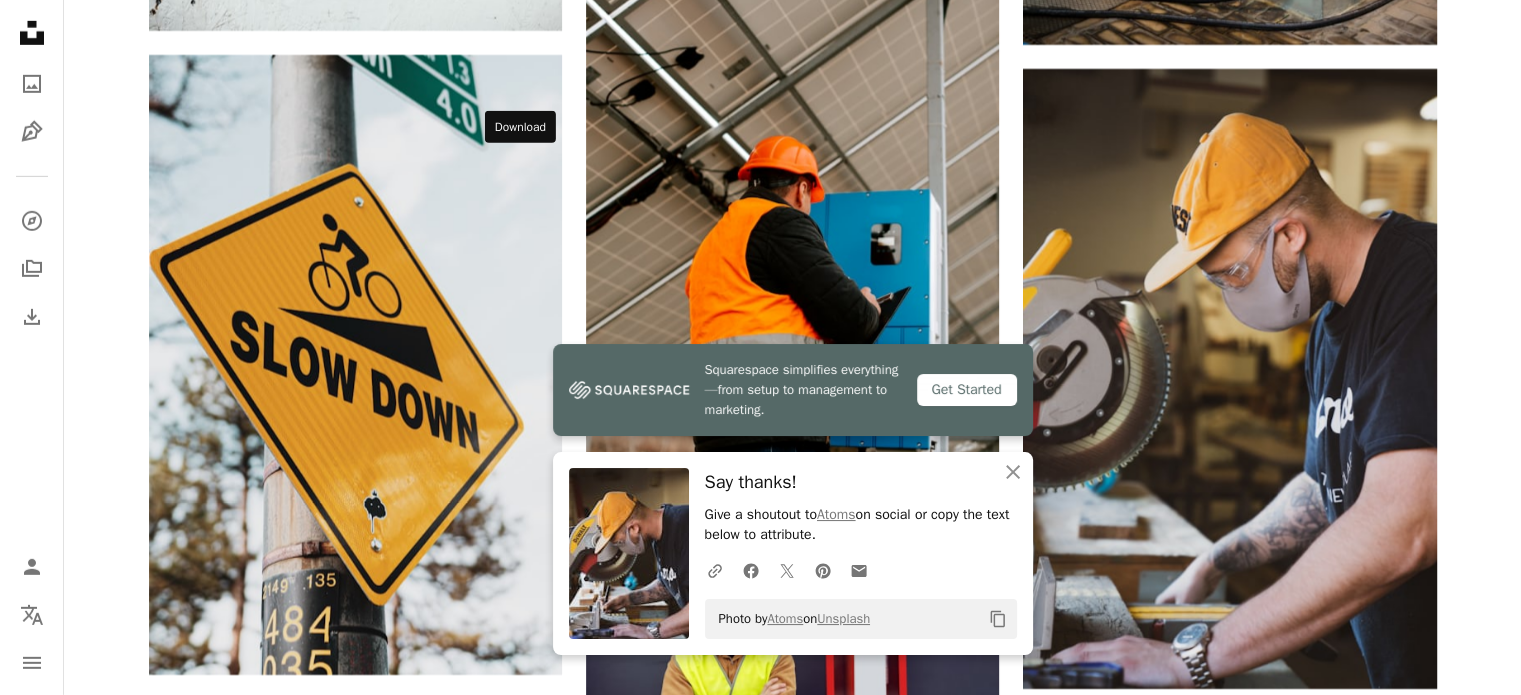 click on "Arrow pointing down" 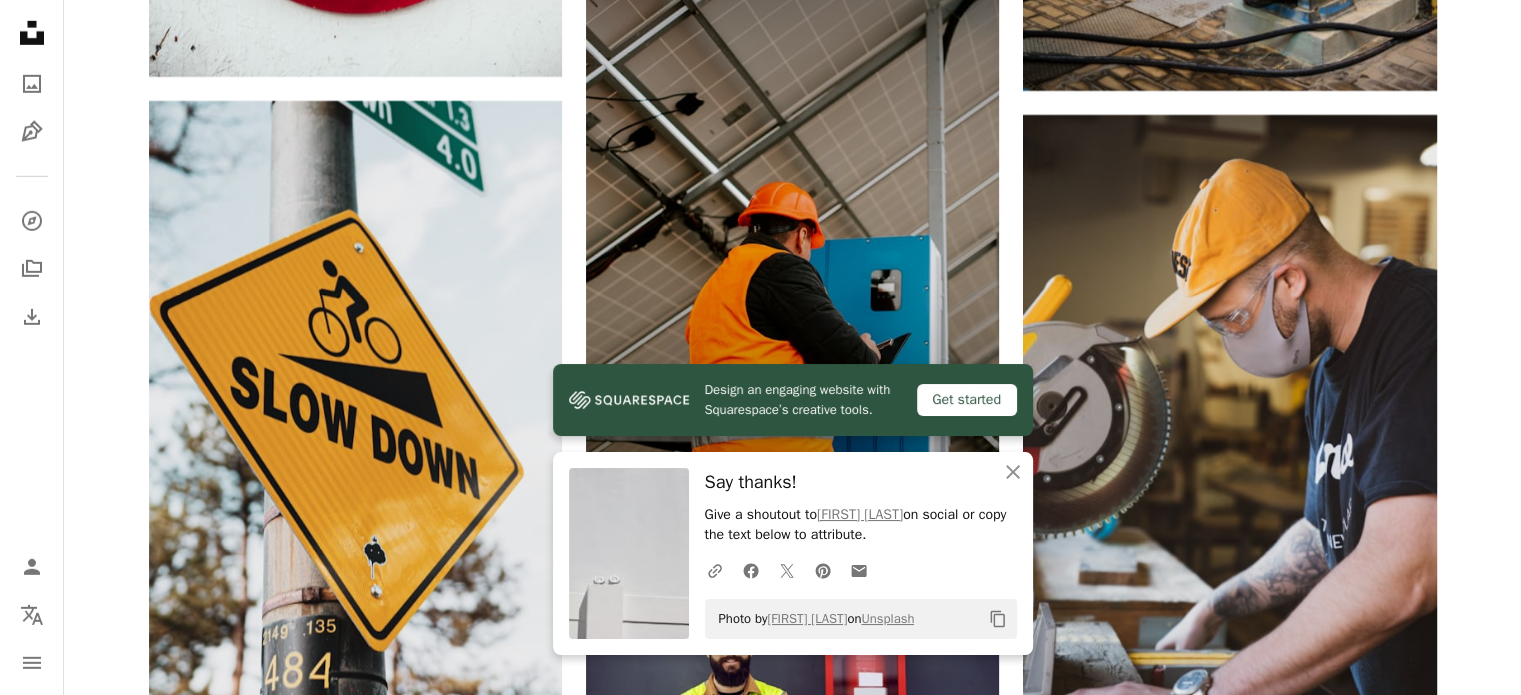 scroll, scrollTop: 6400, scrollLeft: 0, axis: vertical 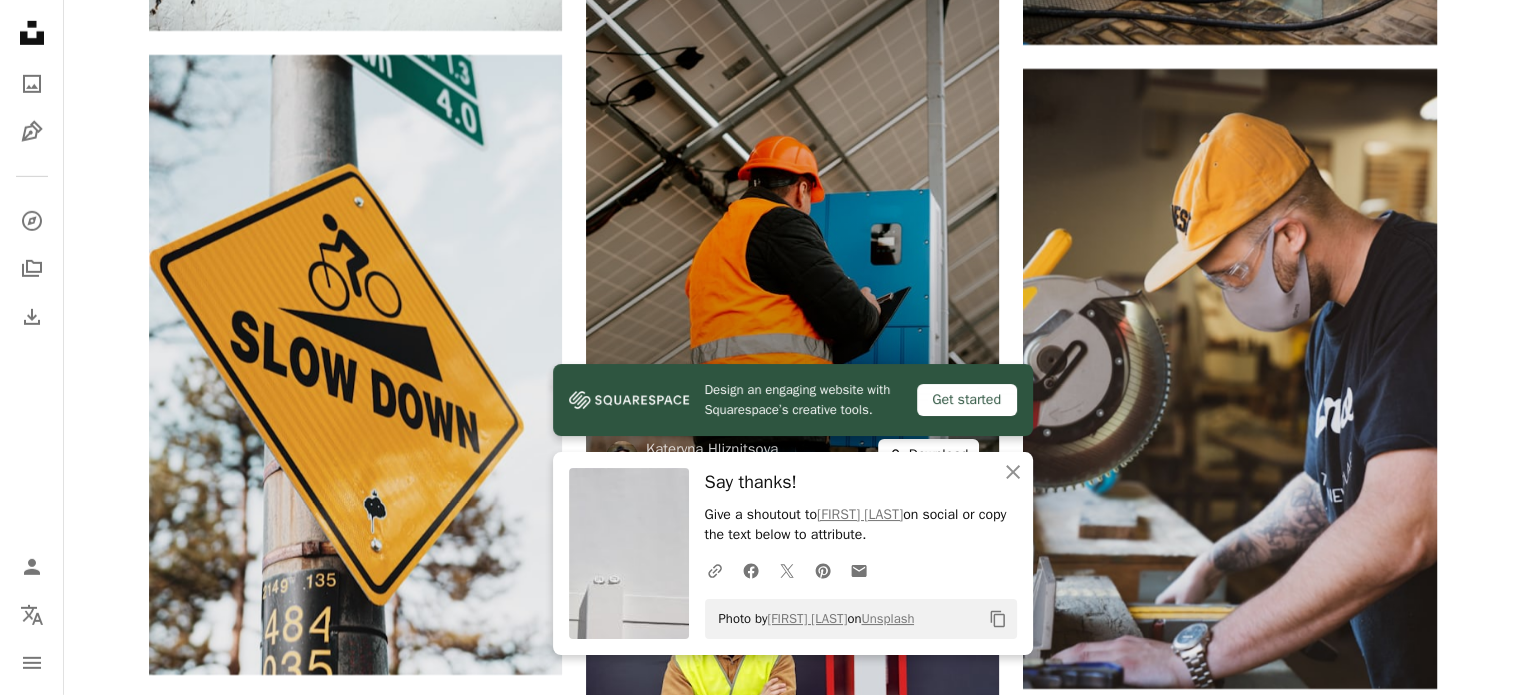 click on "A lock Download" at bounding box center (929, 455) 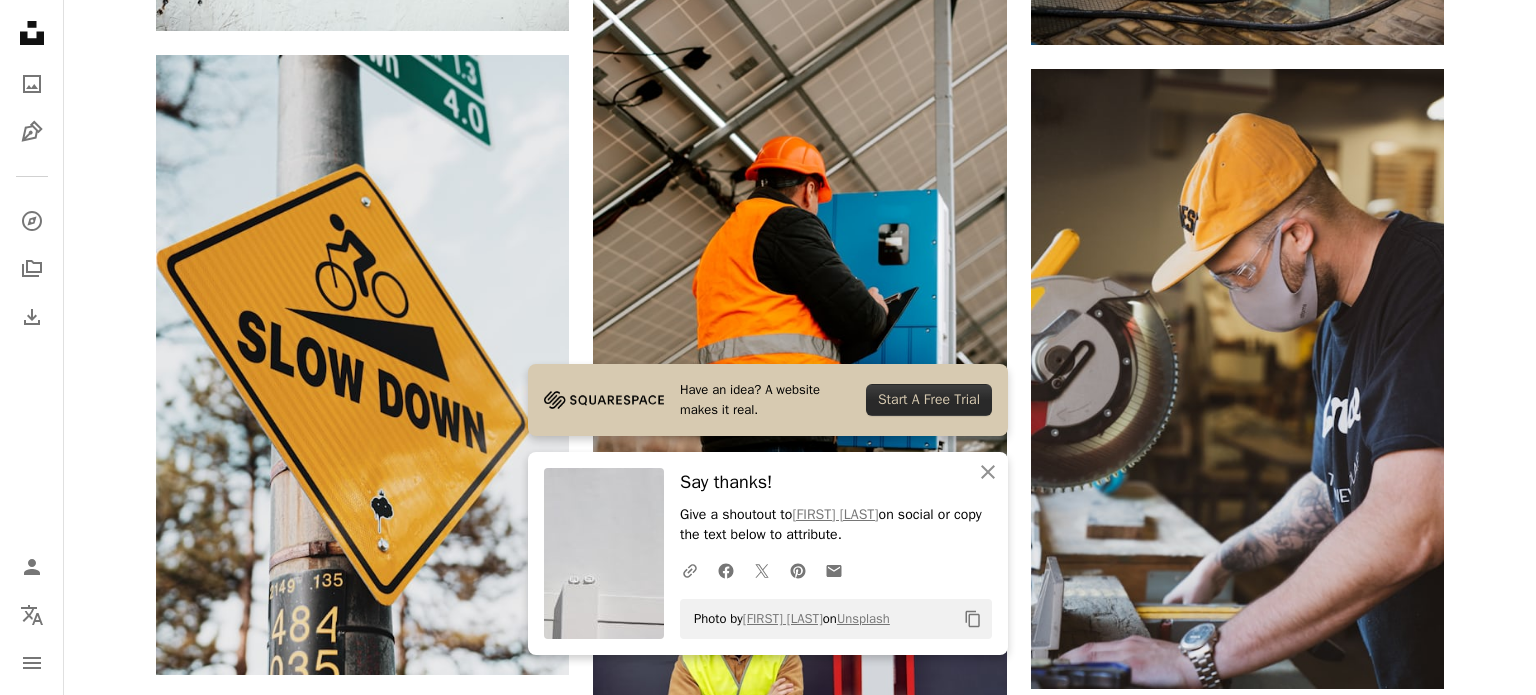 click on "An X shape Have an idea? A website makes it real. Start A Free Trial An X shape Close Say thanks! Give a shoutout to  [FIRST] [LAST]  on social or copy the text below to attribute. A URL sharing icon (chains) Facebook icon X (formerly Twitter) icon Pinterest icon An envelope Photo by  [FIRST] [LAST]  on  Unsplash
Copy content Premium, ready to use images. Get unlimited access. A plus sign Members-only content added monthly A plus sign Unlimited royalty-free downloads A plus sign Illustrations  New A plus sign Enhanced legal protections yearly 66%  off monthly $12   $4 USD per month * Get  Unsplash+ * When paid annually, billed upfront  $48 Taxes where applicable. Renews automatically. Cancel anytime." at bounding box center (768, 6241) 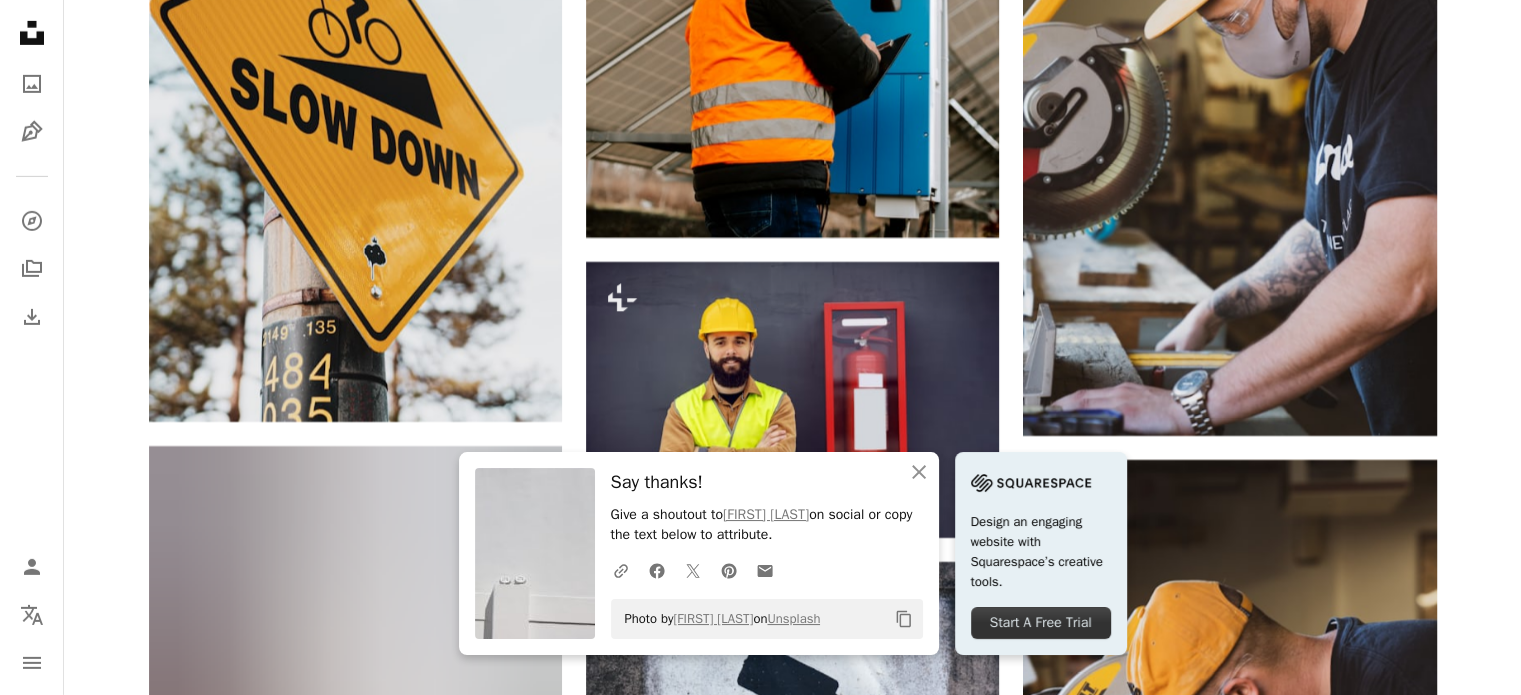 scroll, scrollTop: 6700, scrollLeft: 0, axis: vertical 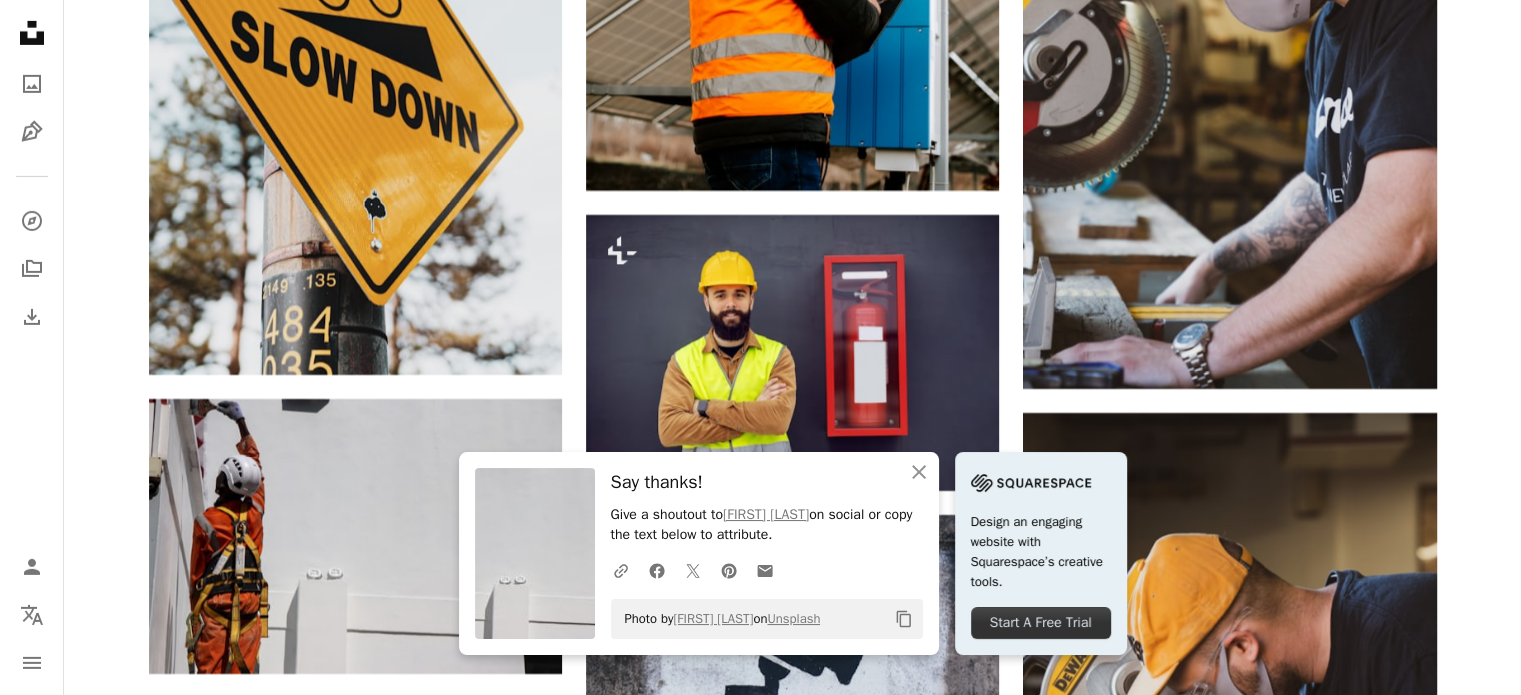 click on "Arrow pointing down" 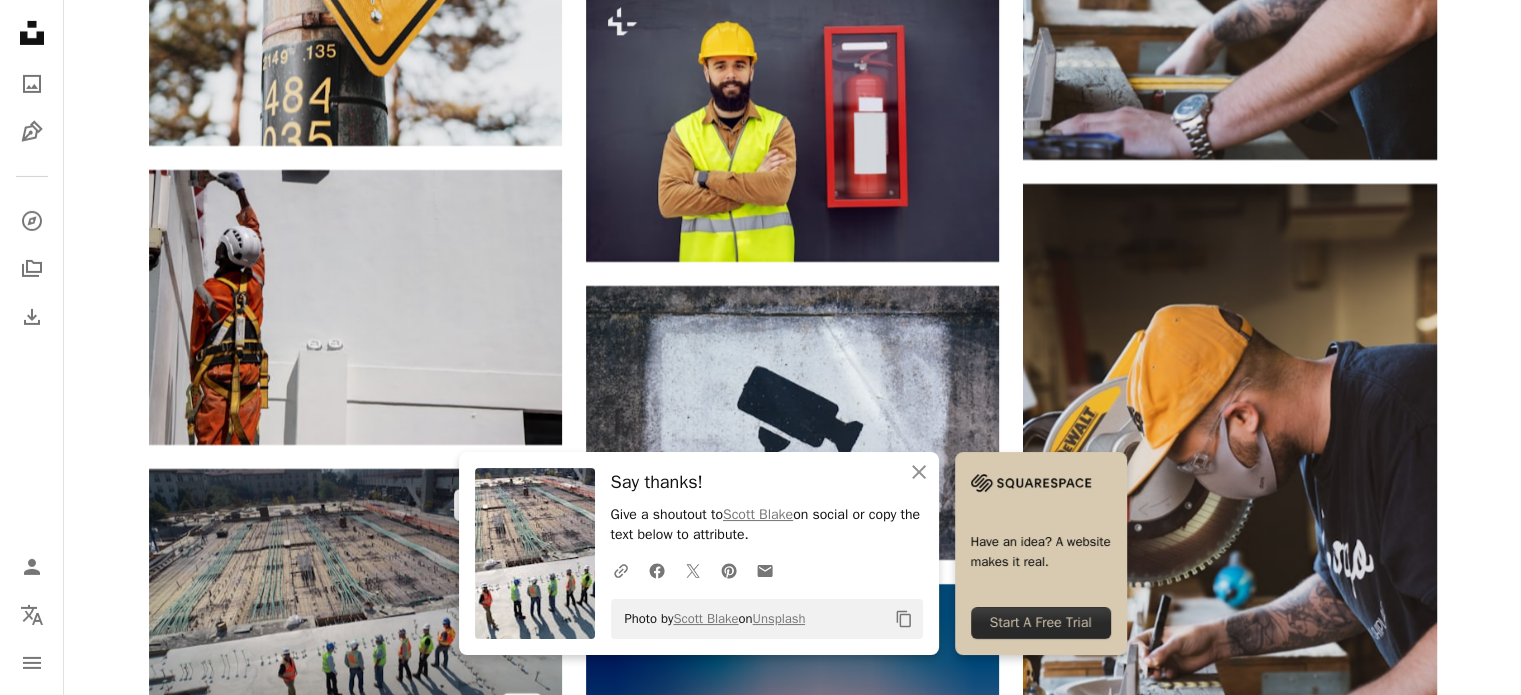 scroll, scrollTop: 7000, scrollLeft: 0, axis: vertical 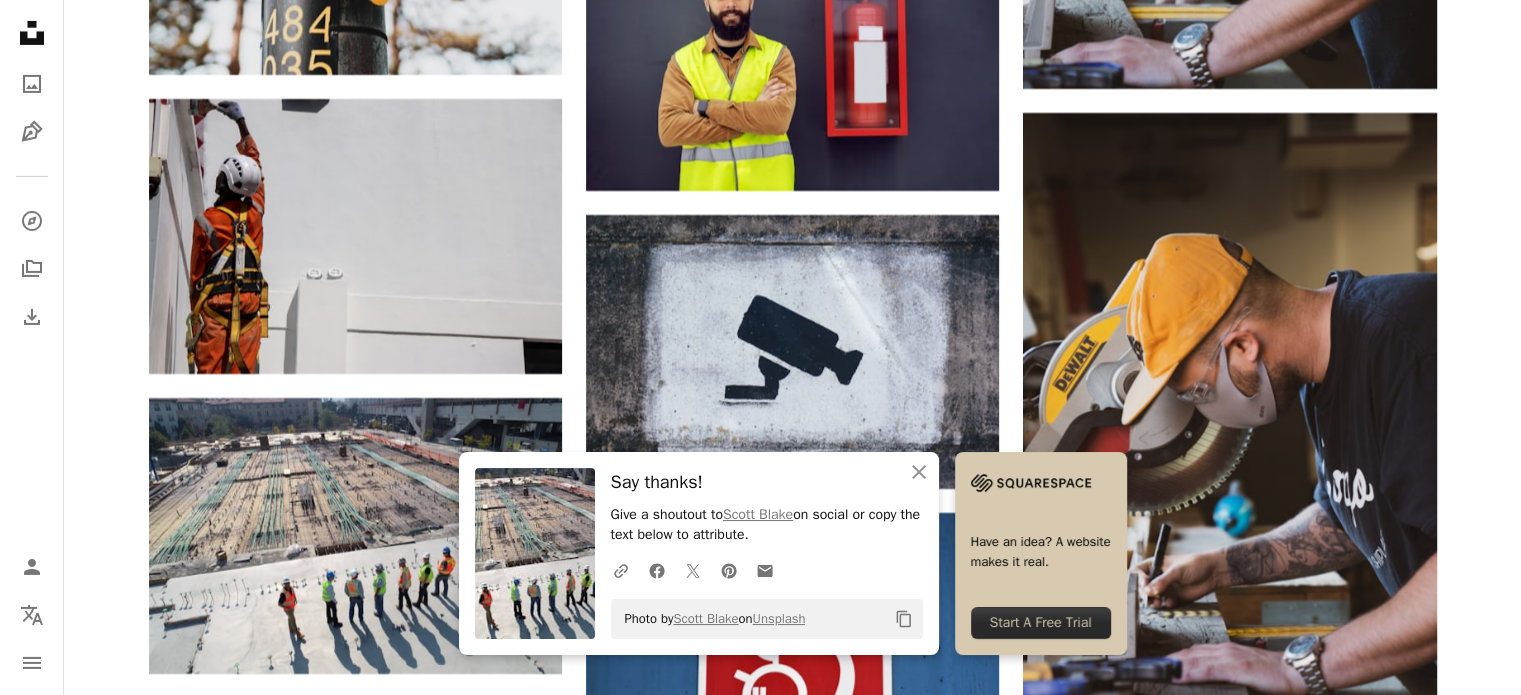 click 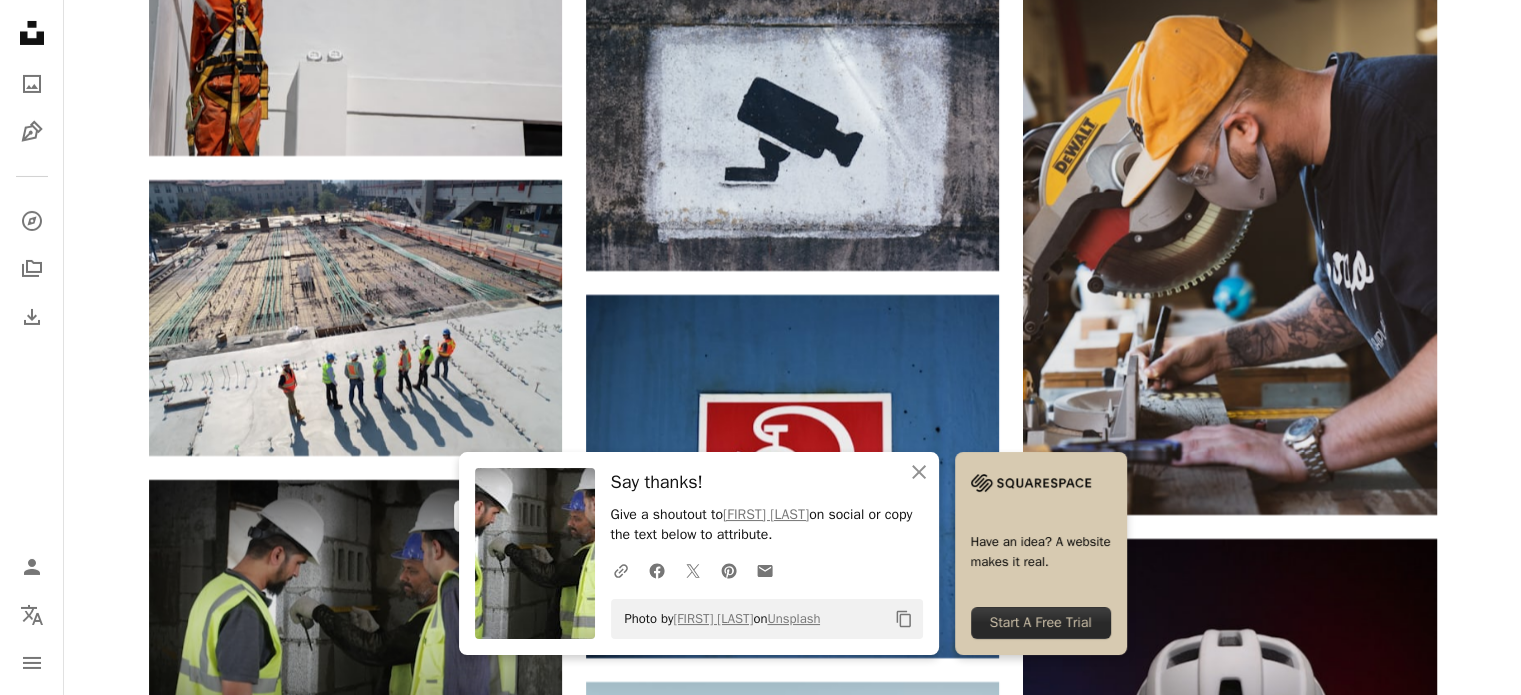scroll, scrollTop: 7300, scrollLeft: 0, axis: vertical 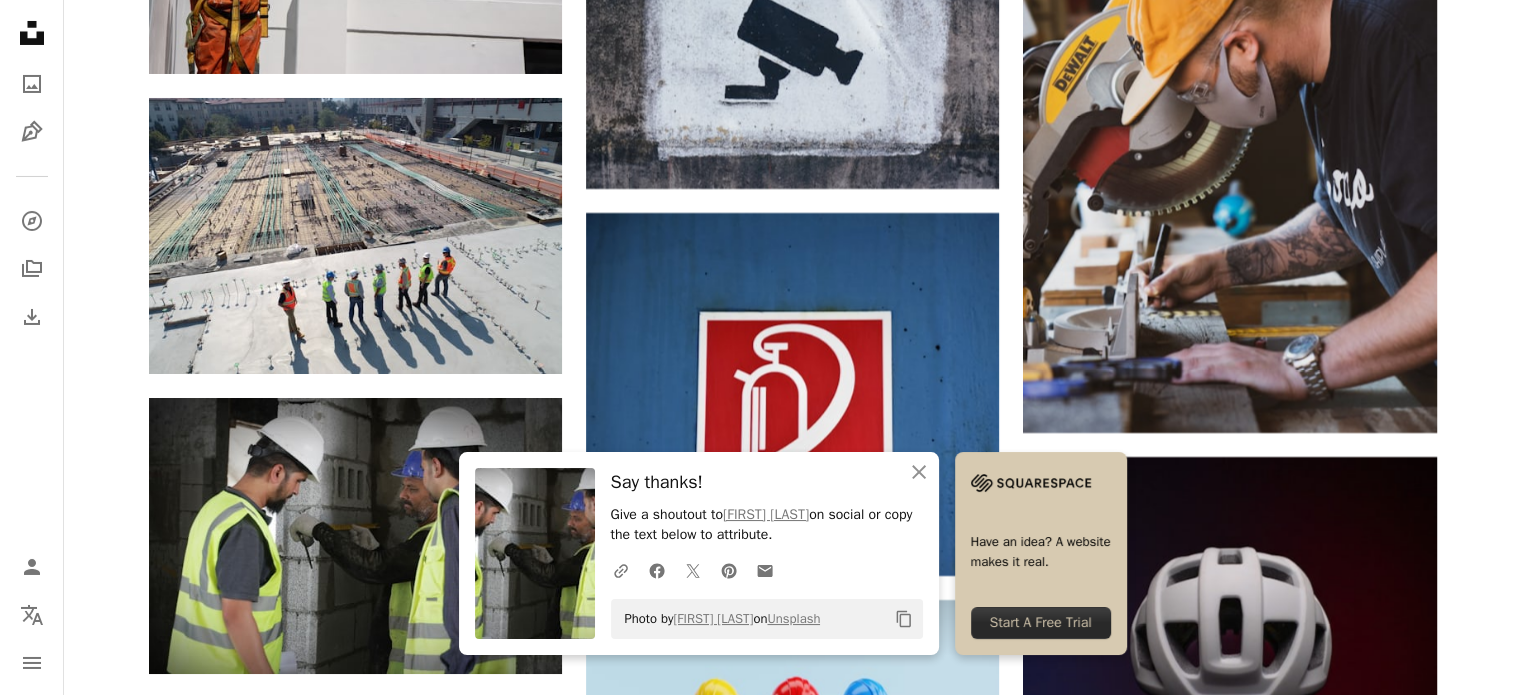 click on "A lock Download" at bounding box center (491, 972) 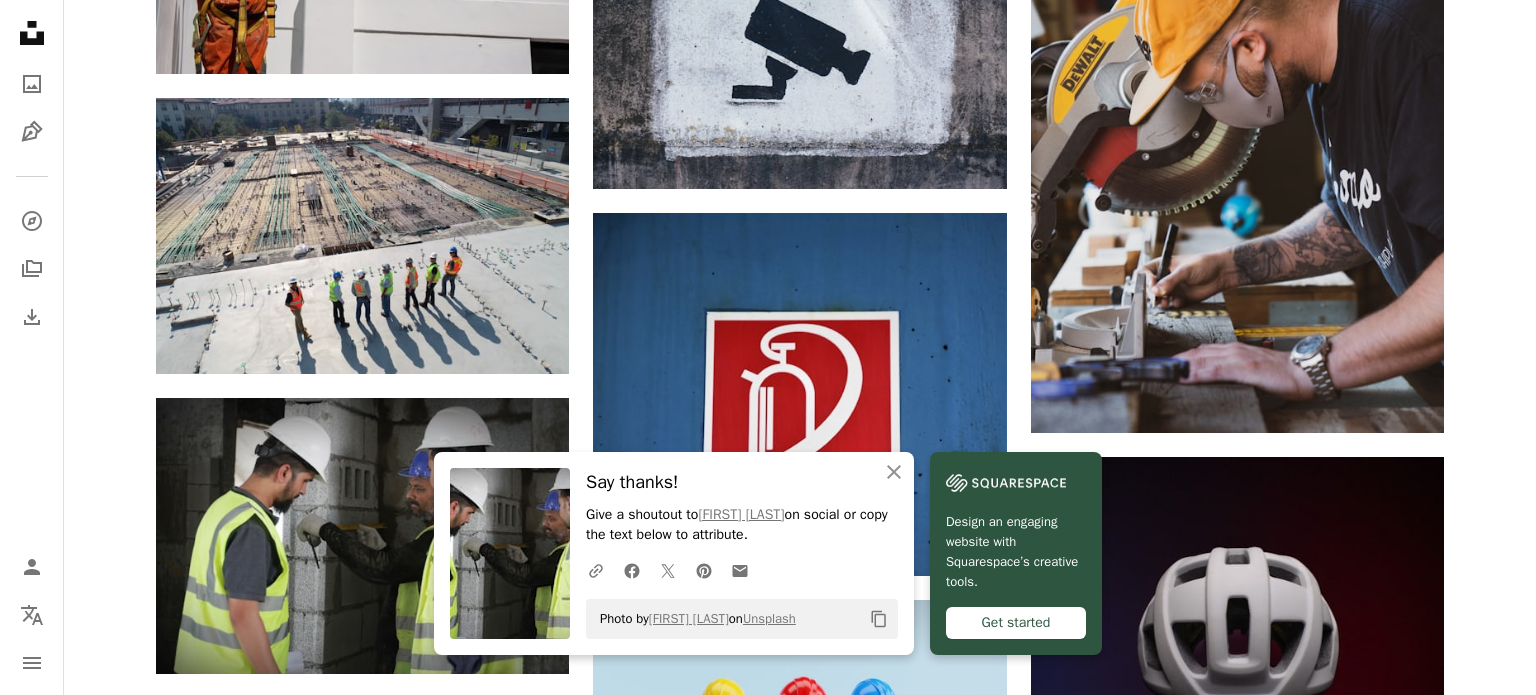 click on "An X shape An X shape Close Say thanks! Give a shoutout to  [FIRST] [LAST]  on social or copy the text below to attribute. A URL sharing icon (chains) Facebook icon X (formerly Twitter) icon Pinterest icon An envelope Photo by  [FIRST] [LAST]  on  Unsplash
Copy content Design an engaging website with Squarespace’s creative tools. Get started Premium, ready to use images. Get unlimited access. A plus sign Members-only content added monthly A plus sign Unlimited royalty-free downloads A plus sign Illustrations  New A plus sign Enhanced legal protections yearly 66%  off monthly $12   $4 USD per month * Get  Unsplash+ * When paid annually, billed upfront  $48 Taxes where applicable. Renews automatically. Cancel anytime." at bounding box center (768, 5341) 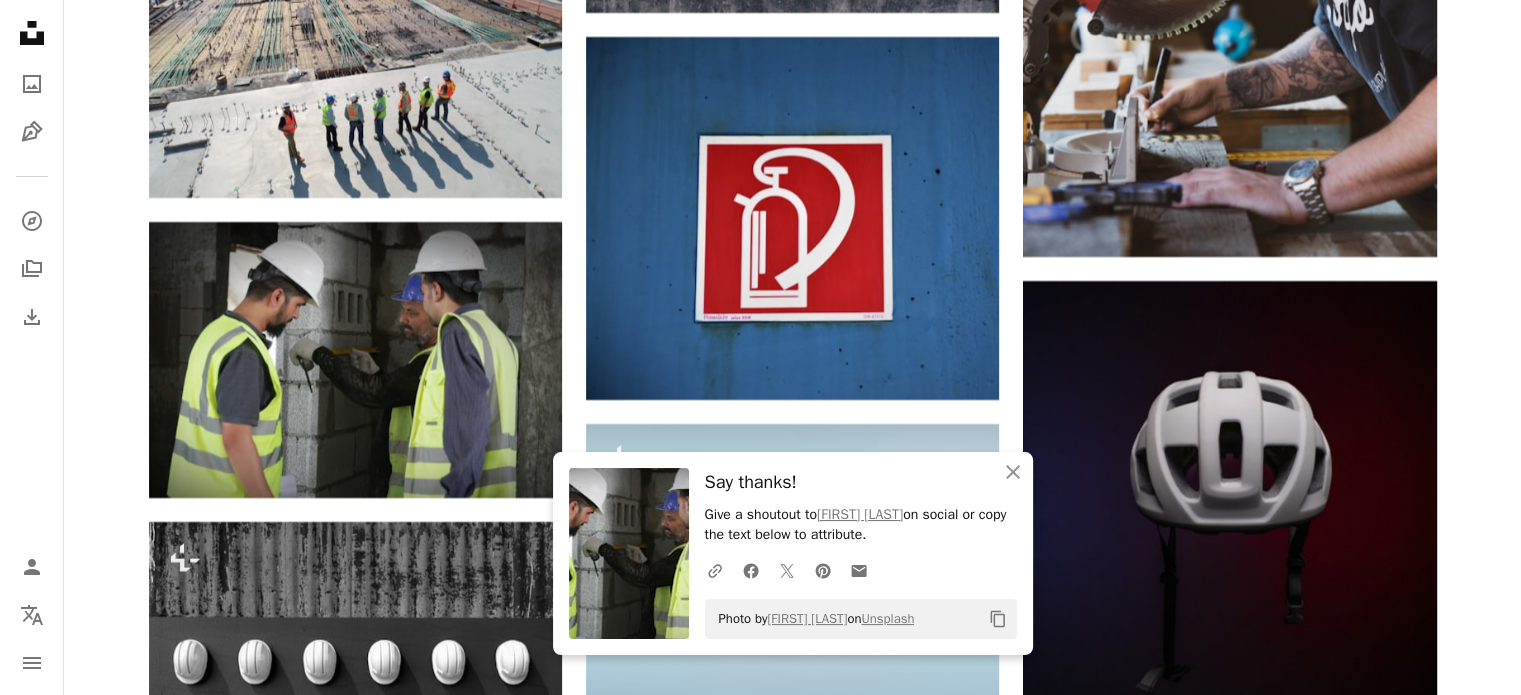 scroll, scrollTop: 7500, scrollLeft: 0, axis: vertical 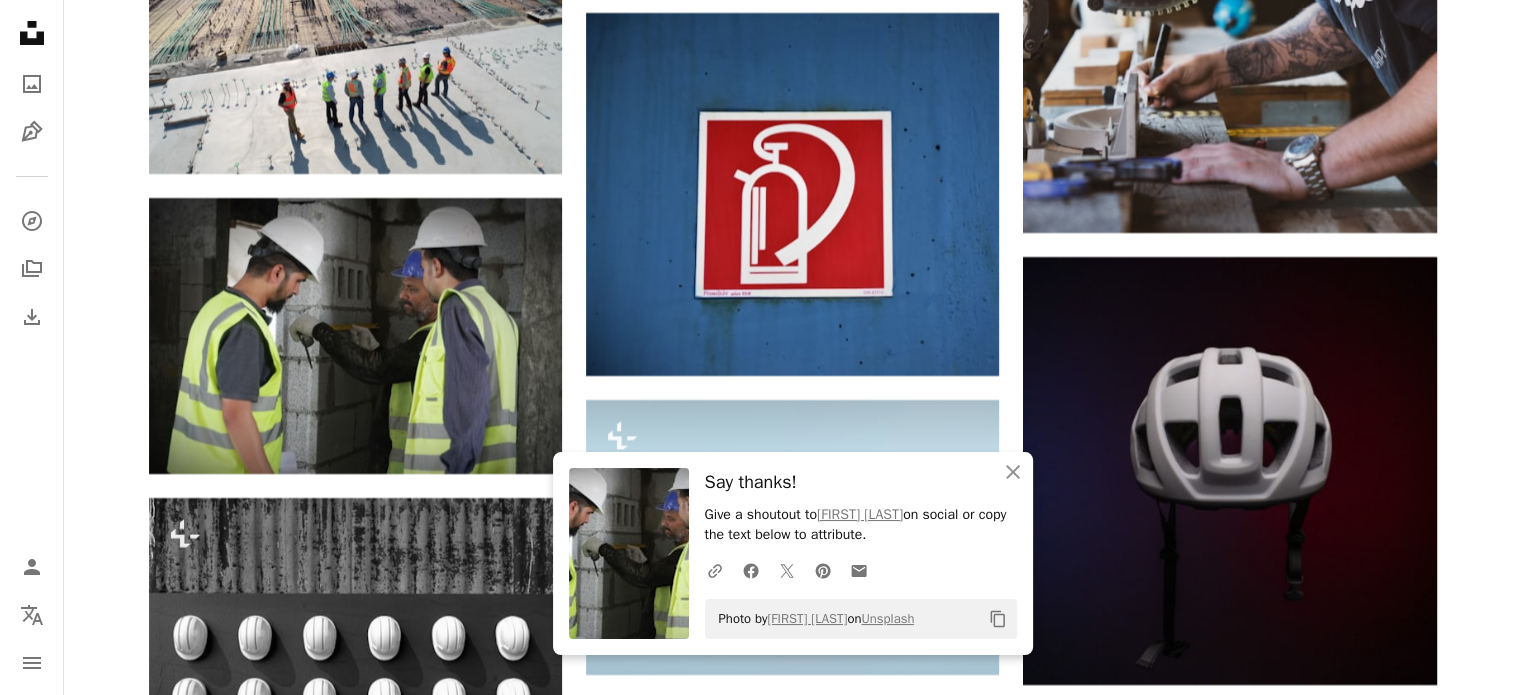 click on "Arrow pointing down" at bounding box center [1397, 1293] 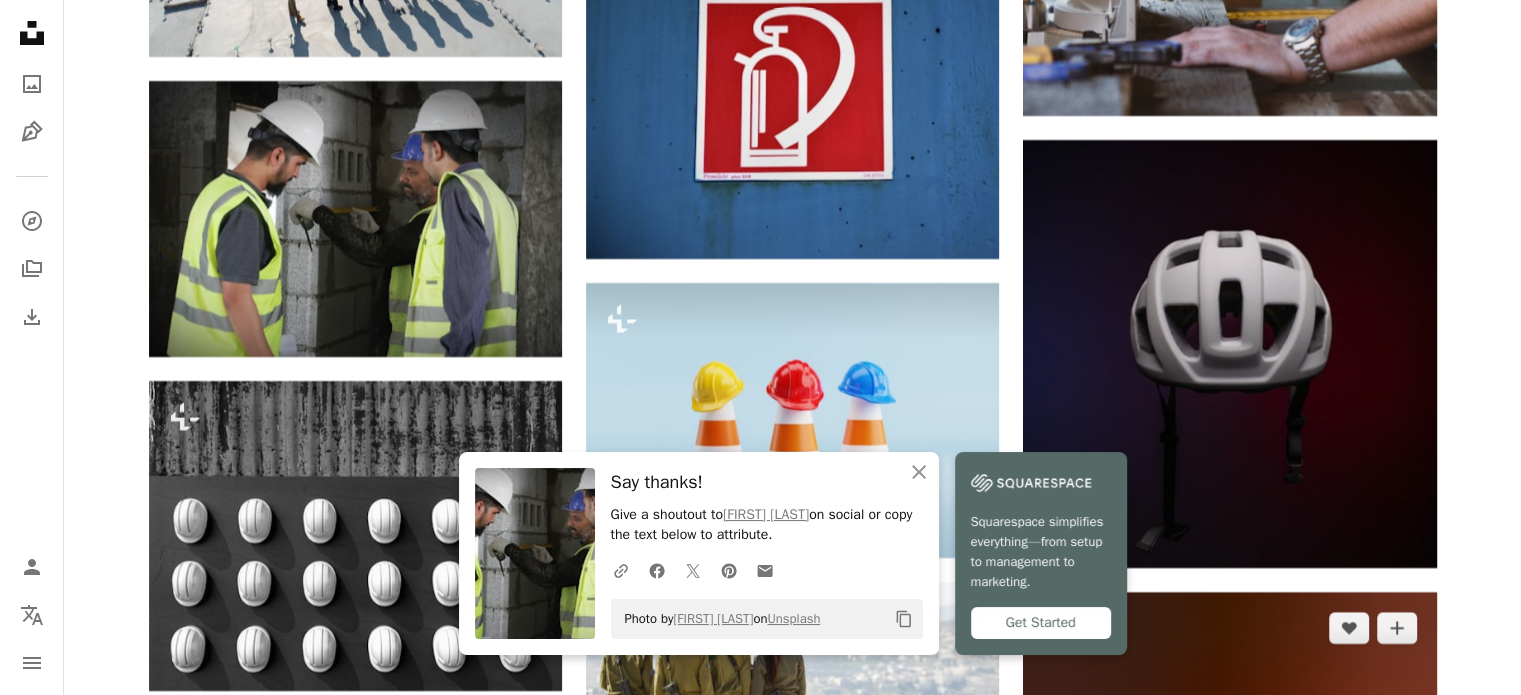 scroll, scrollTop: 7700, scrollLeft: 0, axis: vertical 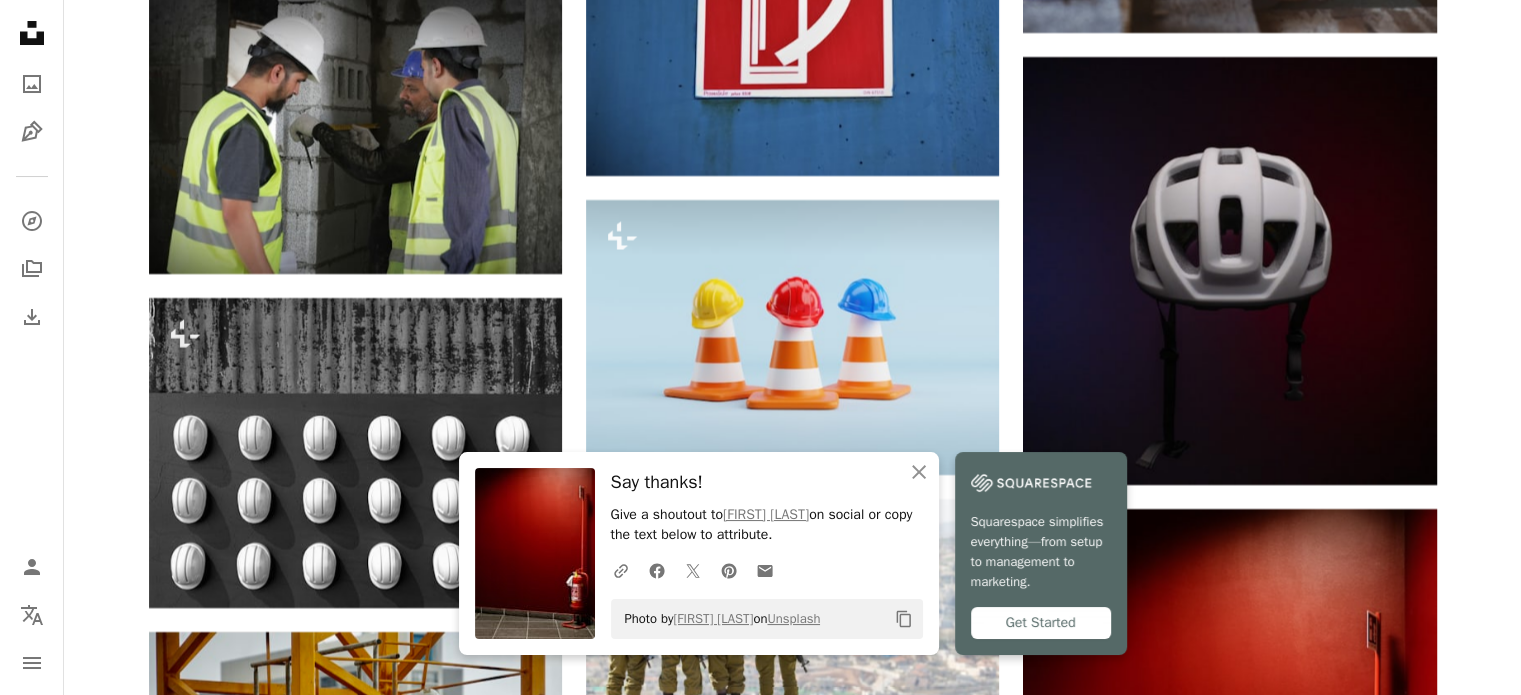 click on "Arrow pointing down" 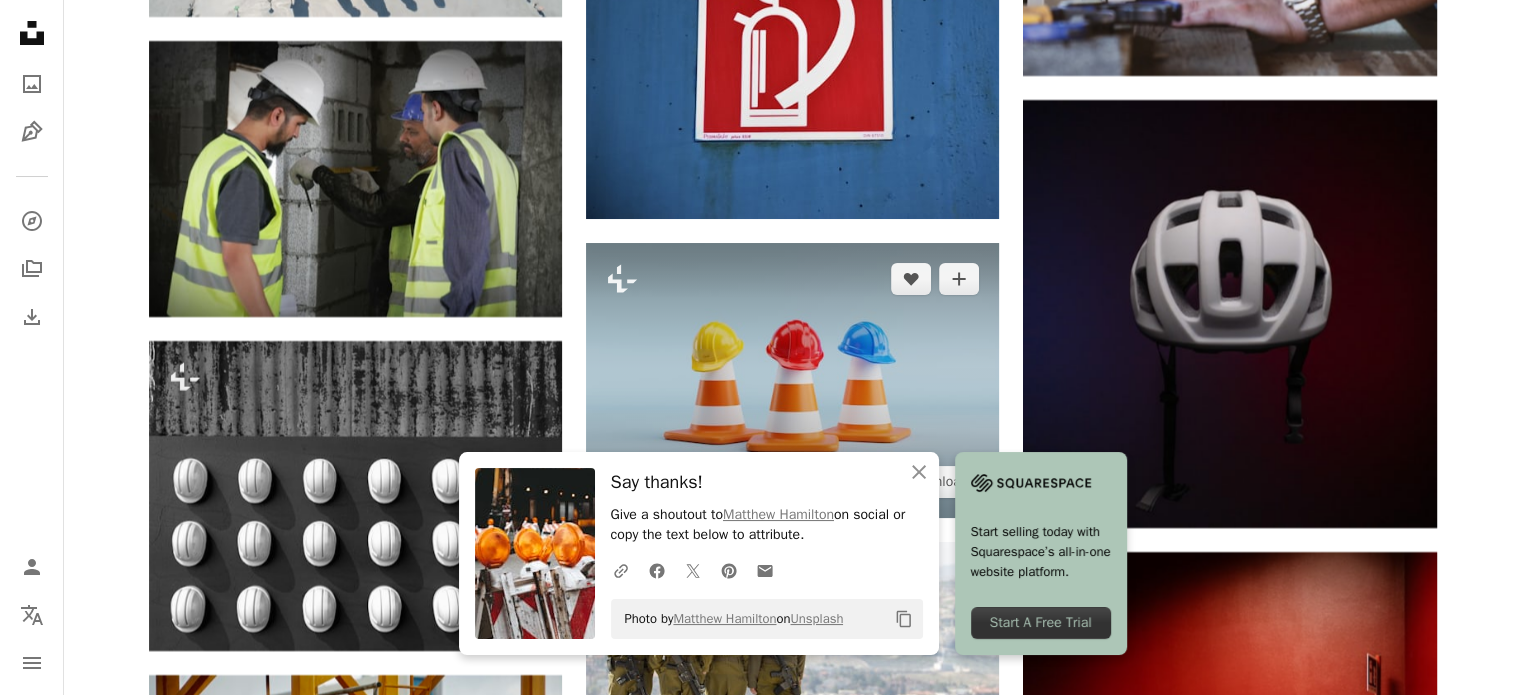scroll, scrollTop: 7600, scrollLeft: 0, axis: vertical 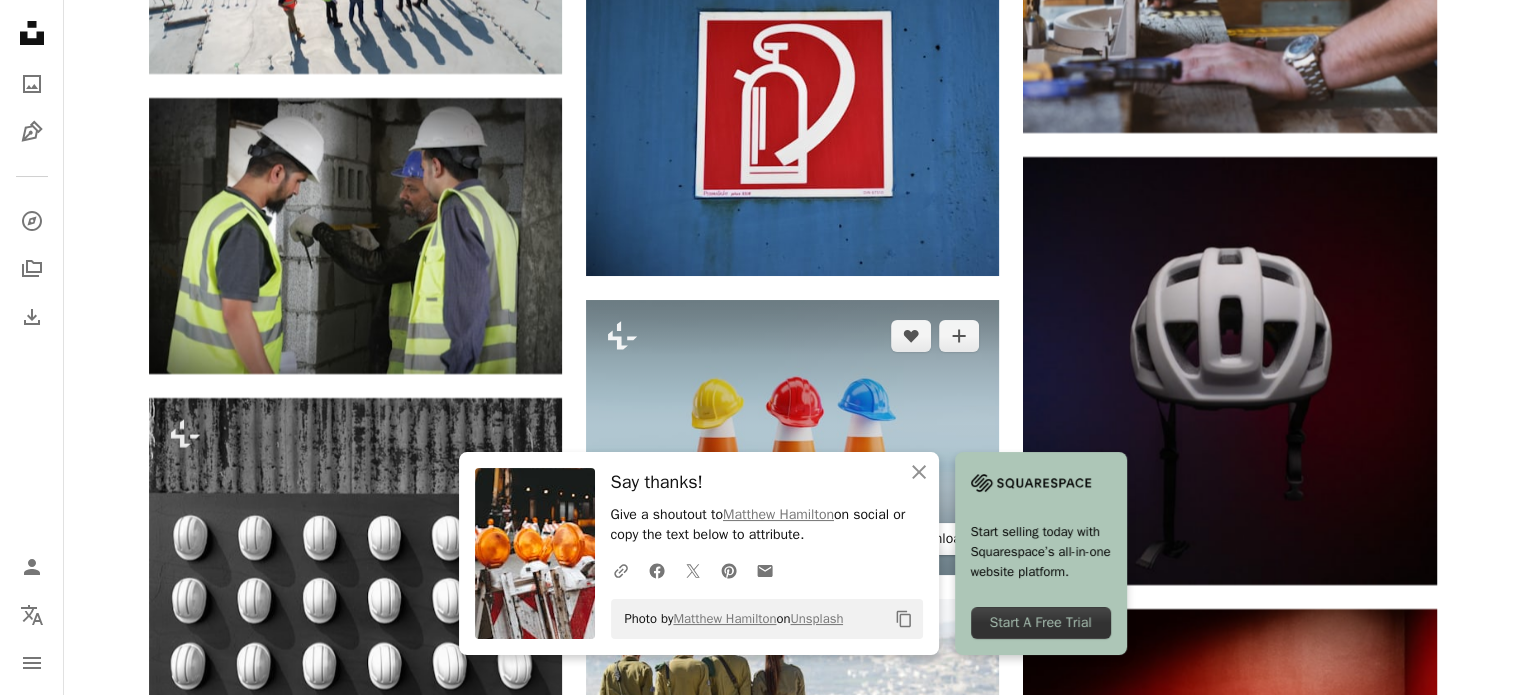 click on "A lock Download" at bounding box center (929, 539) 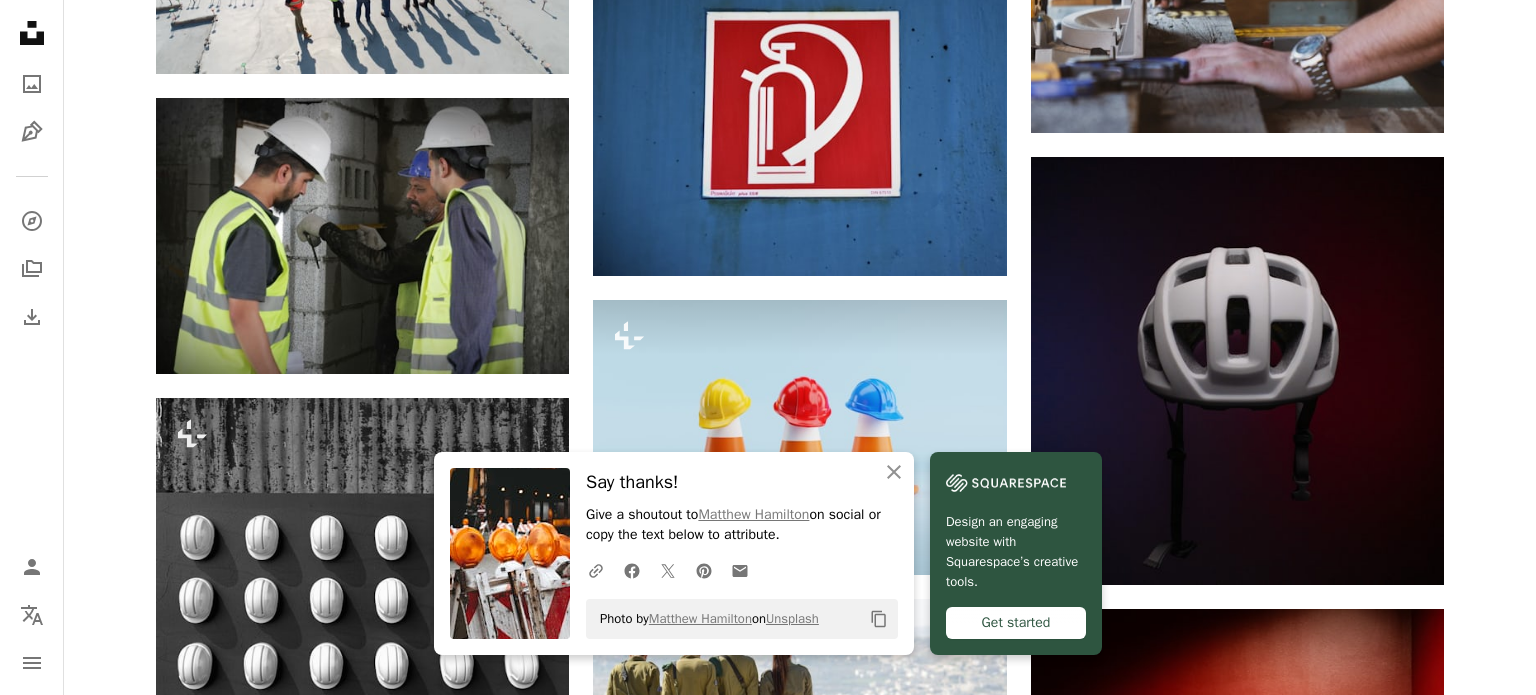 click on "An X shape An X shape Close Say thanks! Give a shoutout to  [FIRST] [LAST]  on social or copy the text below to attribute. A URL sharing icon (chains) Facebook icon X (formerly Twitter) icon Pinterest icon An envelope Photo by  [FIRST] [LAST]  on  Unsplash
Copy content Design an engaging website with Squarespace’s creative tools. Get started Premium, ready to use images. Get unlimited access. A plus sign Members-only content added monthly A plus sign Unlimited royalty-free downloads A plus sign Illustrations  New A plus sign Enhanced legal protections yearly 66%  off monthly $12   $4 USD per month * Get  Unsplash+ * When paid annually, billed upfront  $48 Taxes where applicable. Renews automatically. Cancel anytime." at bounding box center (768, 5041) 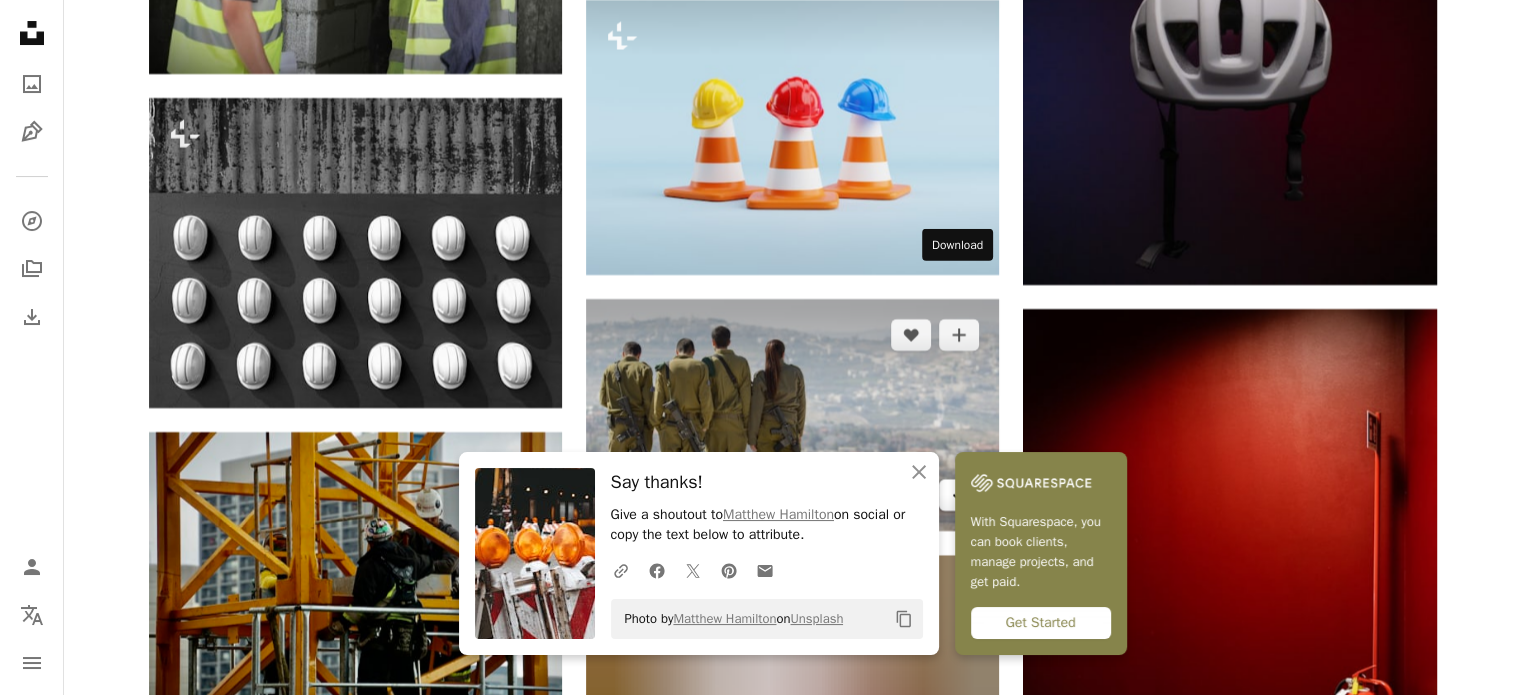 scroll, scrollTop: 8000, scrollLeft: 0, axis: vertical 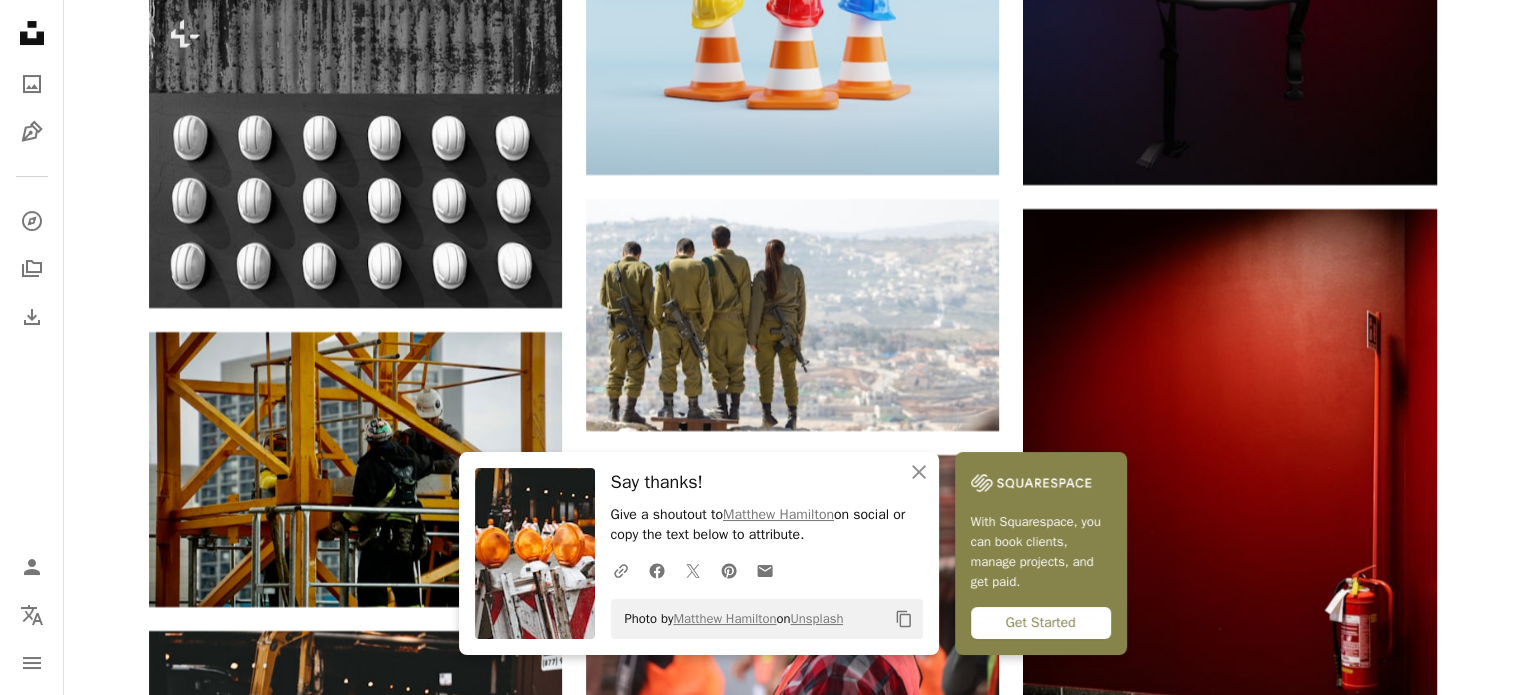 click on "A lock Download" at bounding box center [1366, 1652] 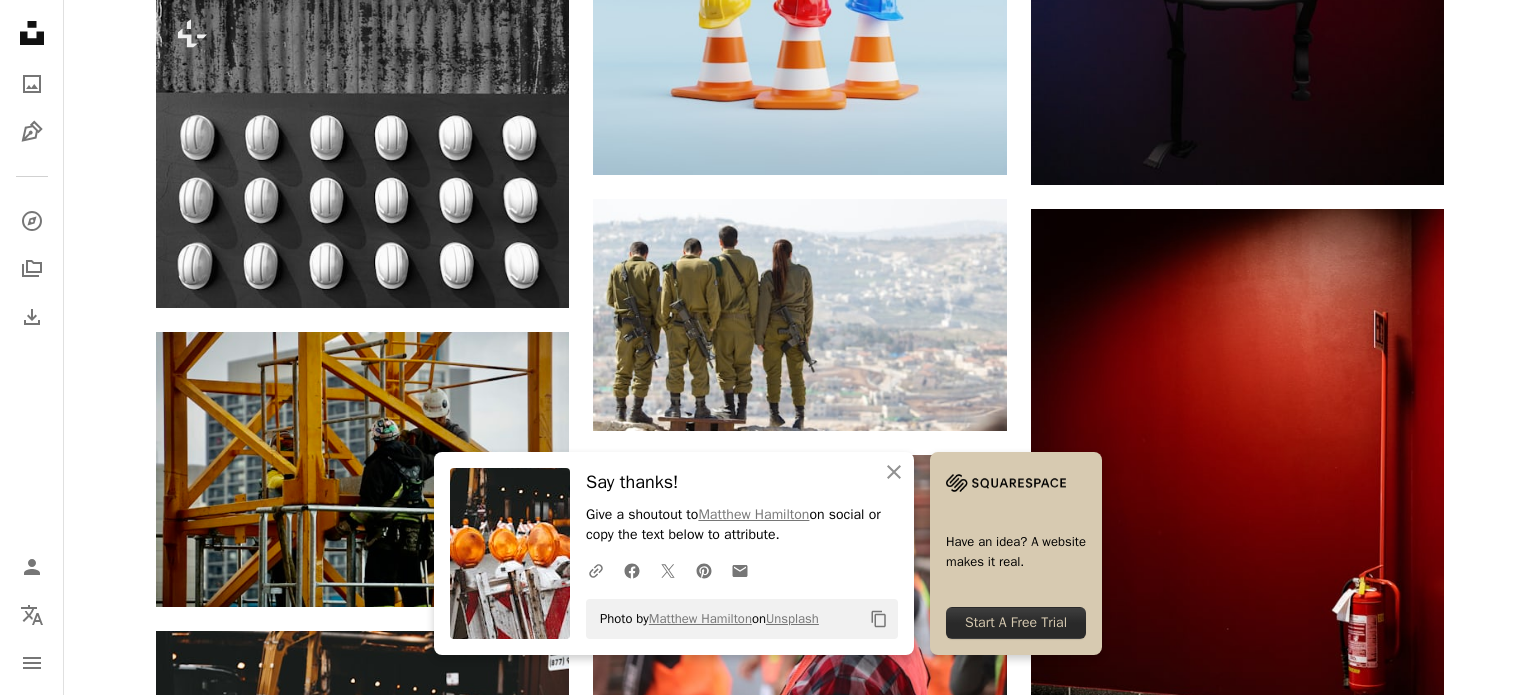 click on "An X shape An X shape Close Say thanks! Give a shoutout to  [FIRST] [LAST]  on social or copy the text below to attribute. A URL sharing icon (chains) Facebook icon X (formerly Twitter) icon Pinterest icon An envelope Photo by  [FIRST] [LAST]  on  Unsplash
Copy content Have an idea? A website makes it real. Start A Free Trial Premium, ready to use images. Get unlimited access. A plus sign Members-only content added monthly A plus sign Unlimited royalty-free downloads A plus sign Illustrations  New A plus sign Enhanced legal protections yearly 66%  off monthly $12   $4 USD per month * Get  Unsplash+ * When paid annually, billed upfront  $48 Taxes where applicable. Renews automatically. Cancel anytime." at bounding box center [768, 4641] 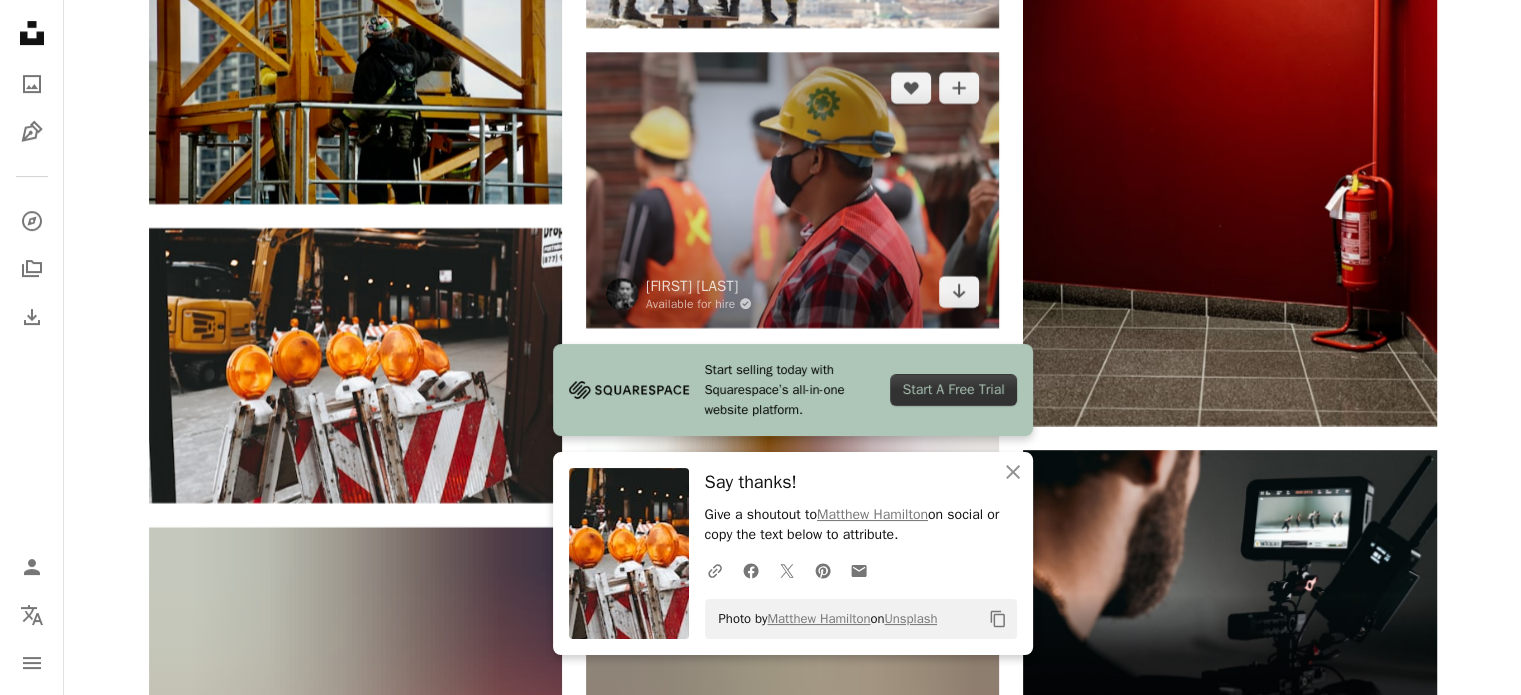 scroll, scrollTop: 8500, scrollLeft: 0, axis: vertical 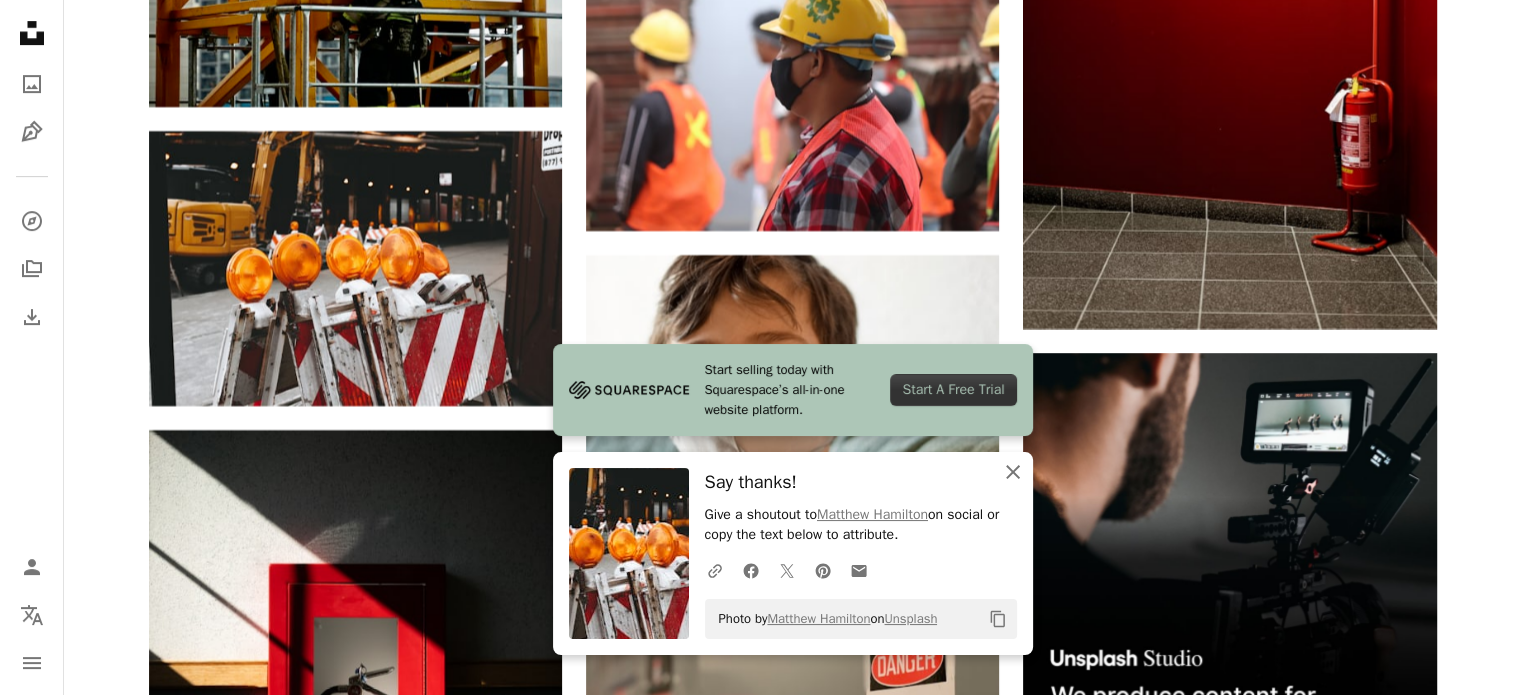 click on "An X shape" 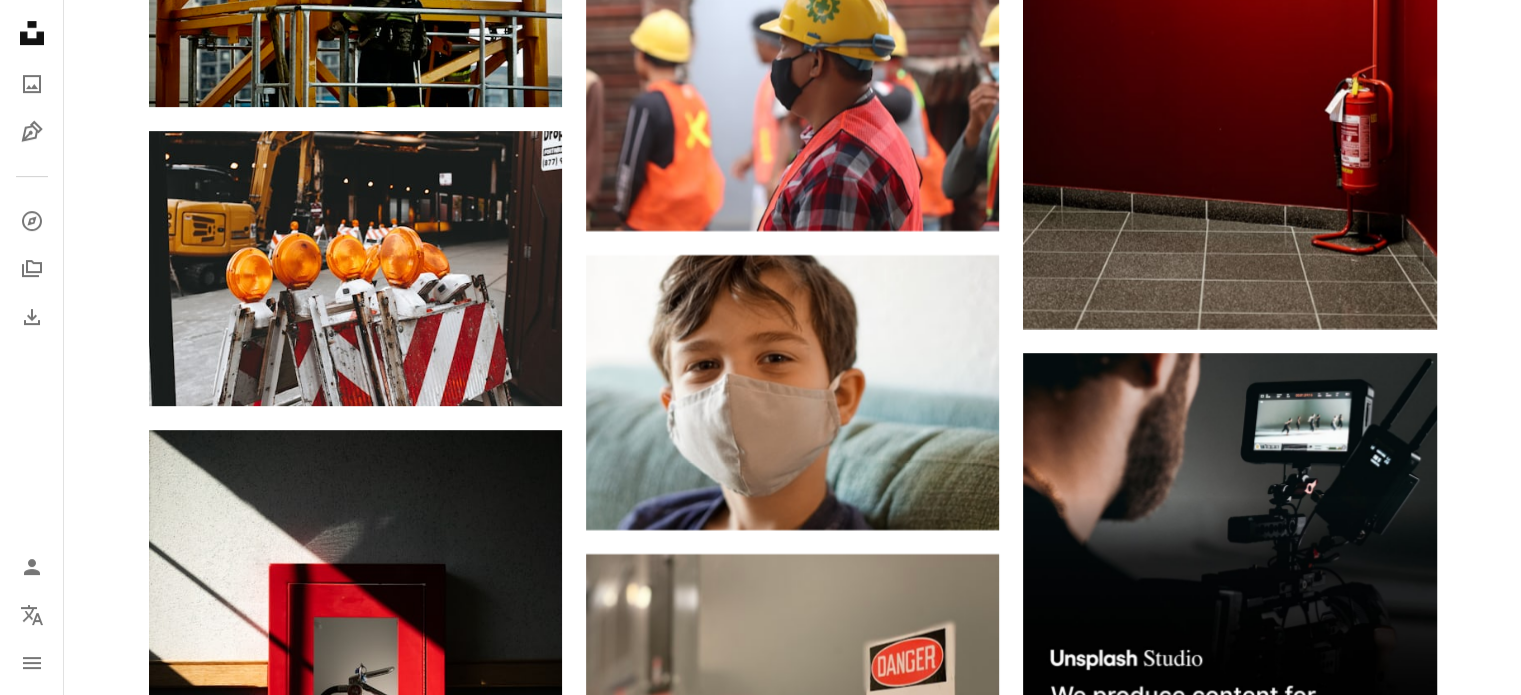 click on "A lock Download" at bounding box center [491, 1314] 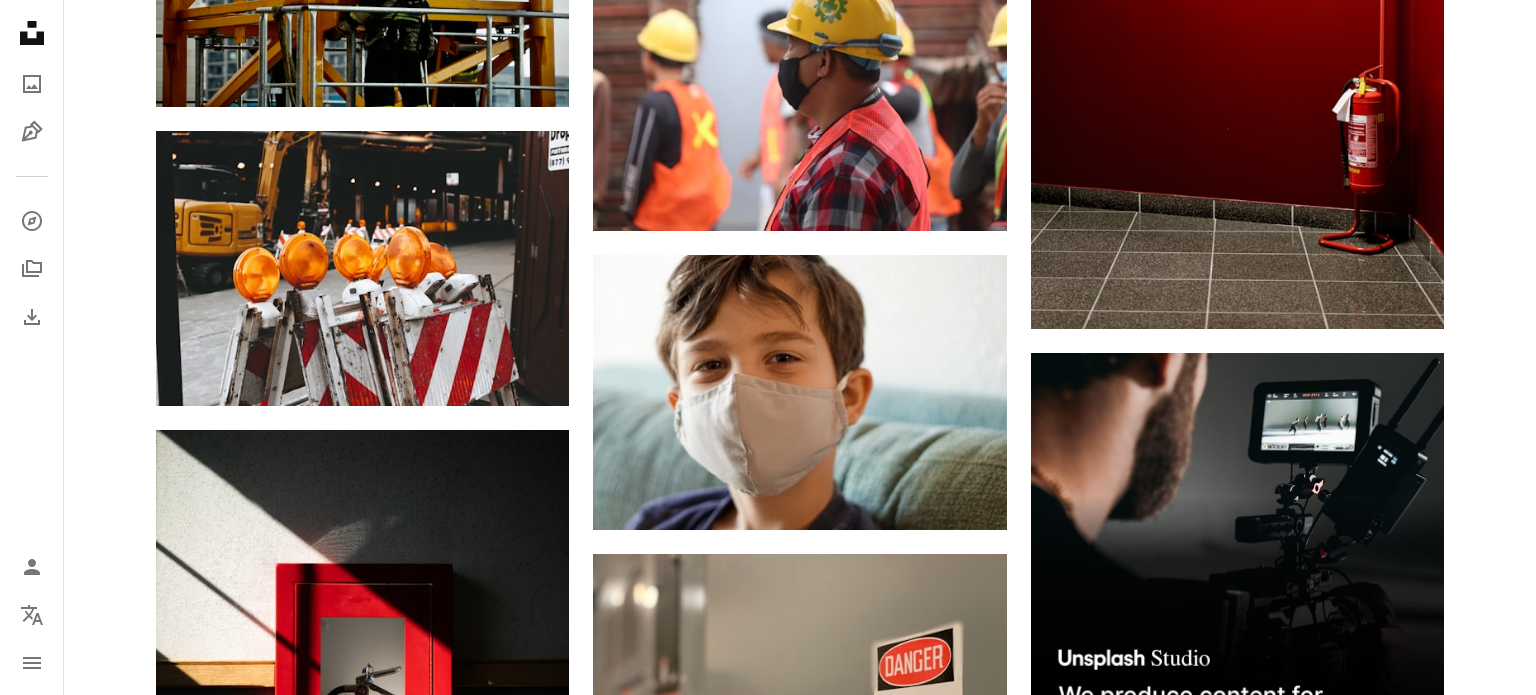 click on "An X shape Premium, ready to use images. Get unlimited access. A plus sign Members-only content added monthly A plus sign Unlimited royalty-free downloads A plus sign Illustrations  New A plus sign Enhanced legal protections yearly 66%  off monthly $12   $4 USD per month * Get  Unsplash+ * When paid annually, billed upfront  $48 Taxes where applicable. Renews automatically. Cancel anytime." at bounding box center [768, 6557] 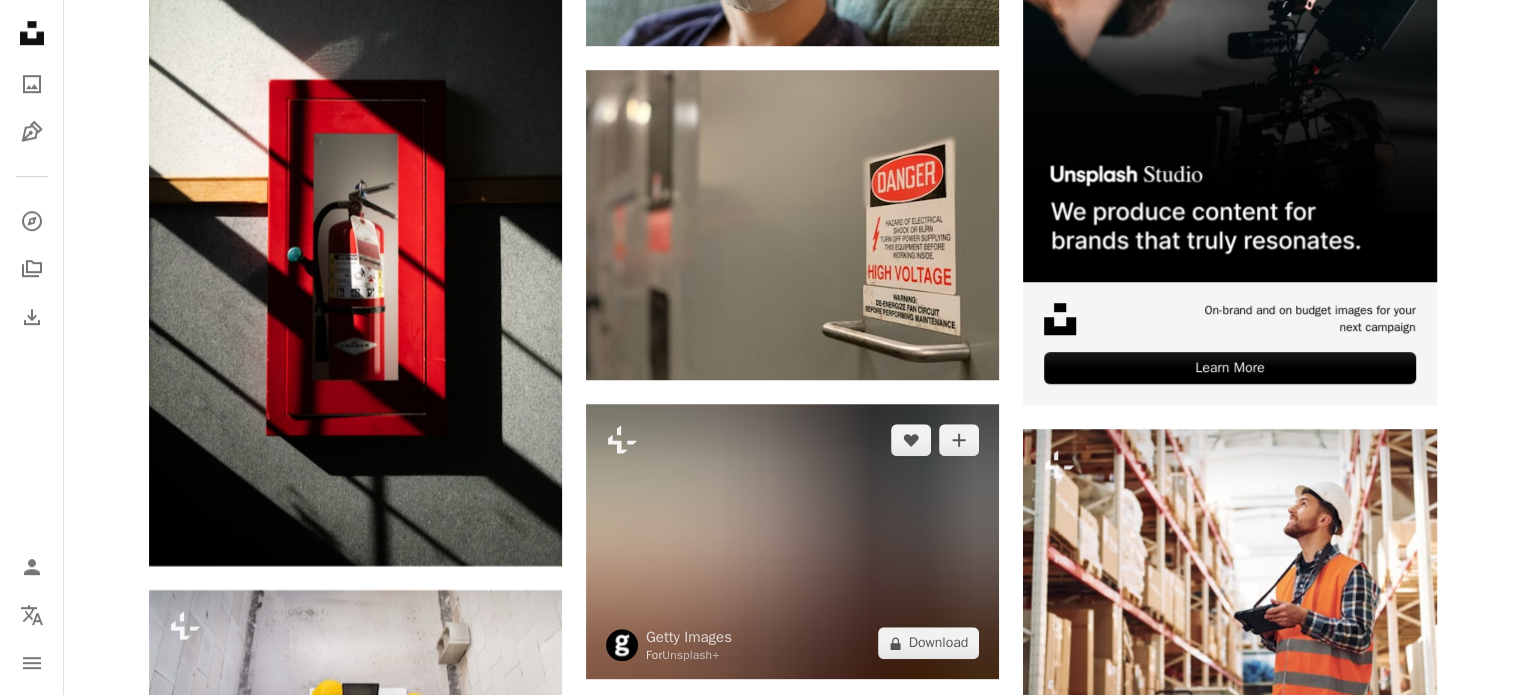 scroll, scrollTop: 9000, scrollLeft: 0, axis: vertical 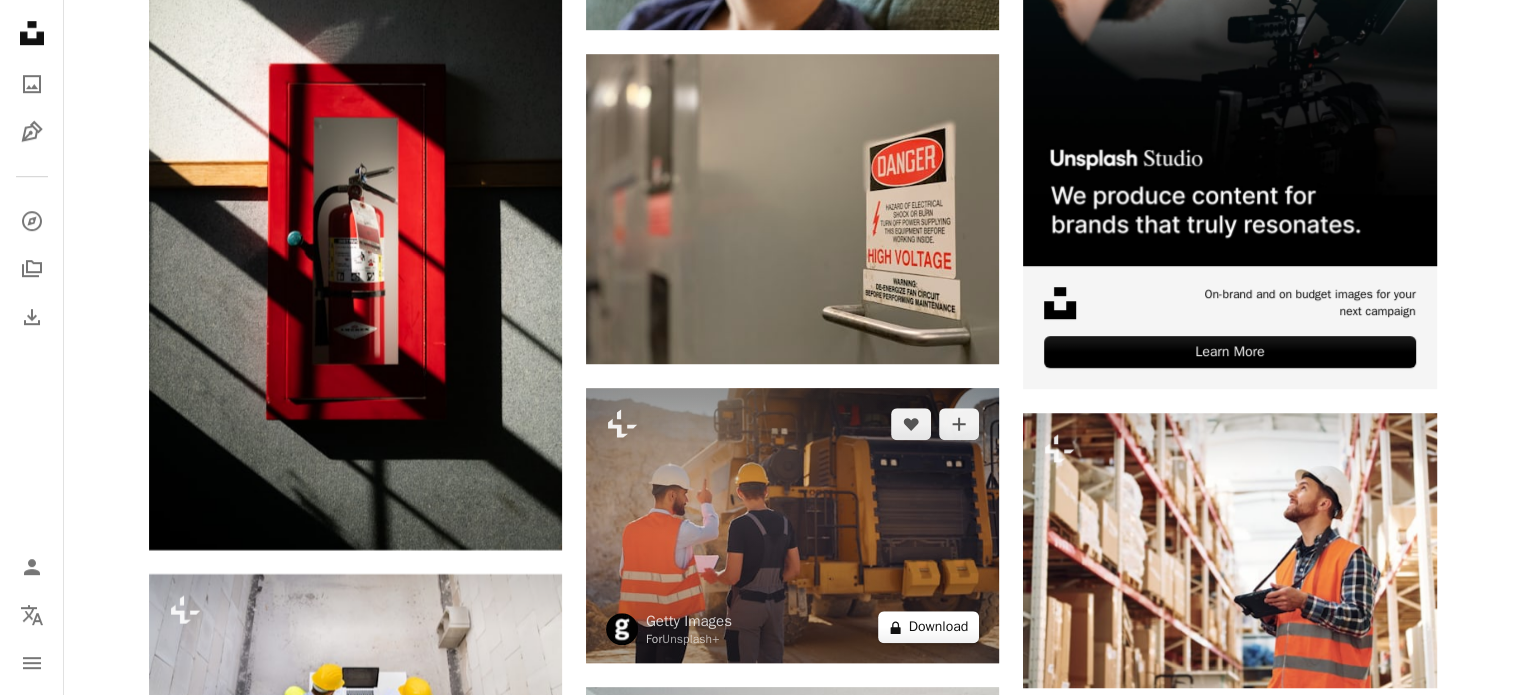 click on "A lock Download" at bounding box center (929, 627) 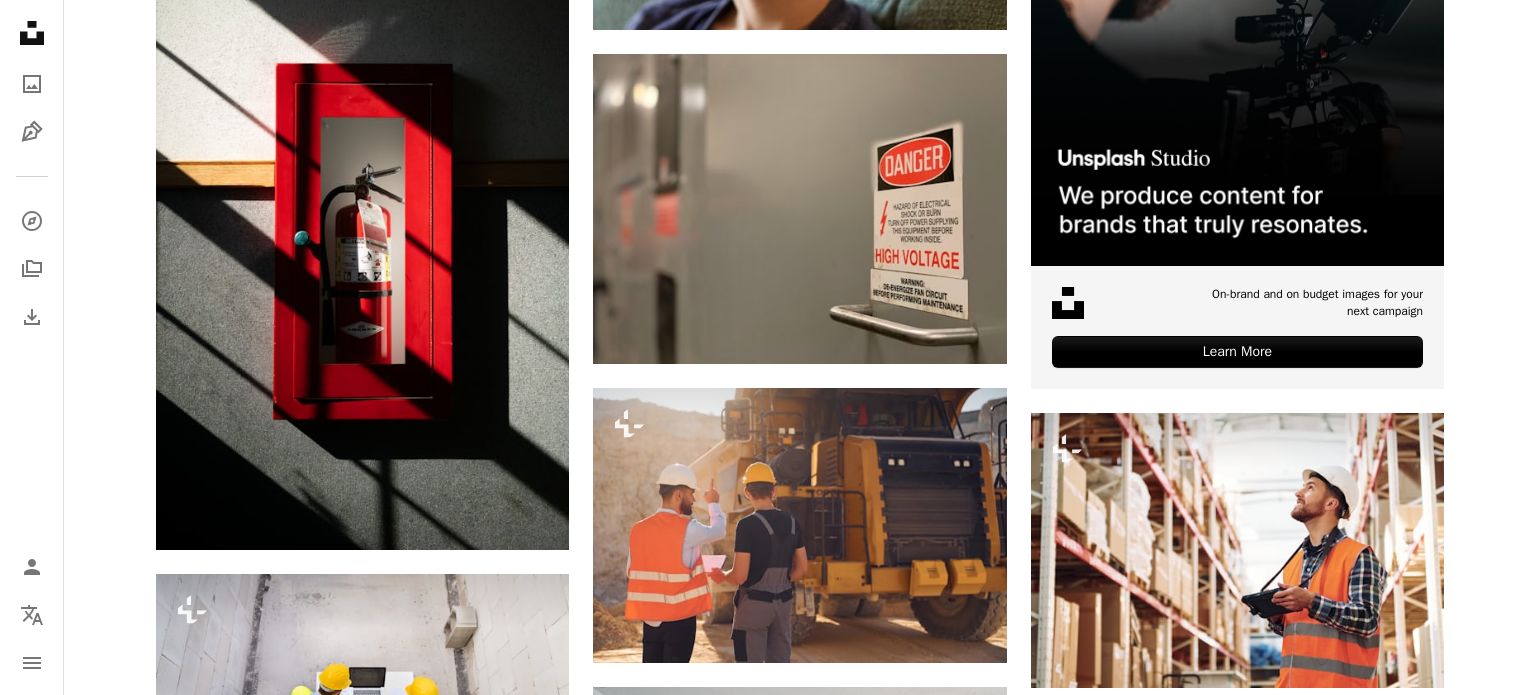 click on "An X shape Premium, ready to use images. Get unlimited access. A plus sign Members-only content added monthly A plus sign Unlimited royalty-free downloads A plus sign Illustrations  New A plus sign Enhanced legal protections yearly 66%  off monthly $12   $4 USD per month * Get  Unsplash+ * When paid annually, billed upfront  $48 Taxes where applicable. Renews automatically. Cancel anytime." at bounding box center (768, 6057) 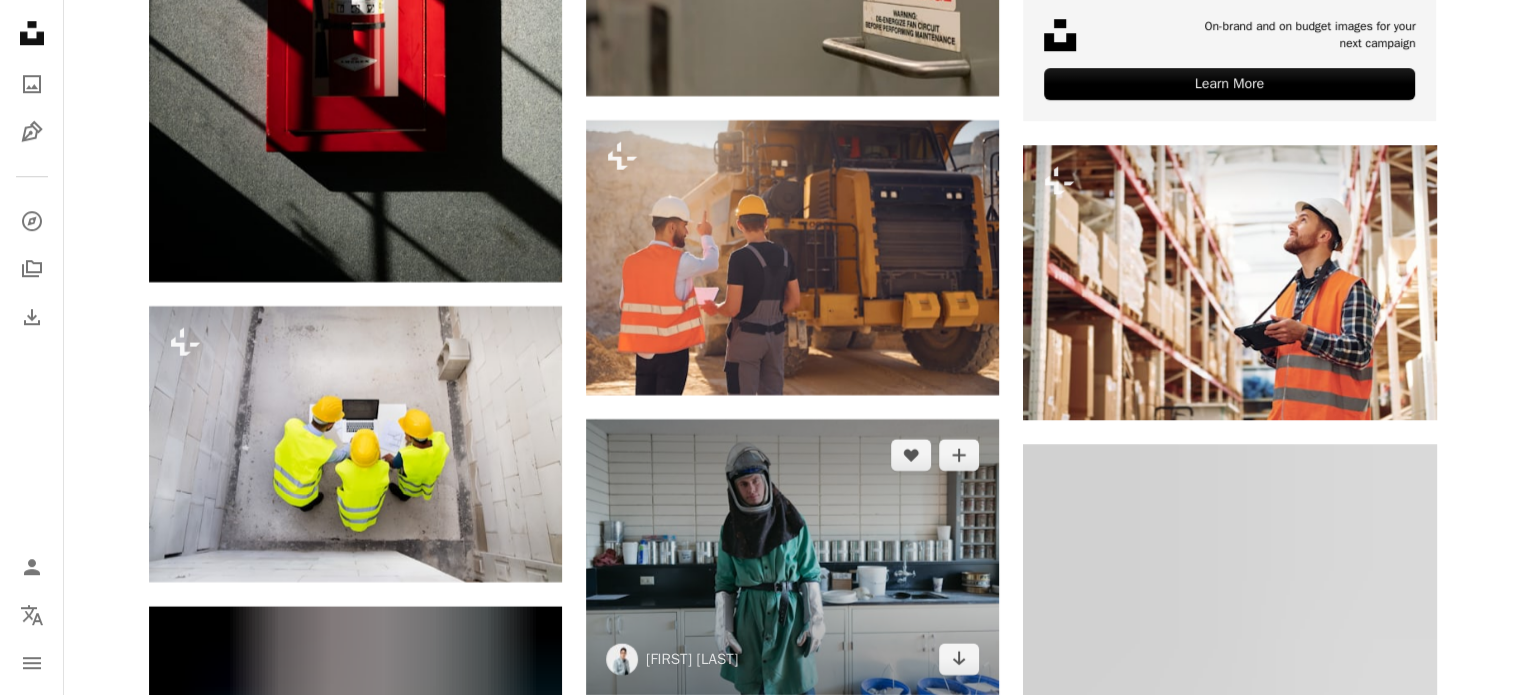 scroll, scrollTop: 9400, scrollLeft: 0, axis: vertical 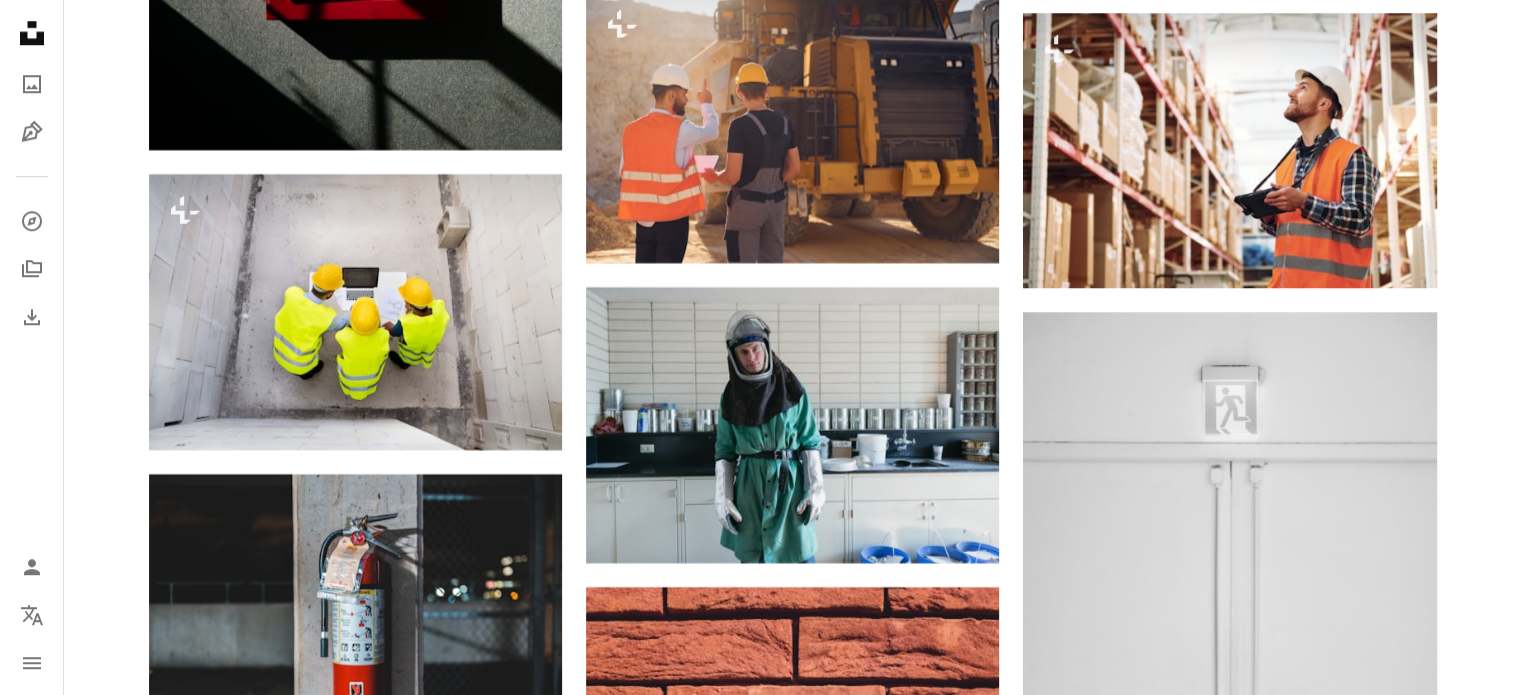 click on "Arrow pointing down" 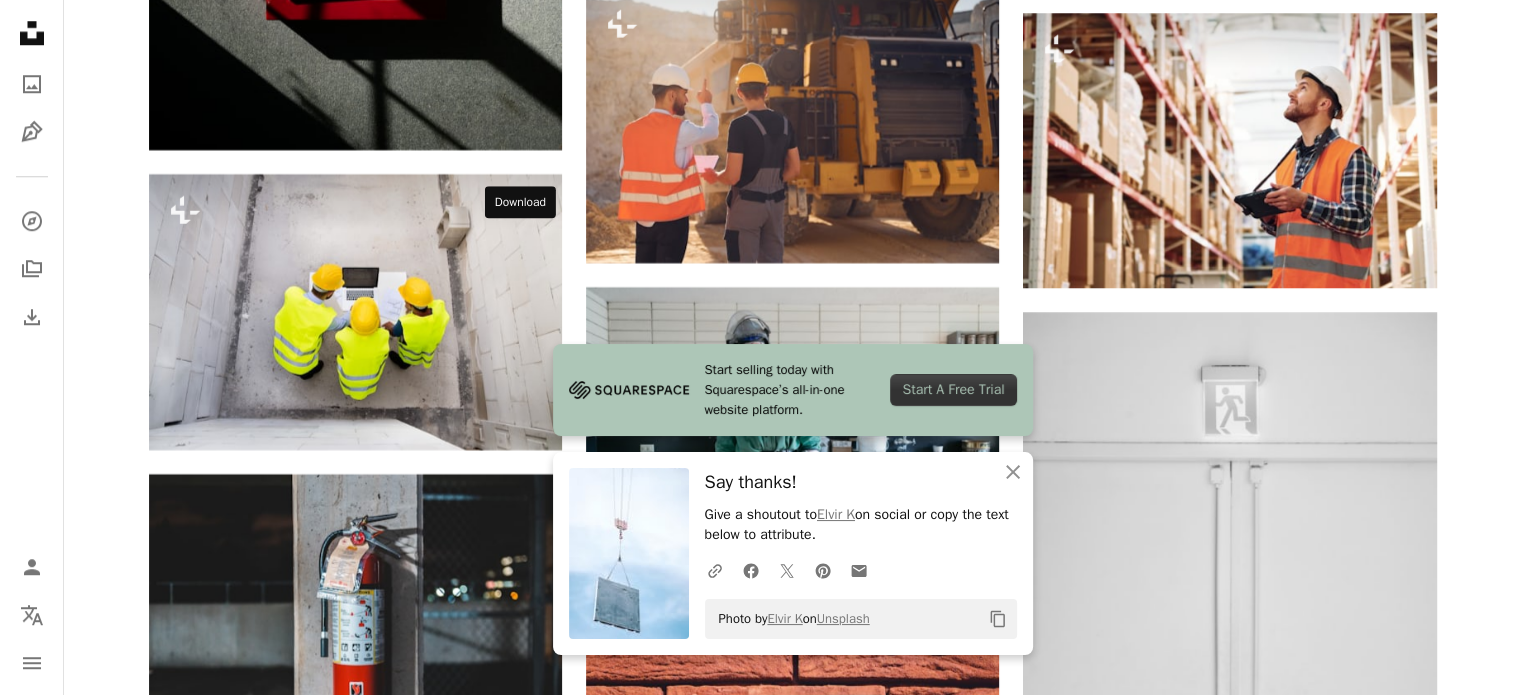 click on "Arrow pointing down" 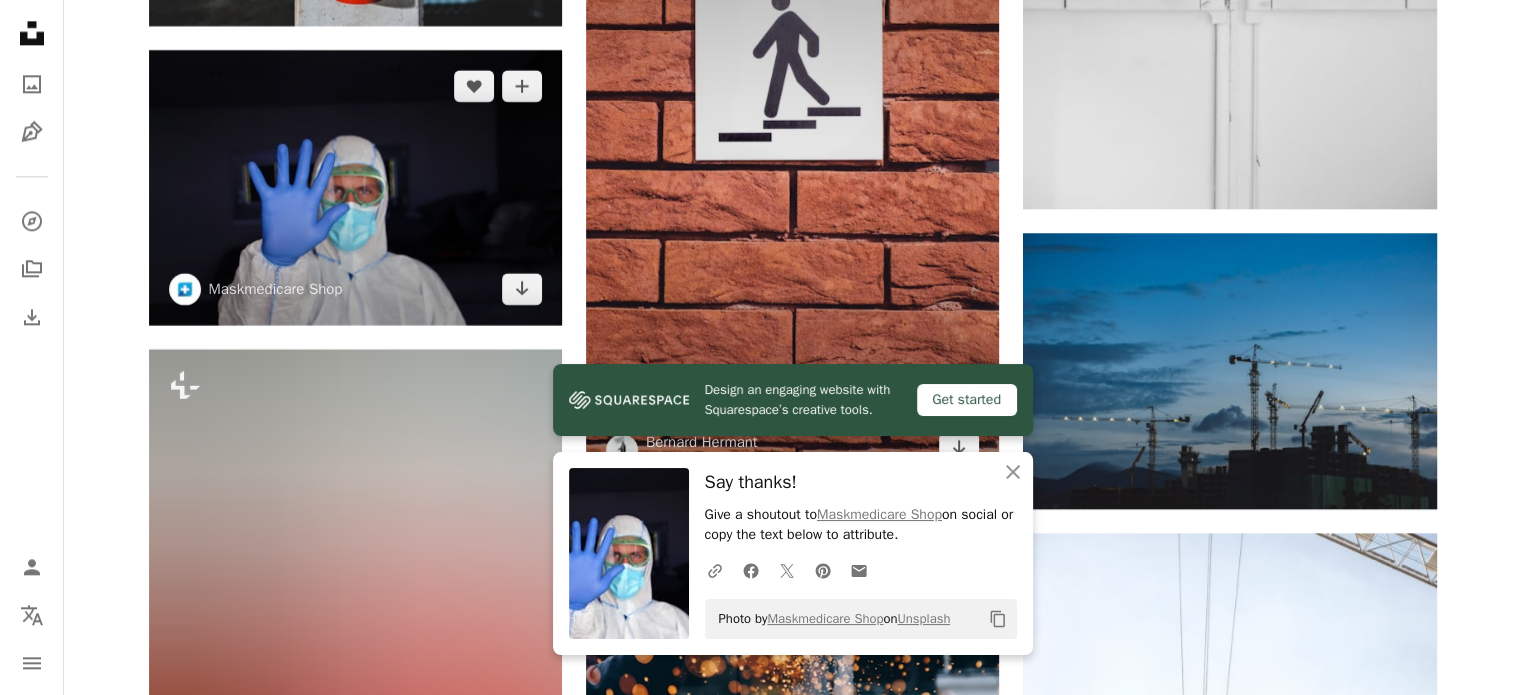 scroll, scrollTop: 10200, scrollLeft: 0, axis: vertical 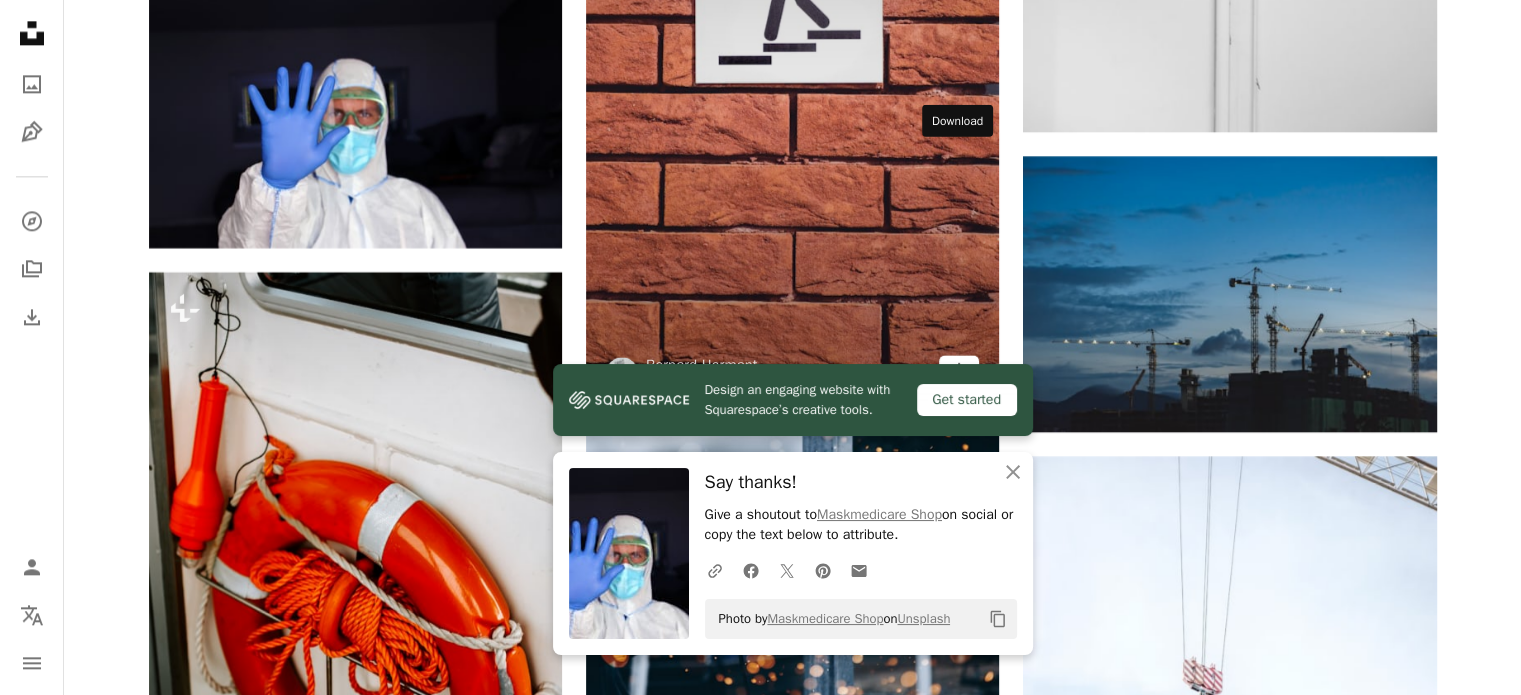 click on "Arrow pointing down" 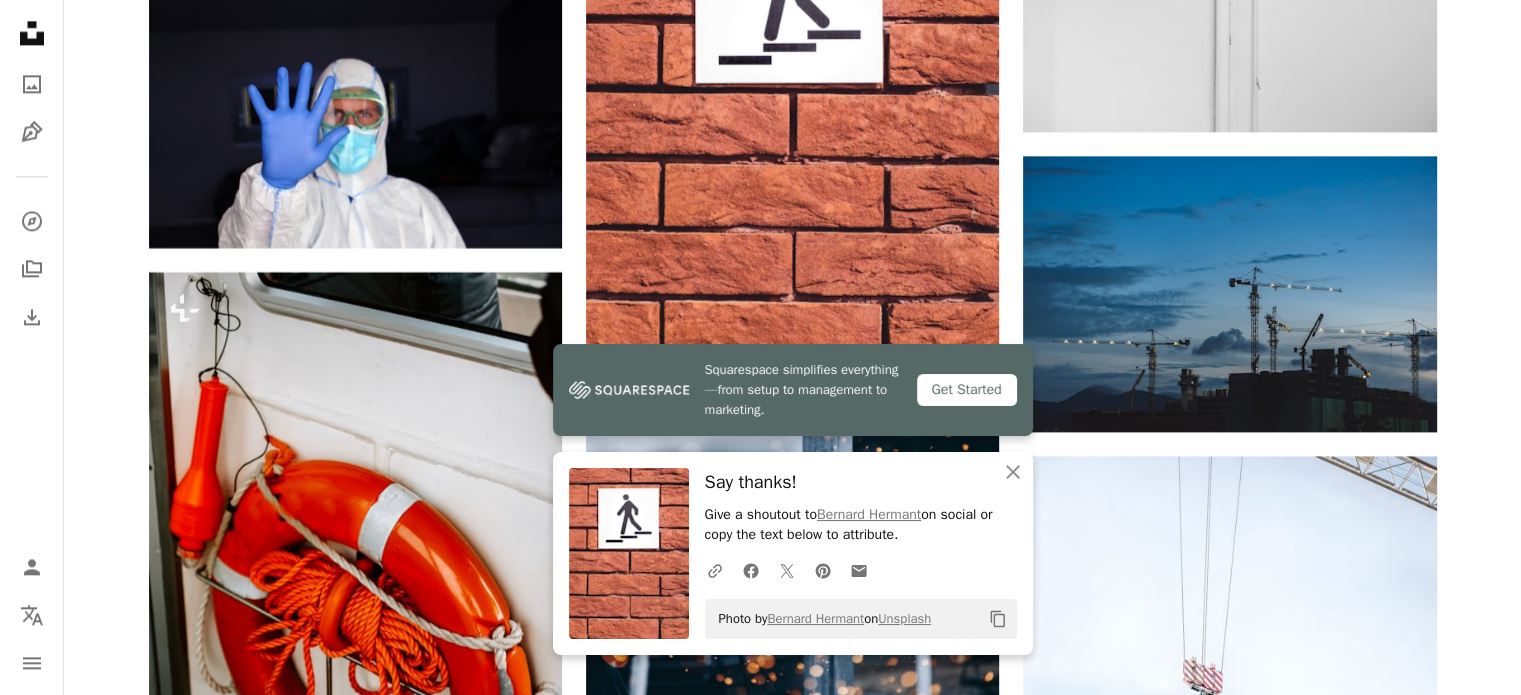 click on "A lock Download" at bounding box center (1366, 1640) 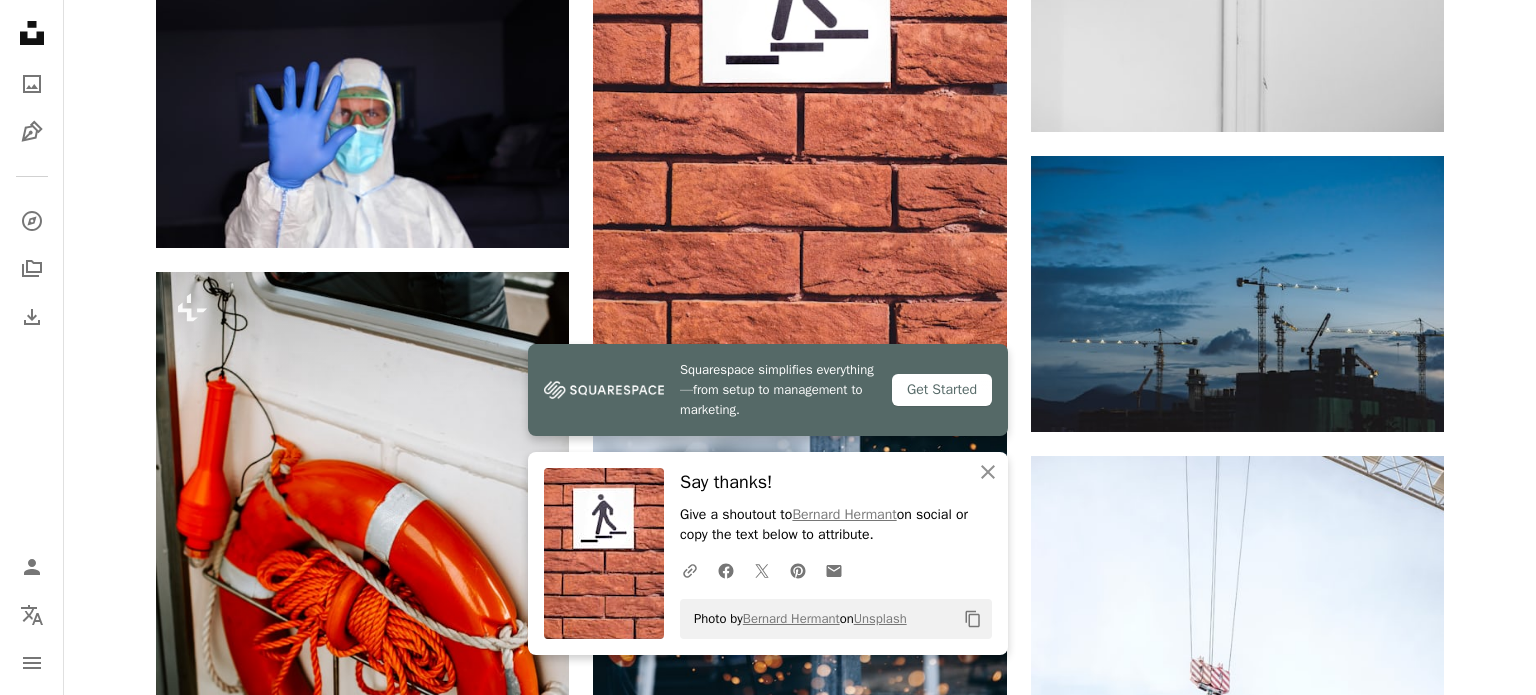 click on "An X shape Squarespace simplifies everything—from setup to management to marketing. Get Started An X shape Close Say thanks! Give a shoutout to  [FIRST] [LAST]  on social or copy the text below to attribute. A URL sharing icon (chains) Facebook icon X (formerly Twitter) icon Pinterest icon An envelope Photo by  [FIRST] [LAST]  on  Unsplash
Copy content Premium, ready to use images. Get unlimited access. A plus sign Members-only content added monthly A plus sign Unlimited royalty-free downloads A plus sign Illustrations  New A plus sign Enhanced legal protections yearly 66%  off monthly $12   $4 USD per month * Get  Unsplash+ * When paid annually, billed upfront  $48 Taxes where applicable. Renews automatically. Cancel anytime." at bounding box center [768, 4857] 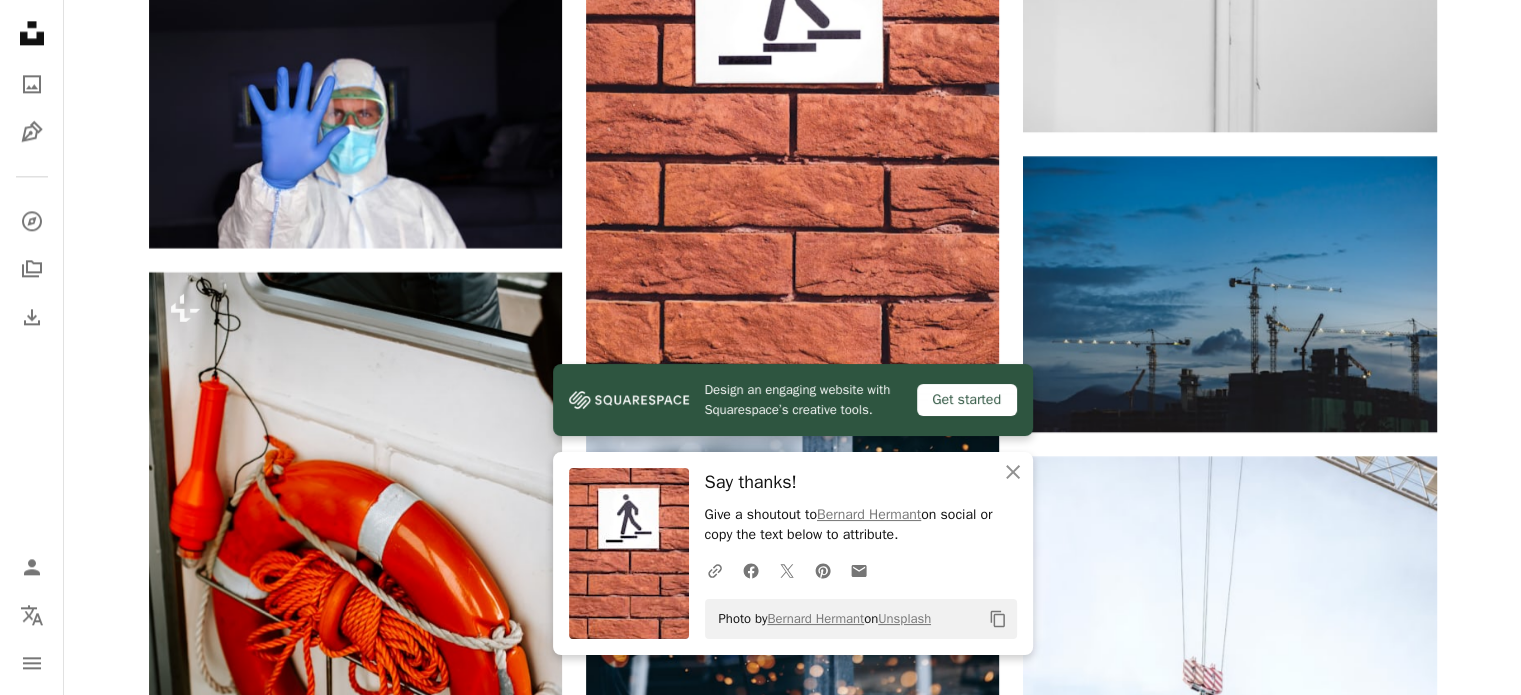 scroll, scrollTop: 10500, scrollLeft: 0, axis: vertical 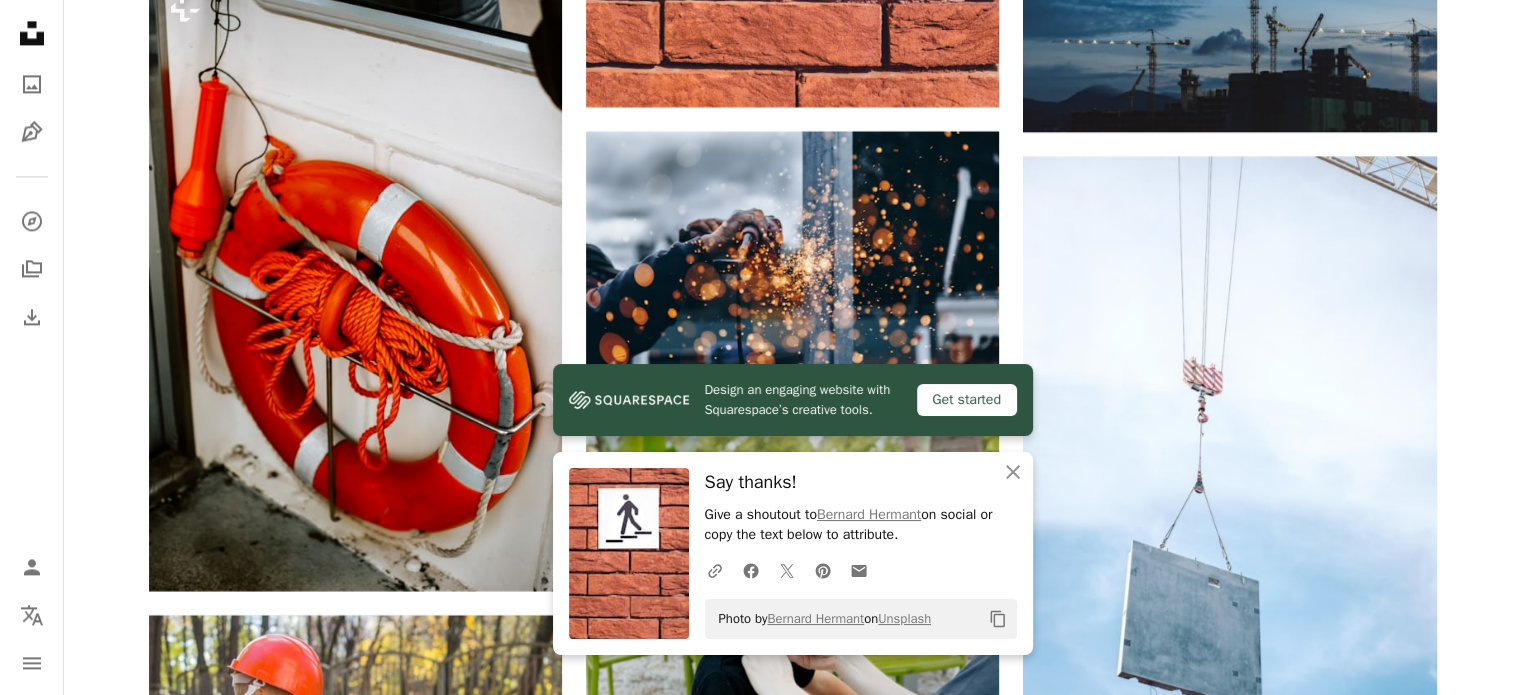 click on "Arrow pointing down" 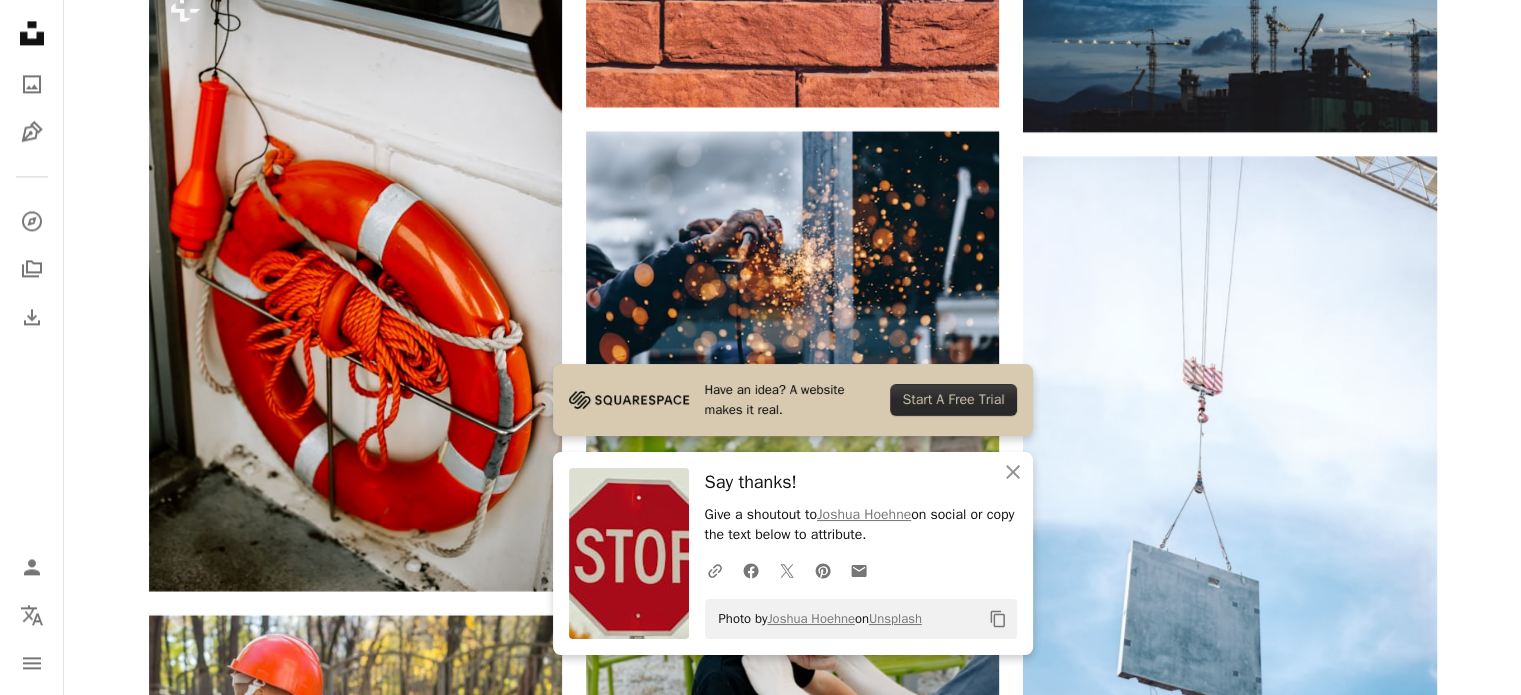 click on "Plus sign for Unsplash+ A heart A plus sign [FIRST] [LAST] For  Unsplash+ A lock Download Plus sign for Unsplash+ A heart A plus sign Getty Images For  Unsplash+ A lock Download A heart A plus sign [FIRST] [LAST] Available for hire A checkmark inside of a circle Arrow pointing down A heart A plus sign [FIRST] [LAST] Arrow pointing down A heart A plus sign [FIRST] [LAST] Arrow pointing down A heart A plus sign [FIRST] [LAST] Arrow pointing down A heart A plus sign [FIRST] [LAST] Available for hire A checkmark inside of a circle Arrow pointing down Plus sign for Unsplash+ A heart A plus sign [FIRST] [LAST] For  Unsplash+ A lock Download A heart A plus sign [FIRST] [LAST] Arrow pointing down A heart A plus sign [FIRST] [LAST] Arrow pointing down A heart A plus sign [FIRST] [LAST] Arrow pointing down A heart A plus sign [FIRST] [LAST] Arrow pointing down Plus sign for Unsplash+ A heart A plus sign Getty Images For  Unsplash+ A lock Download Plus sign for Unsplash+ A heart A plus sign [FIRST] [LAST] For  Unsplash+ A lock Download A heart A plus sign [FIRST] [LAST] Arrow pointing down A heart A plus sign [FIRST] [LAST] Arrow pointing down A heart A plus sign [FIRST] [LAST] Arrow pointing down –– ––– –––  –– ––– –  ––– –––  ––––  –   – –– –––  – – ––– –– –– –––– –– On-brand and on budget images for your next campaign For" at bounding box center [793, -2896] 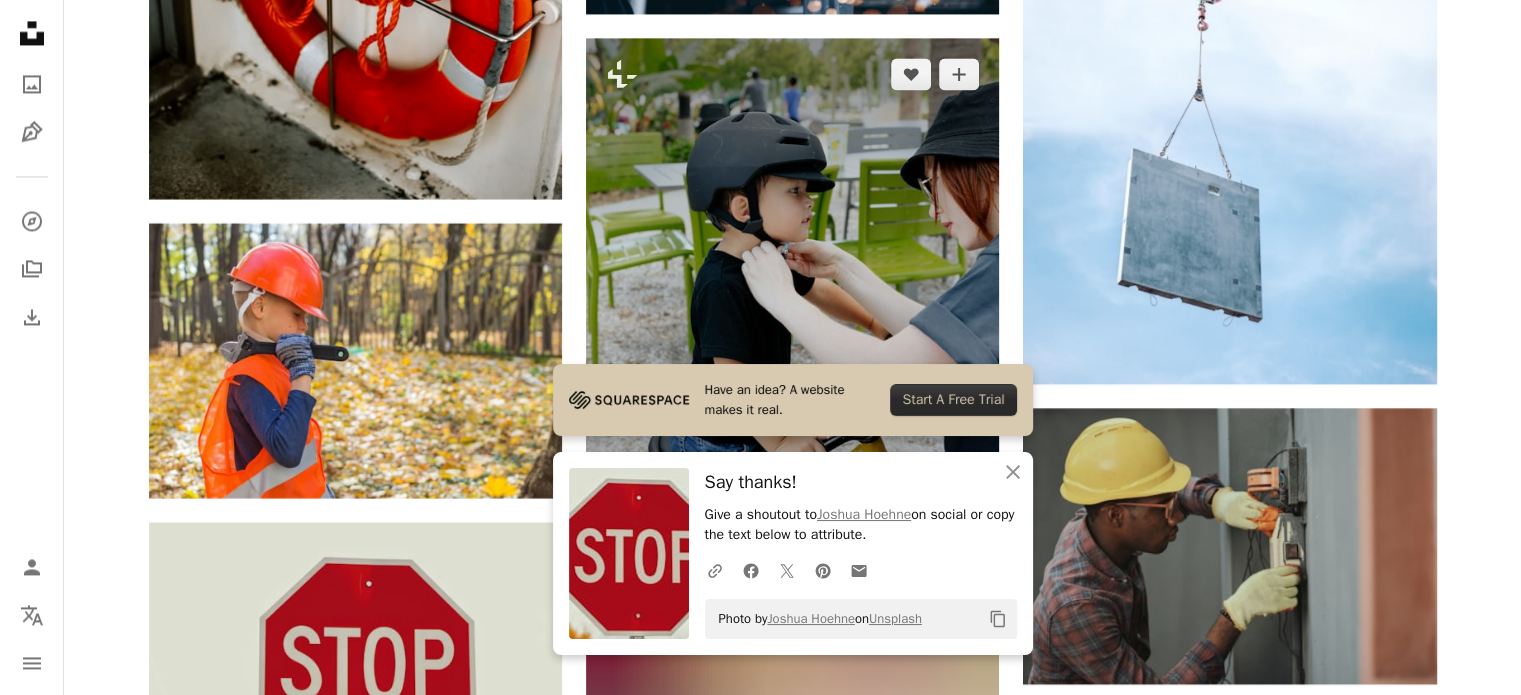 scroll, scrollTop: 10900, scrollLeft: 0, axis: vertical 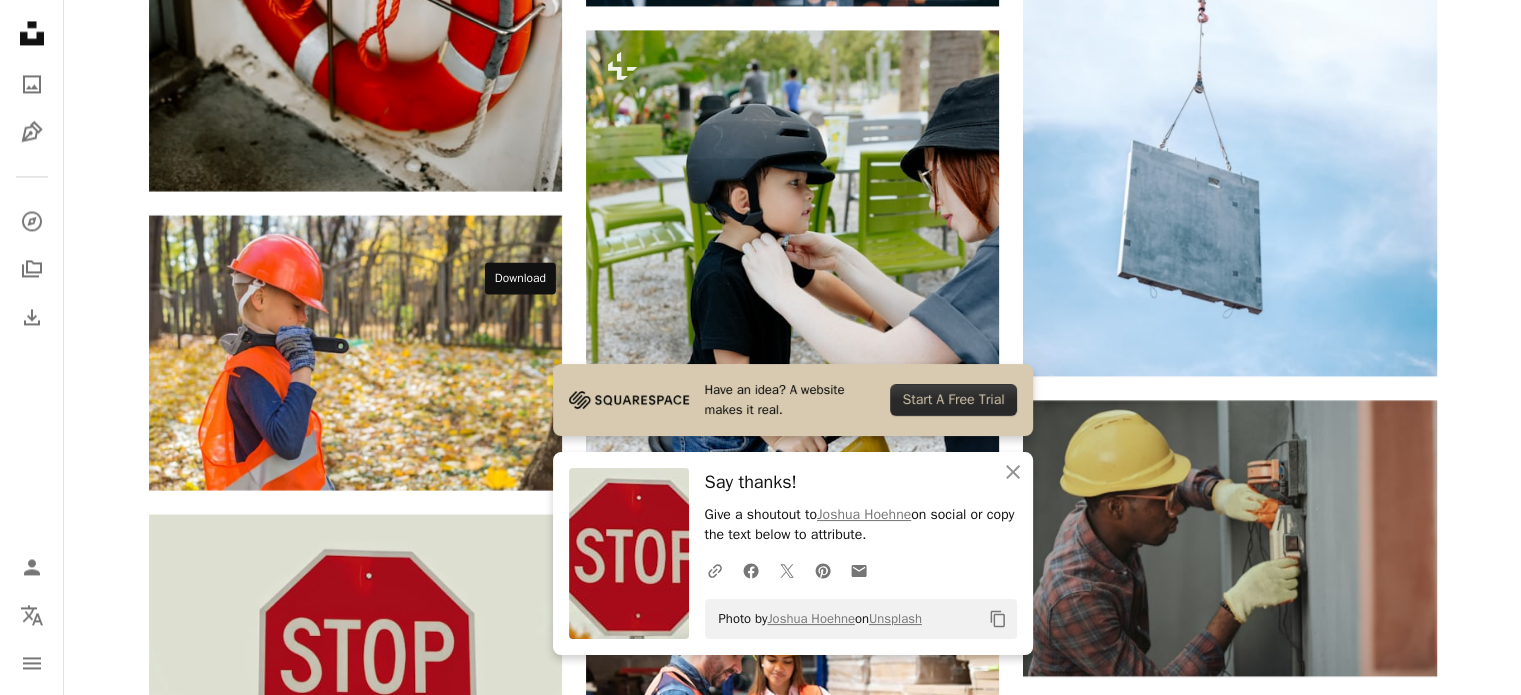 click on "Arrow pointing down" at bounding box center [522, 1087] 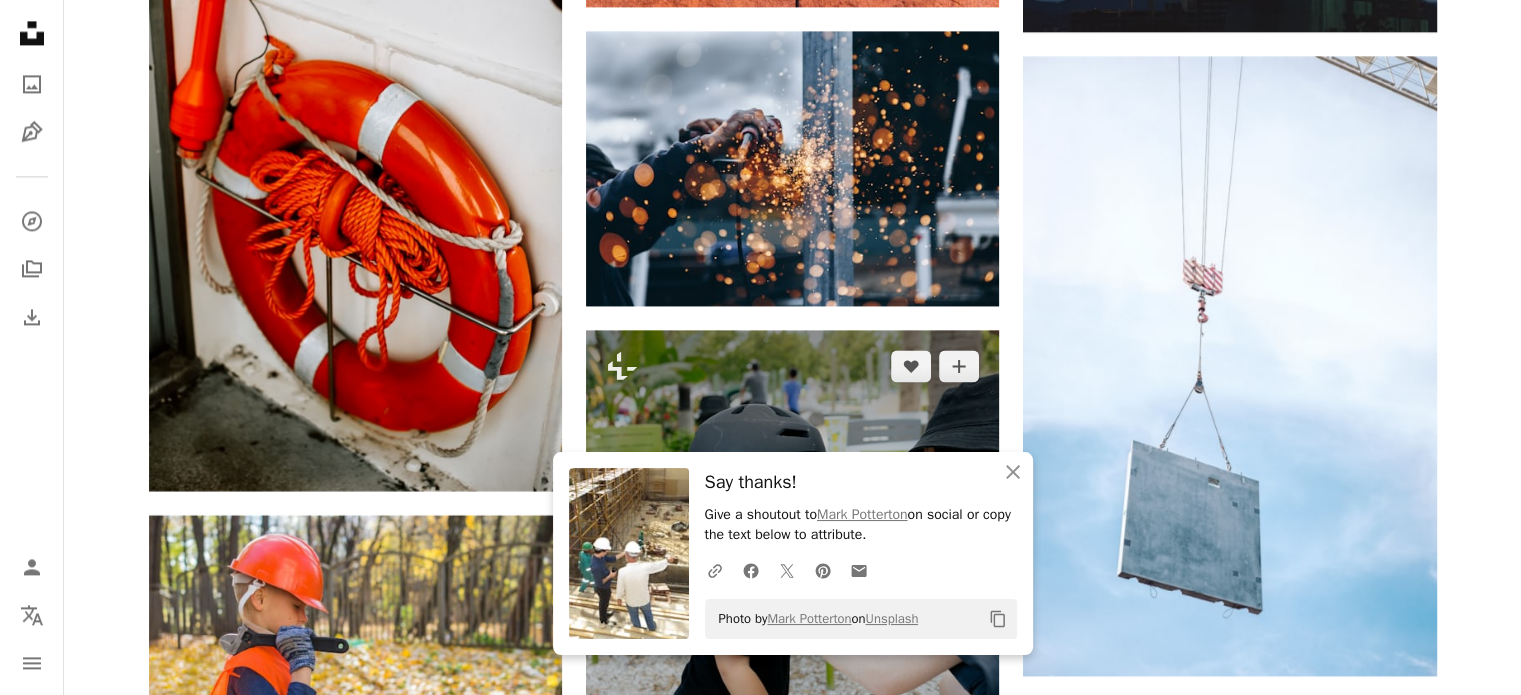 scroll, scrollTop: 10900, scrollLeft: 0, axis: vertical 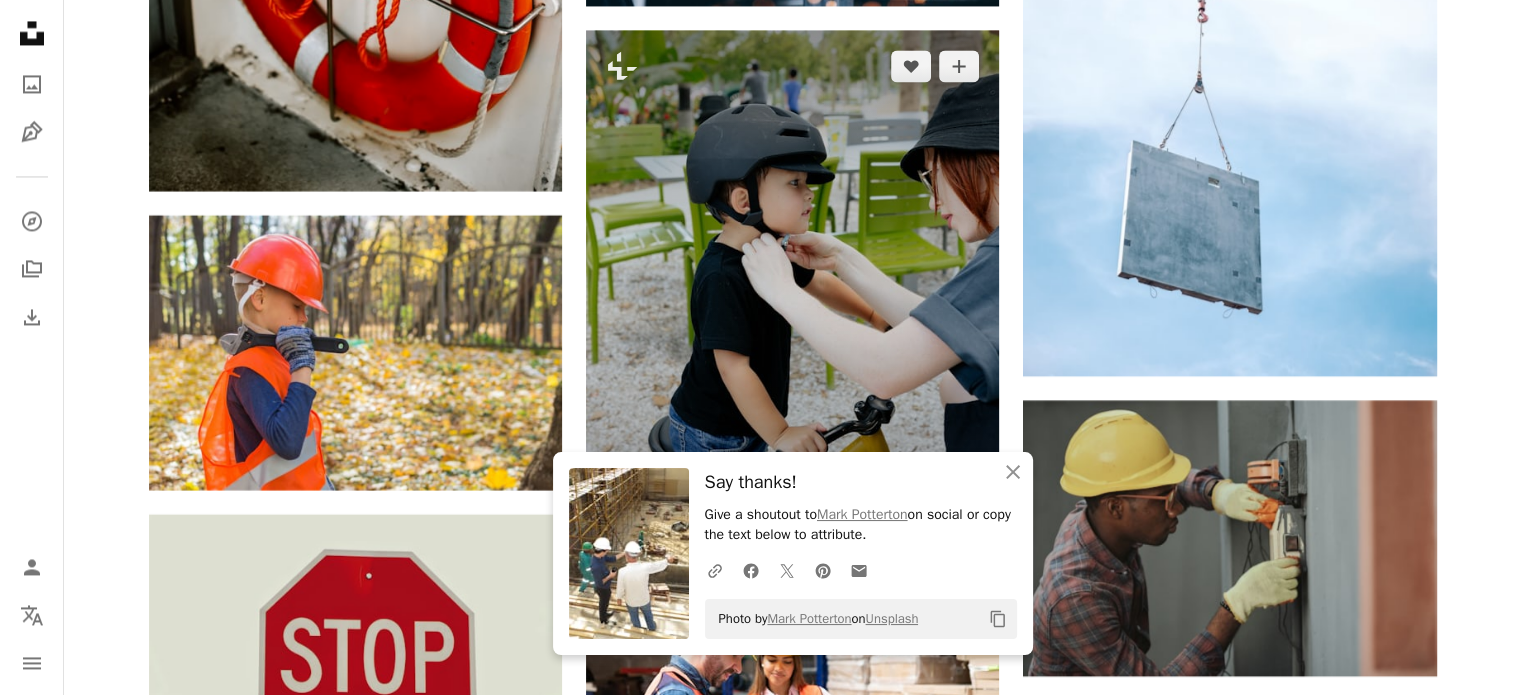 click on "A lock Download" at bounding box center [929, 510] 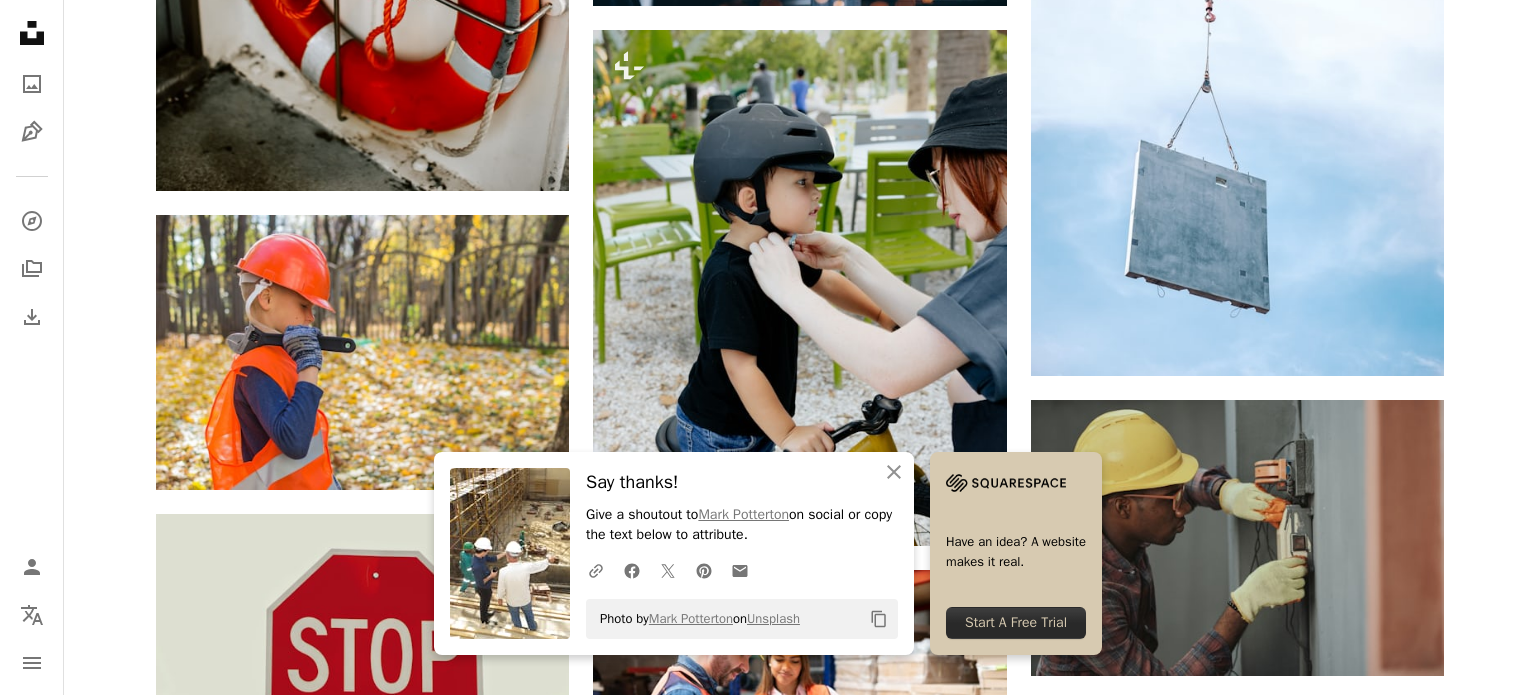 click on "An X shape An X shape Close Say thanks! Give a shoutout to  [FIRST] [LAST]  on social or copy the text below to attribute. A URL sharing icon (chains) Facebook icon X (formerly Twitter) icon Pinterest icon An envelope Photo by  [FIRST] [LAST]  on  Unsplash
Copy content Have an idea? A website makes it real. Start A Free Trial Premium, ready to use images. Get unlimited access. A plus sign Members-only content added monthly A plus sign Unlimited royalty-free downloads A plus sign Illustrations  New A plus sign Enhanced legal protections yearly 66%  off monthly $12   $4 USD per month * Get  Unsplash+ * When paid annually, billed upfront  $48 Taxes where applicable. Renews automatically. Cancel anytime." at bounding box center (768, 4157) 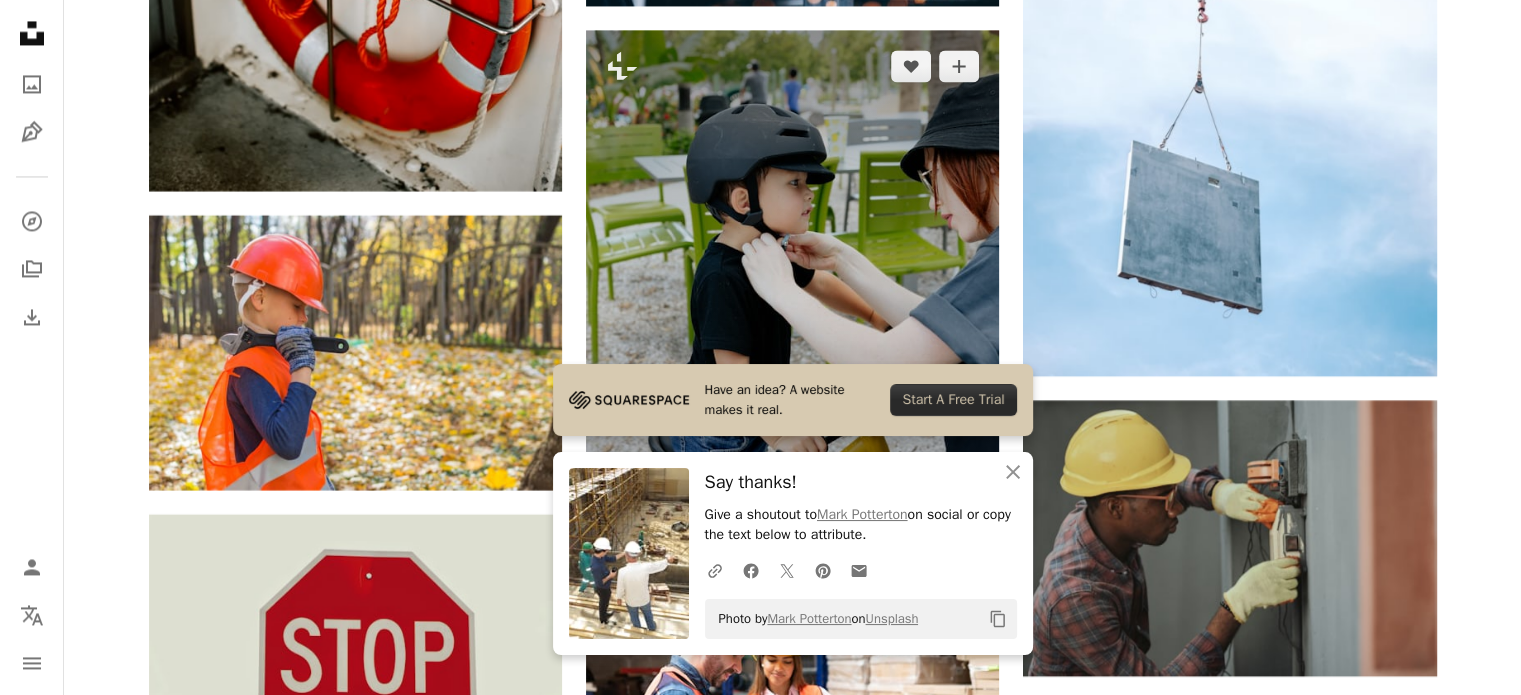 scroll, scrollTop: 11300, scrollLeft: 0, axis: vertical 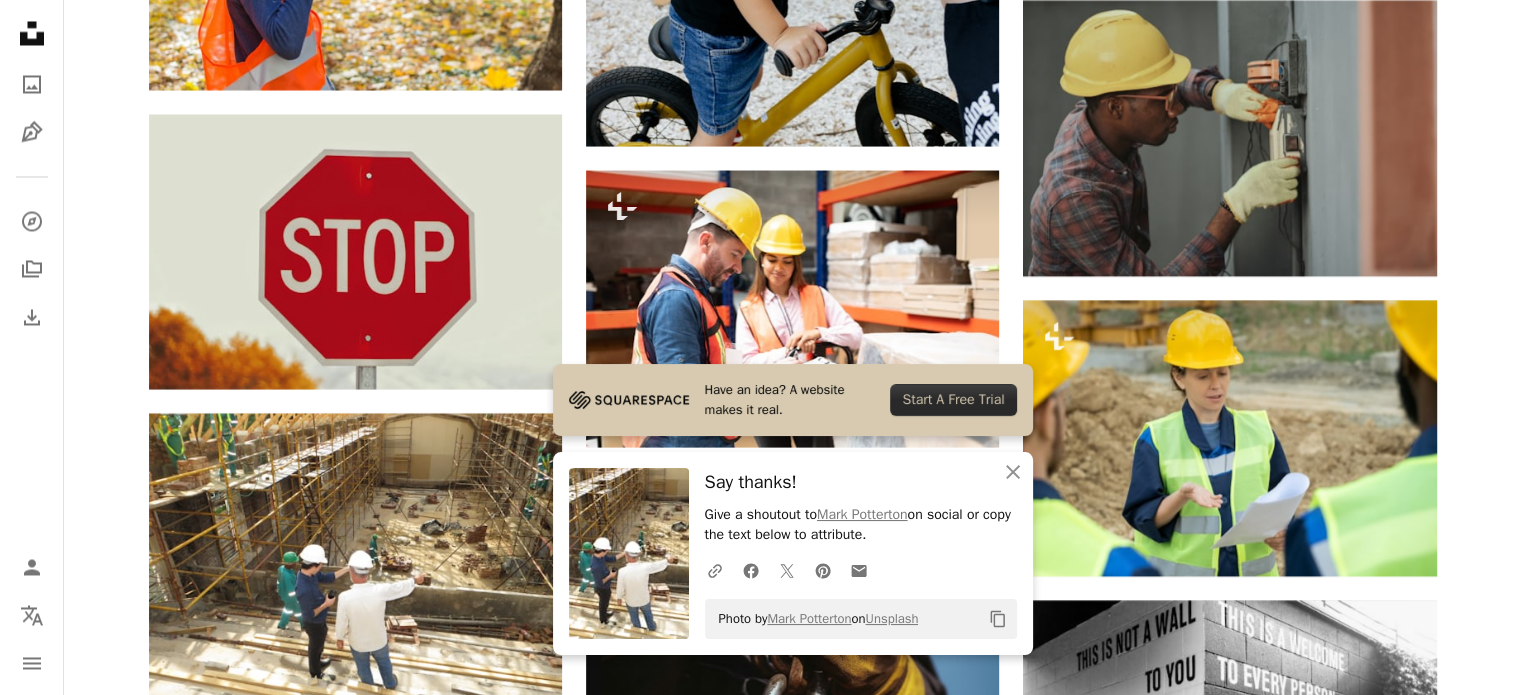 click on "Arrow pointing down" 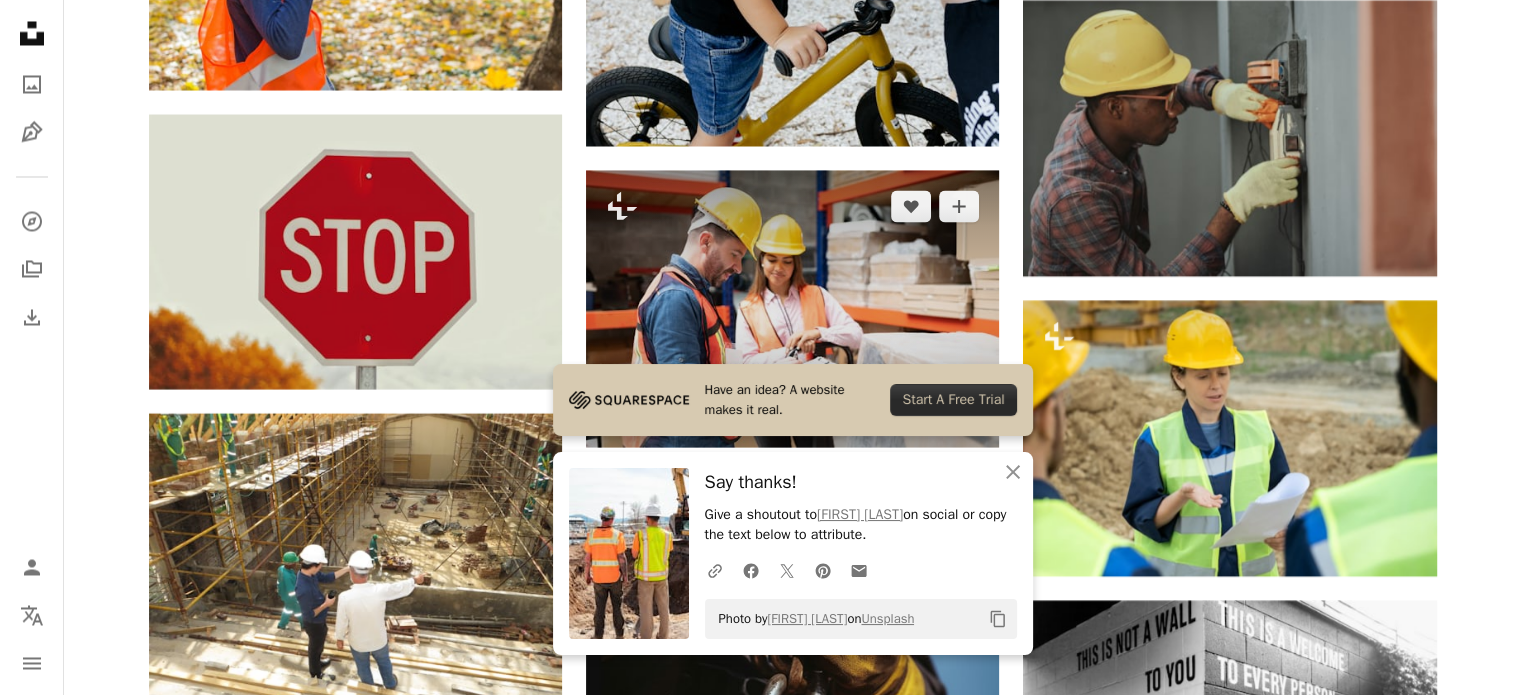 click on "A lock Download" at bounding box center (929, 411) 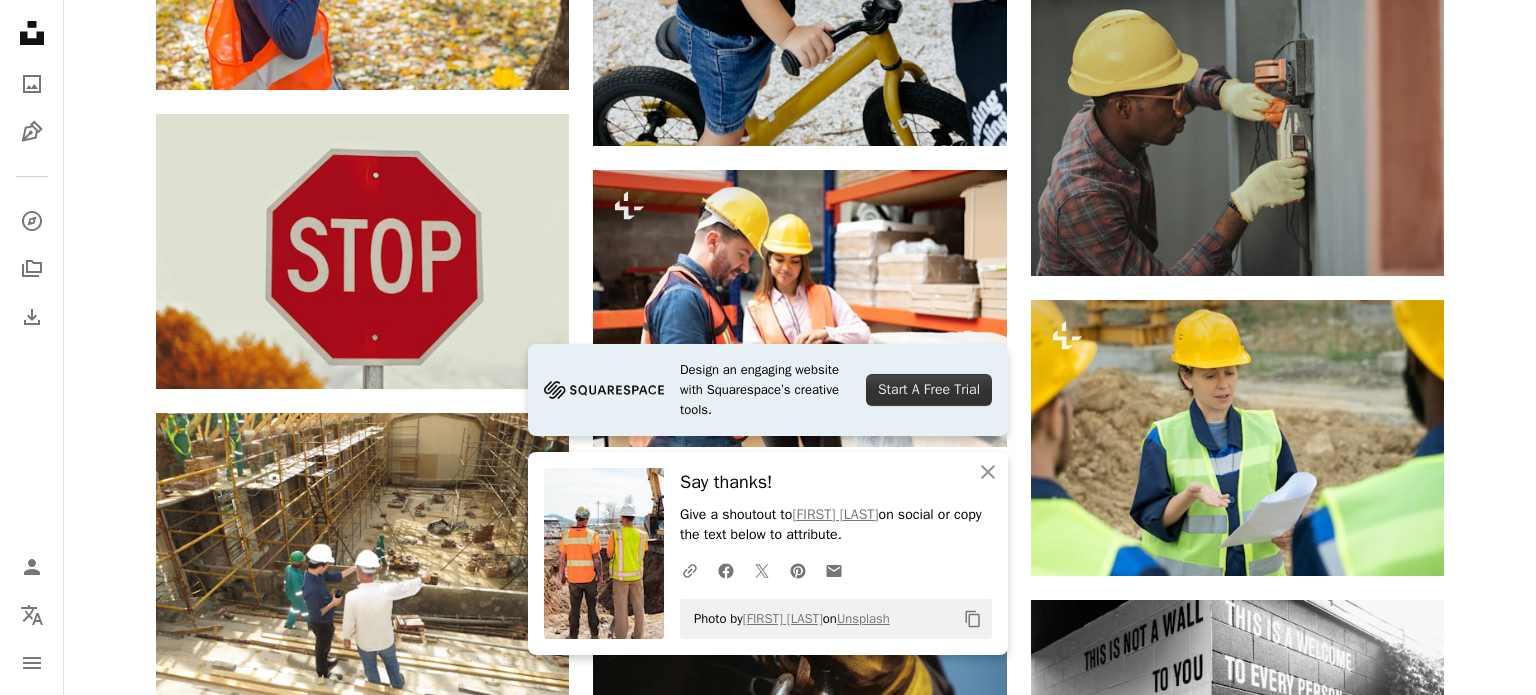 click on "An X shape Design an engaging website with Squarespace’s creative tools. Start A Free Trial An X shape Close Say thanks! Give a shoutout to  [FIRST] [LAST]  on social or copy the text below to attribute. A URL sharing icon (chains) Facebook icon X (formerly Twitter) icon Pinterest icon An envelope Photo by  [FIRST] [LAST]  on  Unsplash
Copy content Premium, ready to use images. Get unlimited access. A plus sign Members-only content added monthly A plus sign Unlimited royalty-free downloads A plus sign Illustrations  New A plus sign Enhanced legal protections yearly 66%  off monthly $12   $4 USD per month * Get  Unsplash+ * When paid annually, billed upfront  $48 Taxes where applicable. Renews automatically. Cancel anytime." at bounding box center [768, 6128] 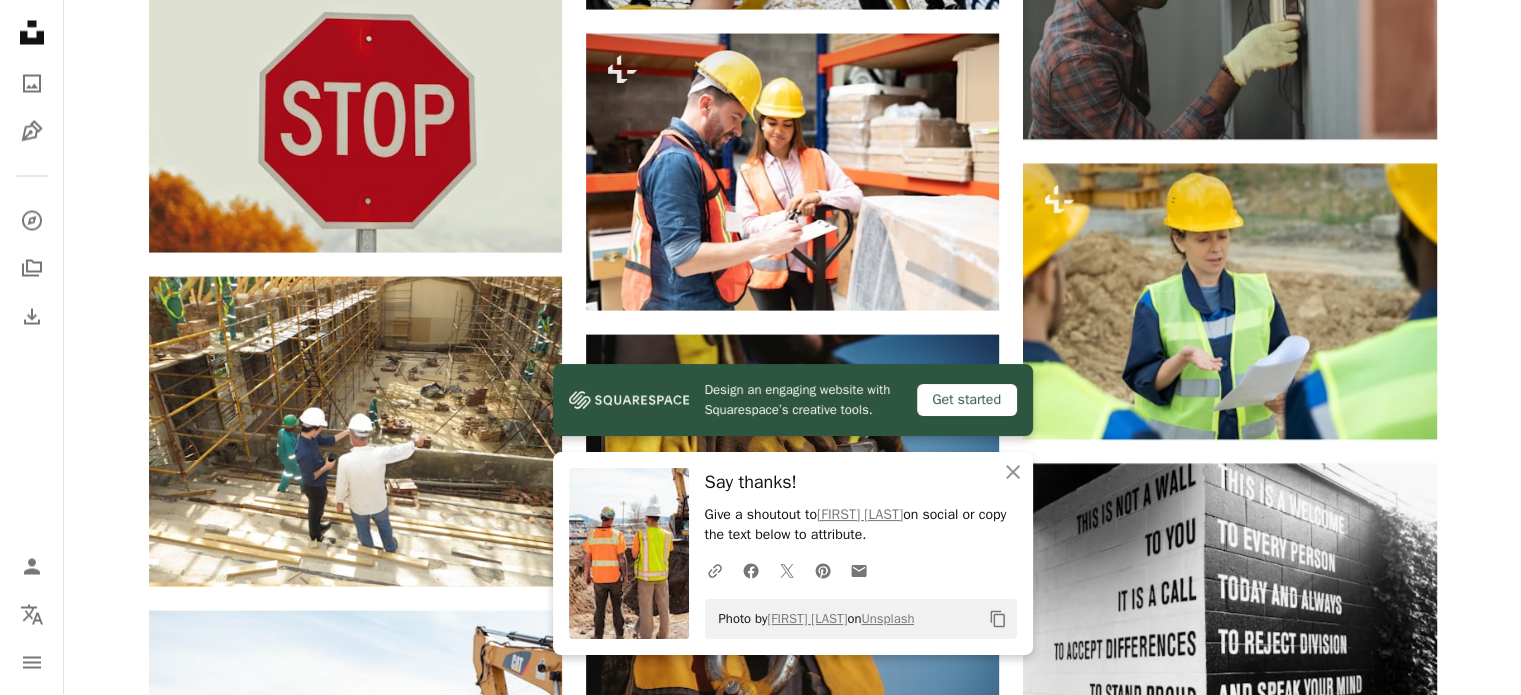 scroll, scrollTop: 11500, scrollLeft: 0, axis: vertical 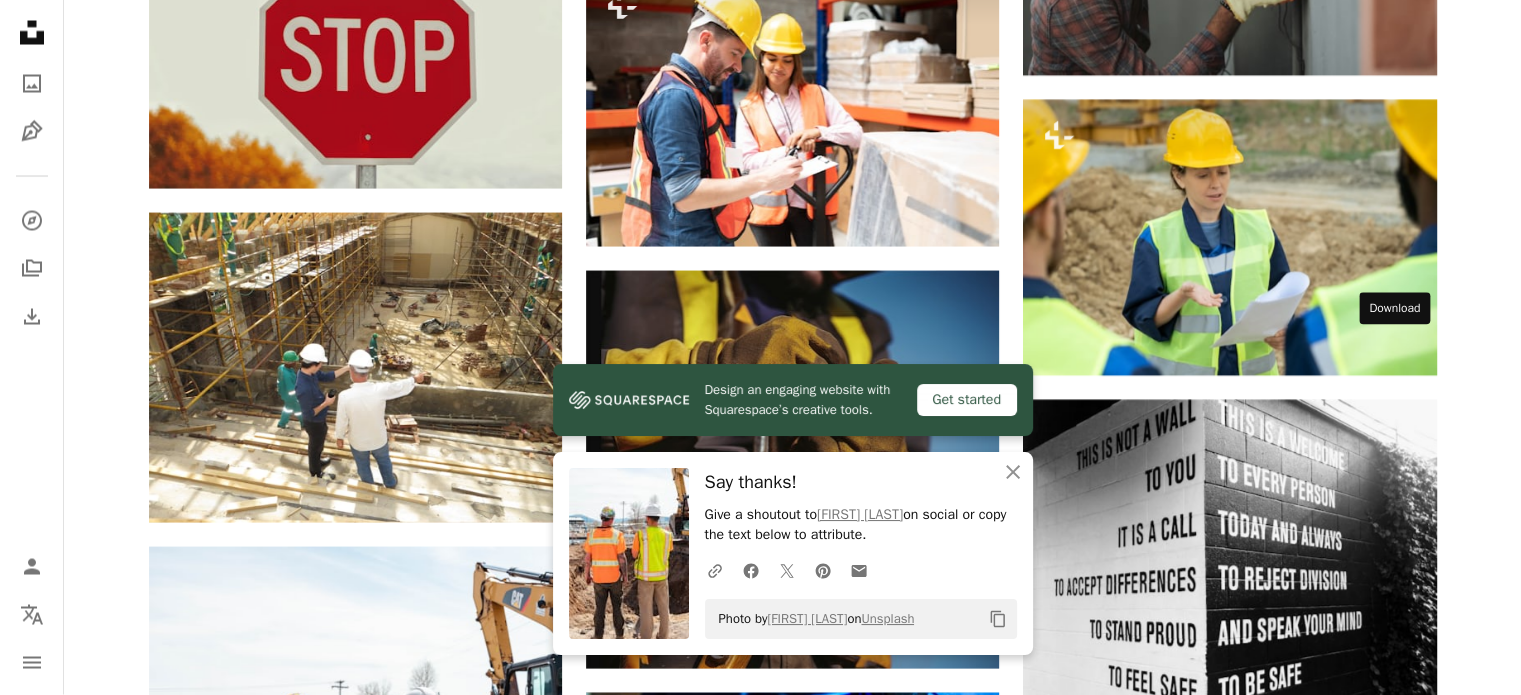 click on "Arrow pointing down" 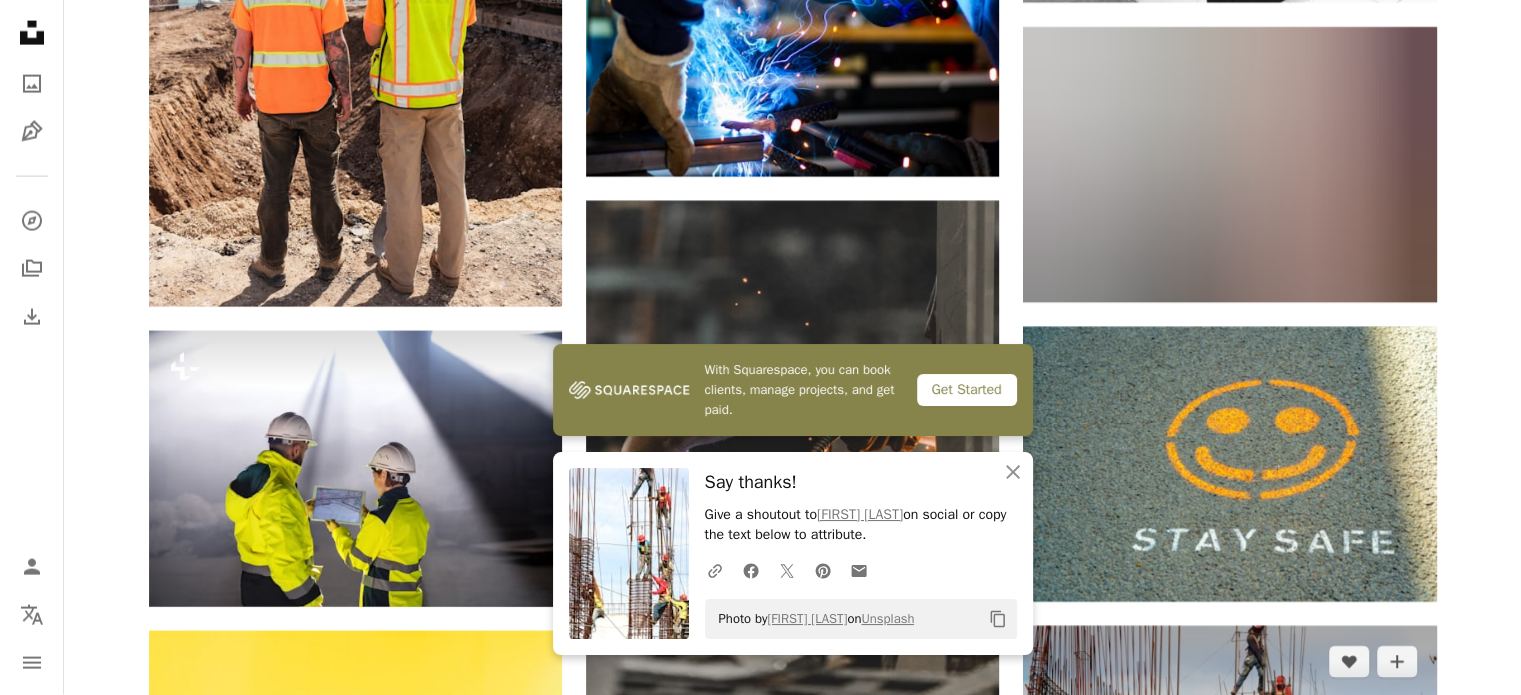 scroll, scrollTop: 12300, scrollLeft: 0, axis: vertical 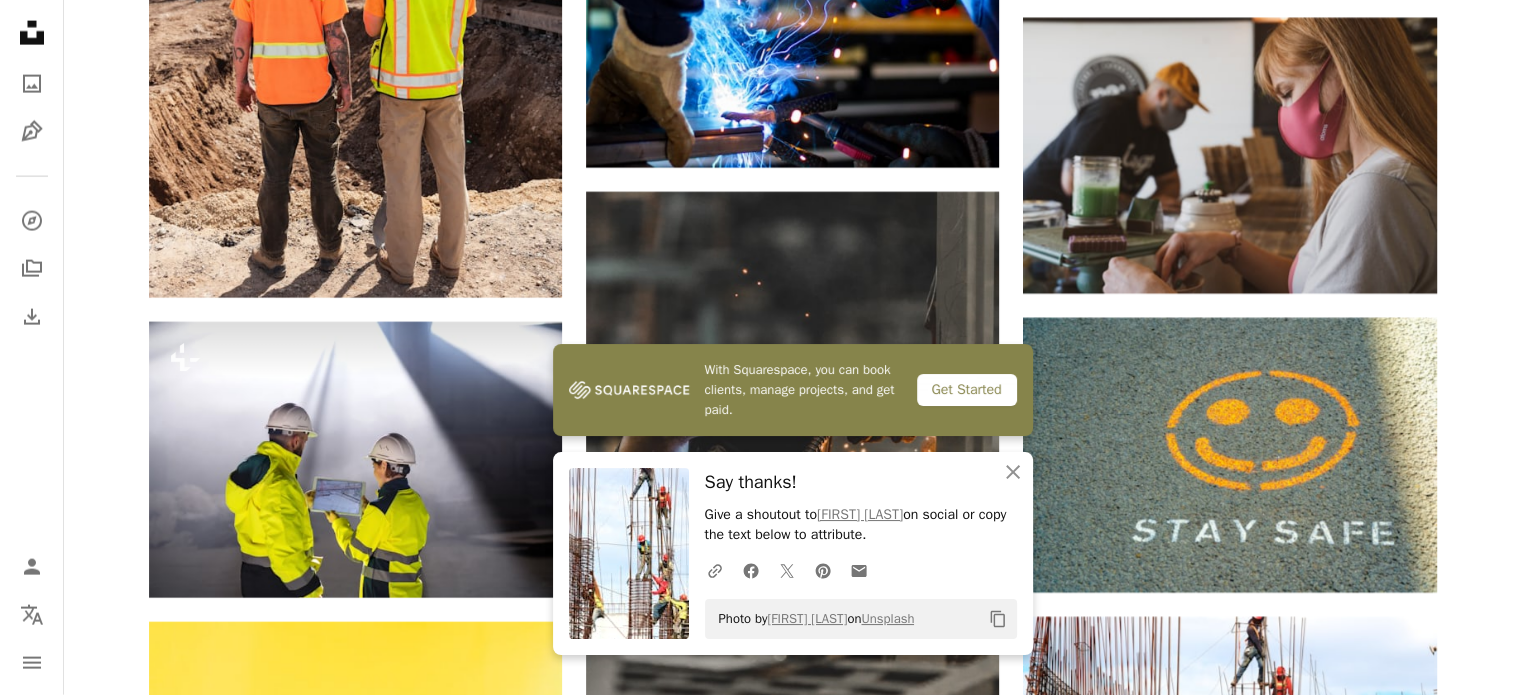 click on "Arrow pointing down" 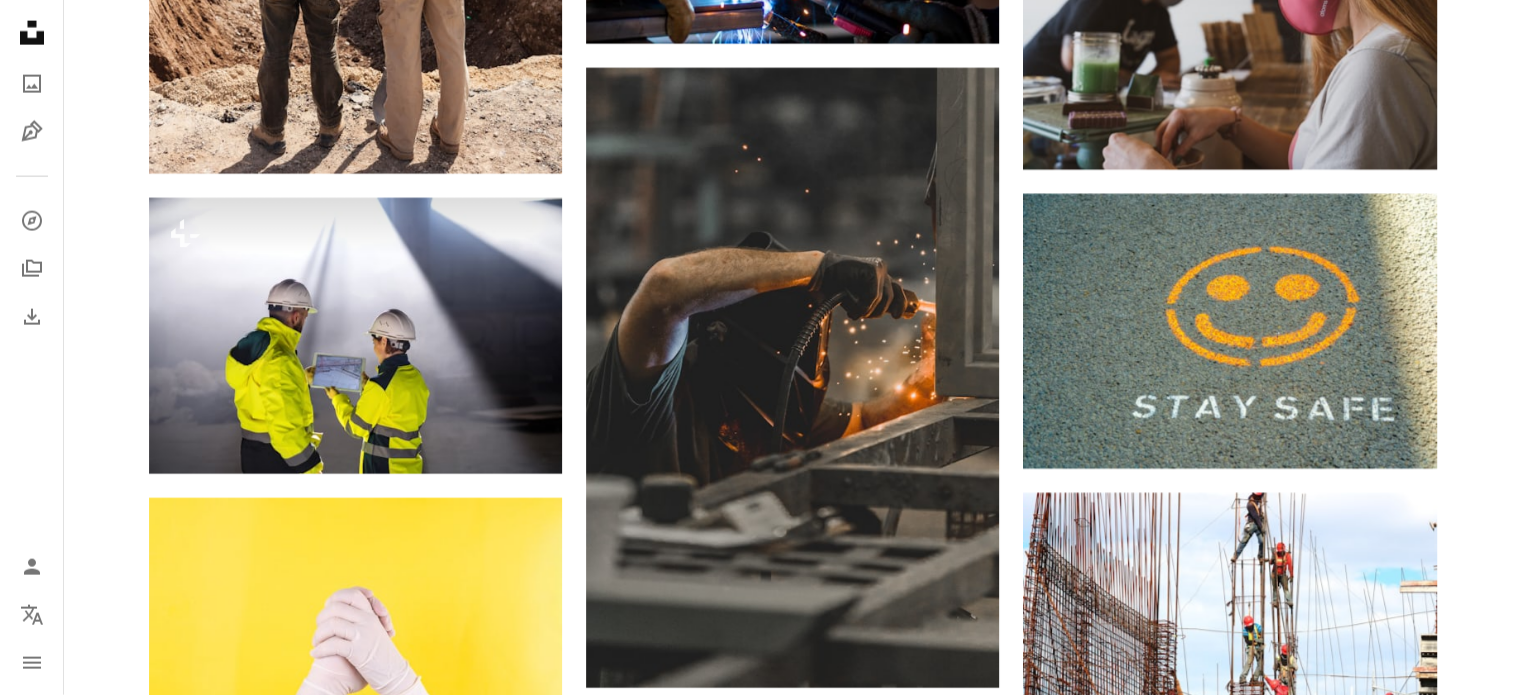 scroll, scrollTop: 12500, scrollLeft: 0, axis: vertical 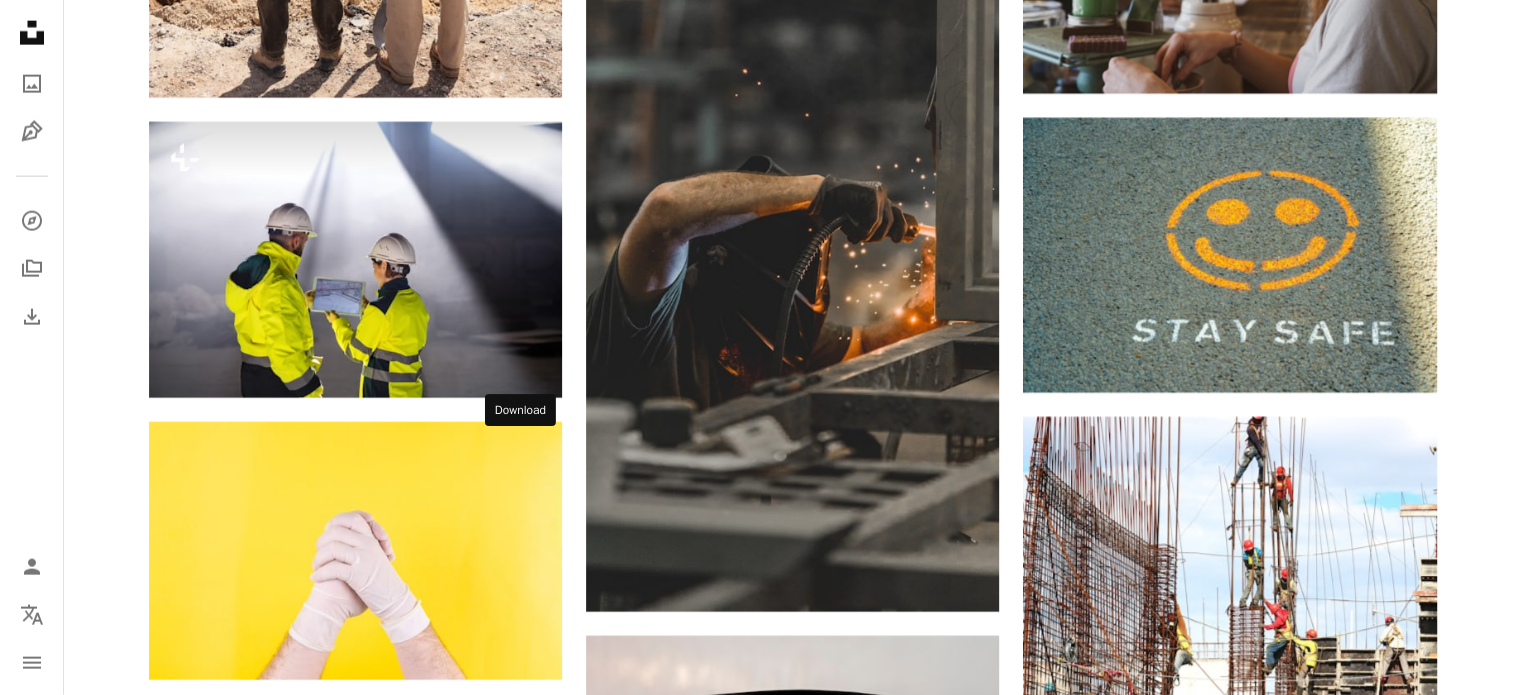 click on "Arrow pointing down" 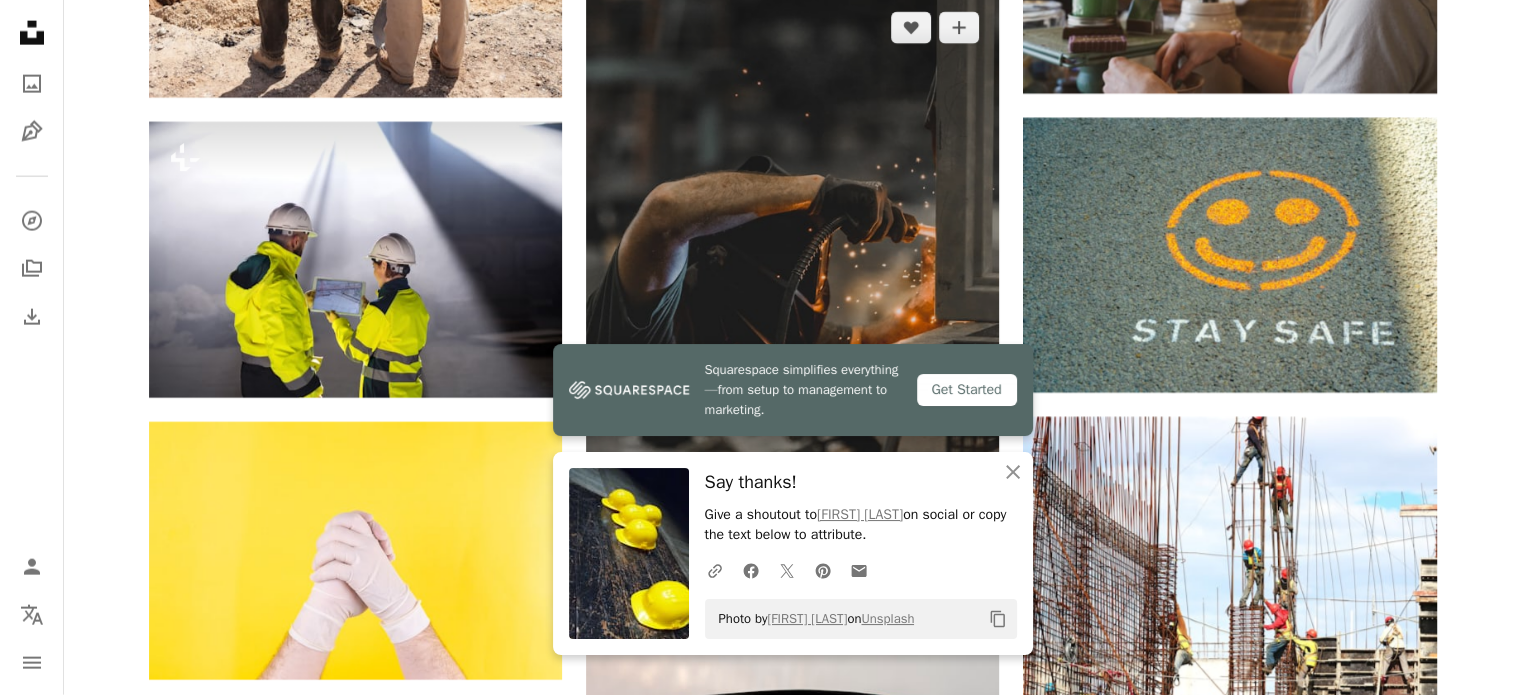 click on "Arrow pointing down" 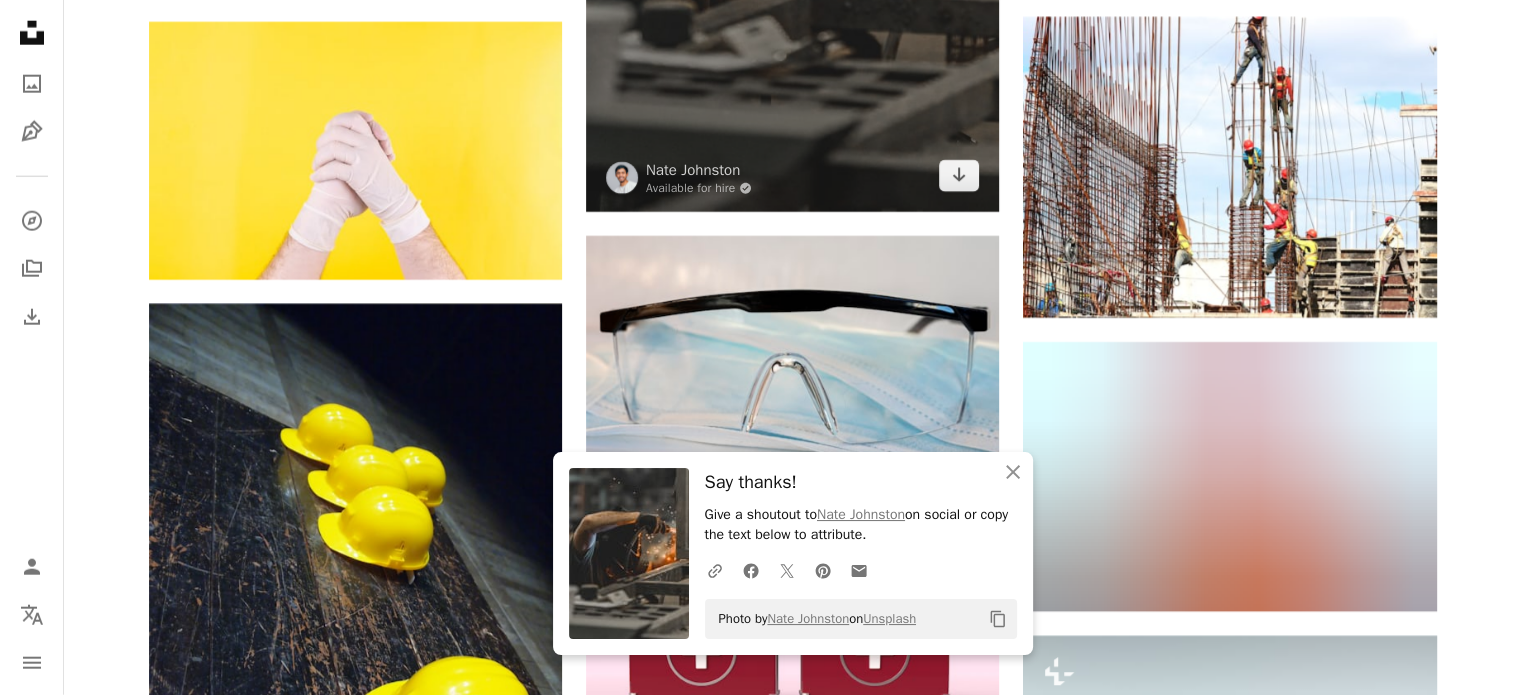scroll, scrollTop: 13300, scrollLeft: 0, axis: vertical 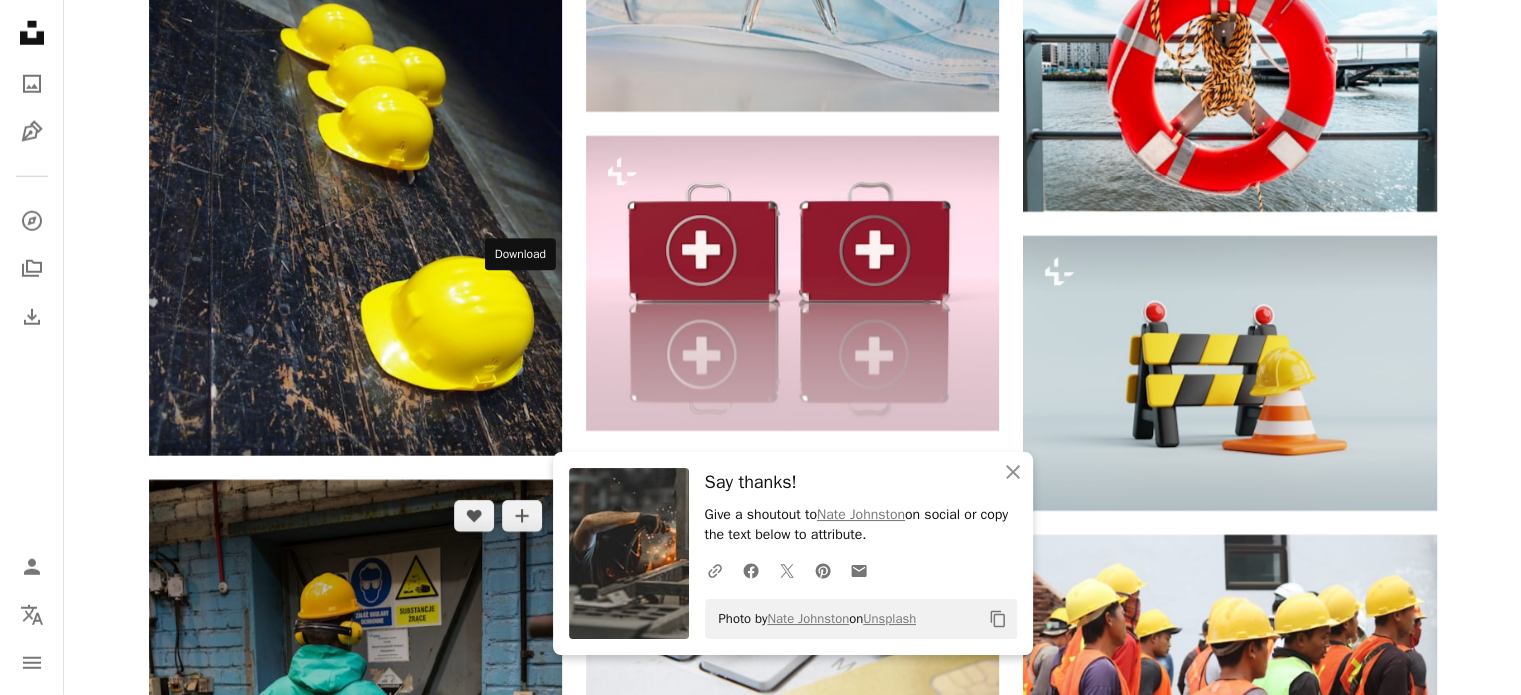 click on "Arrow pointing down" at bounding box center (522, 1064) 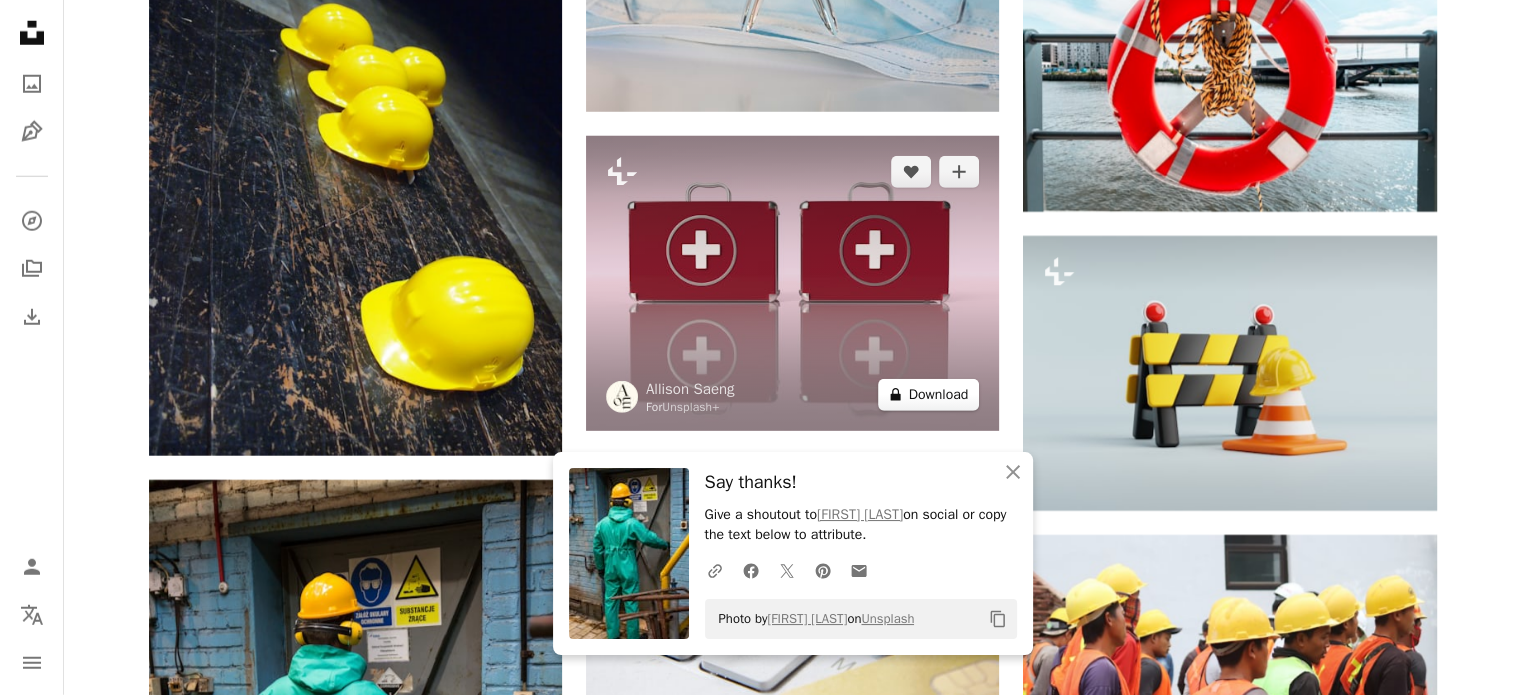 click on "A lock Download" at bounding box center (929, 395) 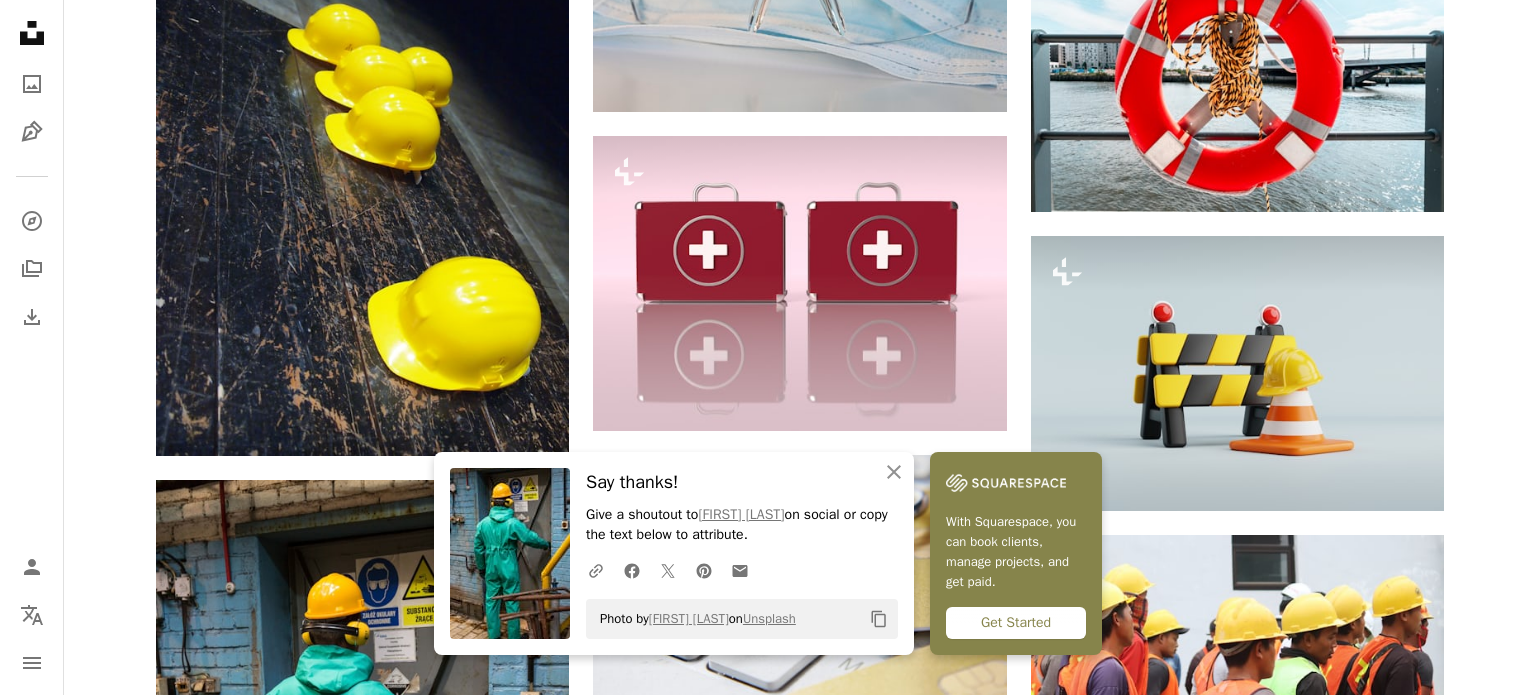 click on "An X shape An X shape Close Say thanks! Give a shoutout to  [NAME] [LAST]  on social or copy the text below to attribute. A URL sharing icon (chains) Facebook icon X (formerly Twitter) icon Pinterest icon An envelope Photo by  [NAME] [LAST]  on  Unsplash
Copy content With Squarespace, you can book clients, manage projects, and get paid. Get Started Premium, ready to use images. Get unlimited access. A plus sign Members-only content added monthly A plus sign Unlimited royalty-free downloads A plus sign Illustrations  New A plus sign Enhanced legal protections yearly 66%  off monthly $12   $4 USD per month * Get  Unsplash+ * When paid annually, billed upfront  $48 Taxes where applicable. Renews automatically. Cancel anytime." at bounding box center [768, 4127] 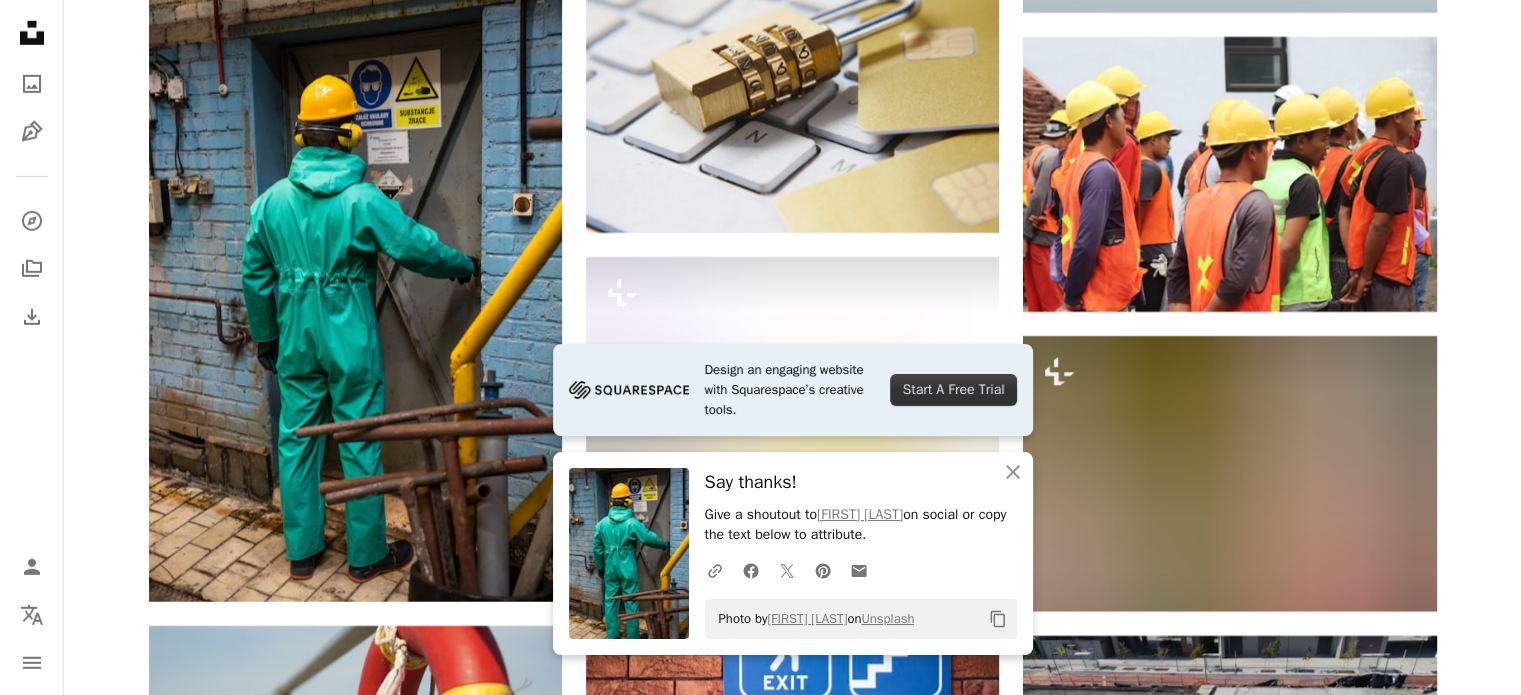 scroll, scrollTop: 13800, scrollLeft: 0, axis: vertical 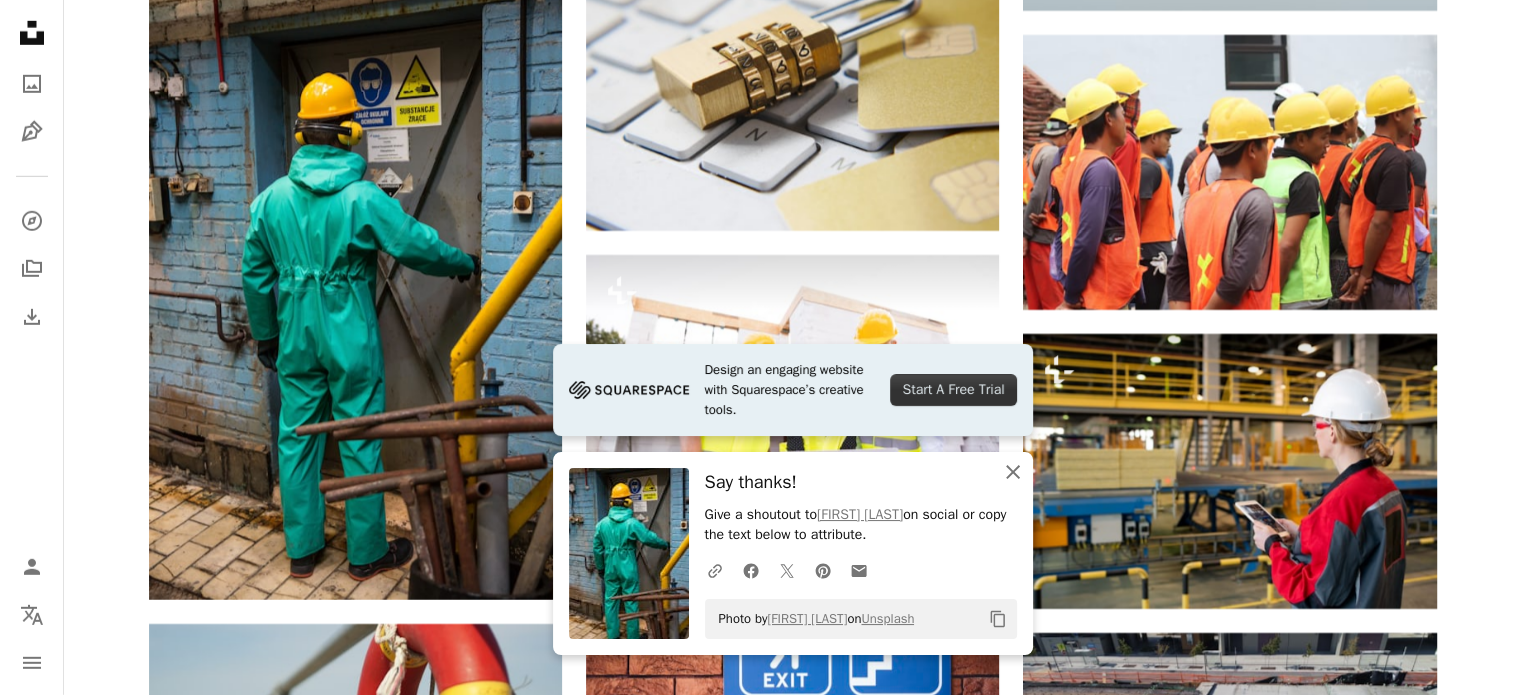 click on "An X shape" 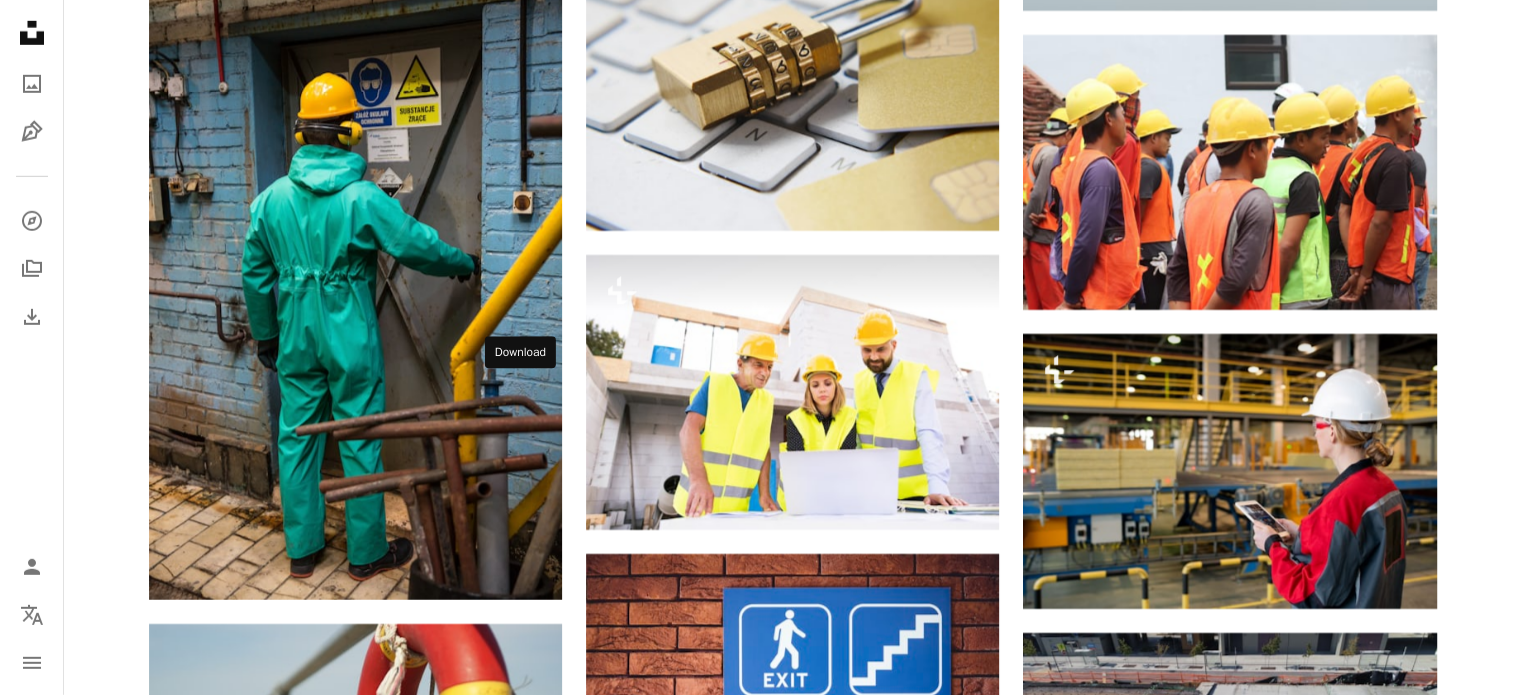 click 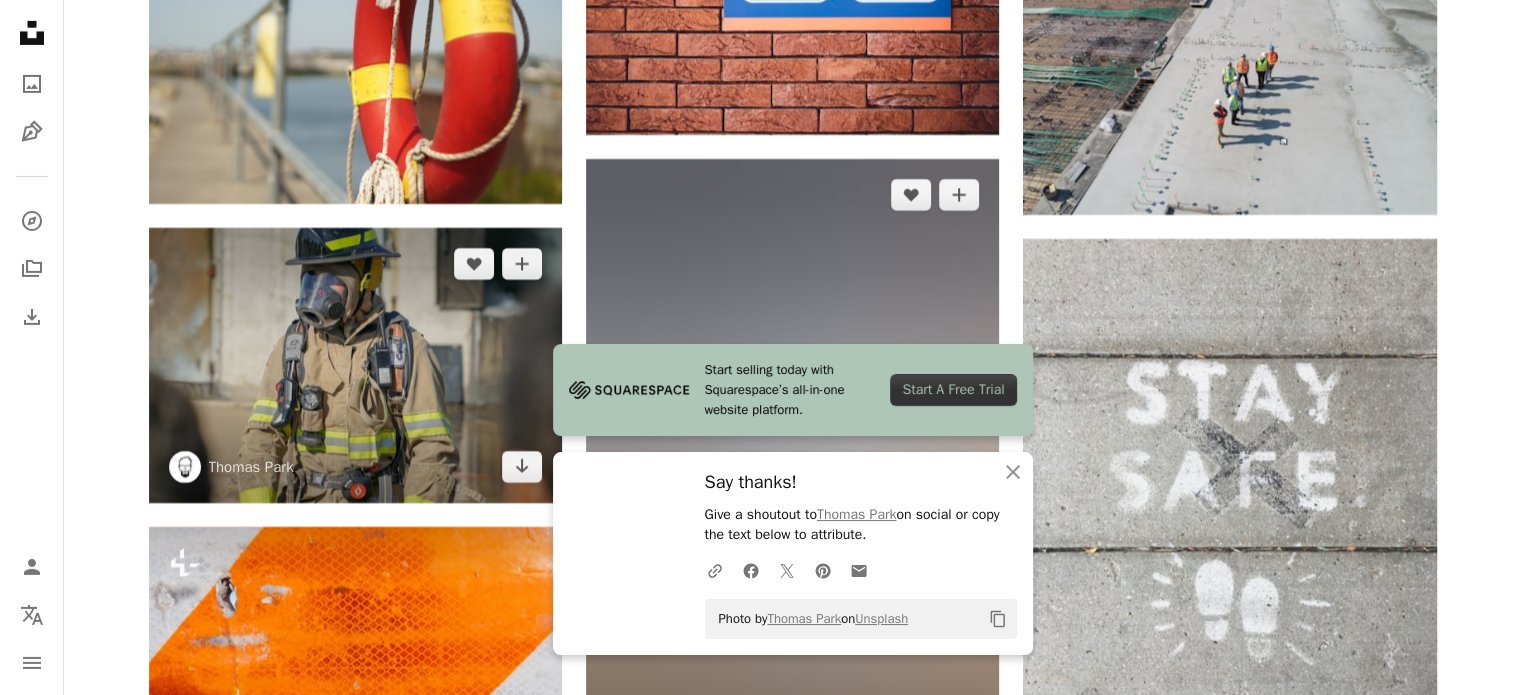 scroll, scrollTop: 14600, scrollLeft: 0, axis: vertical 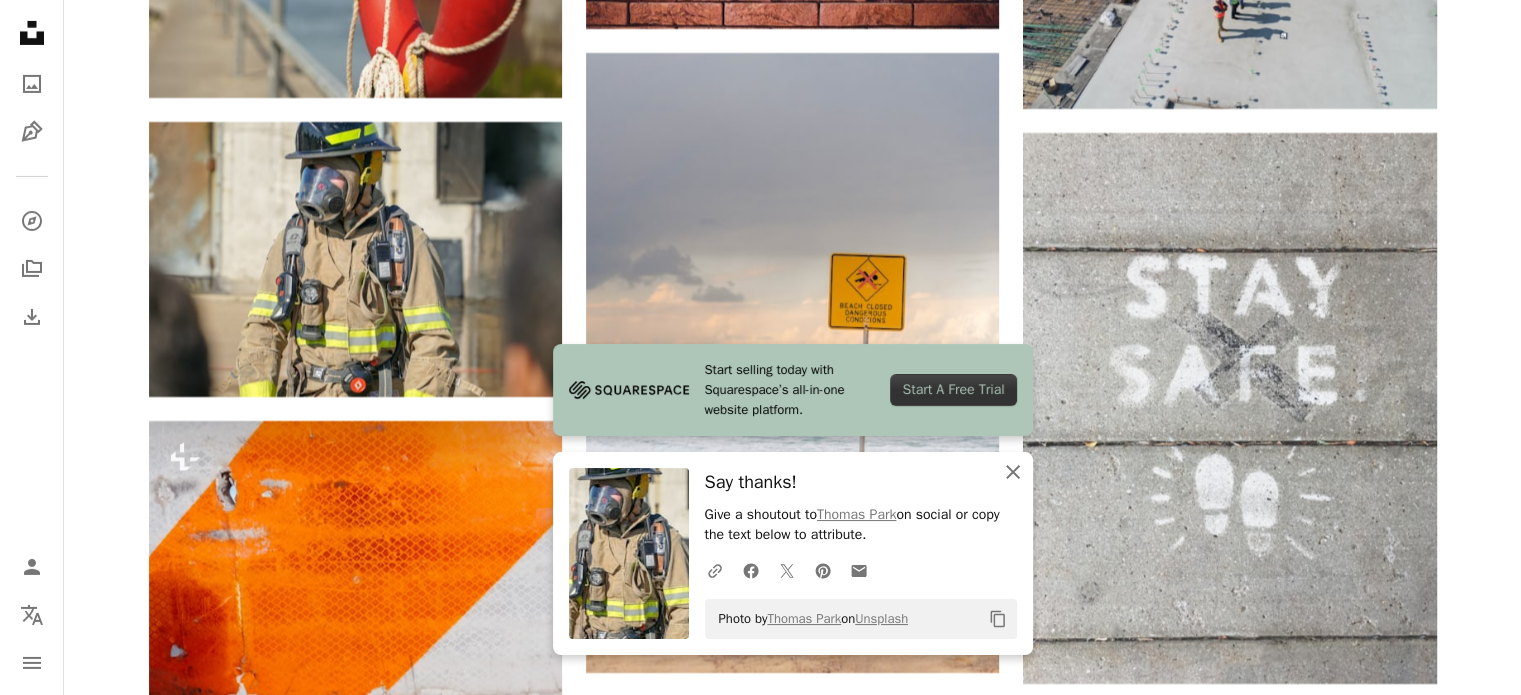 click on "An X shape" 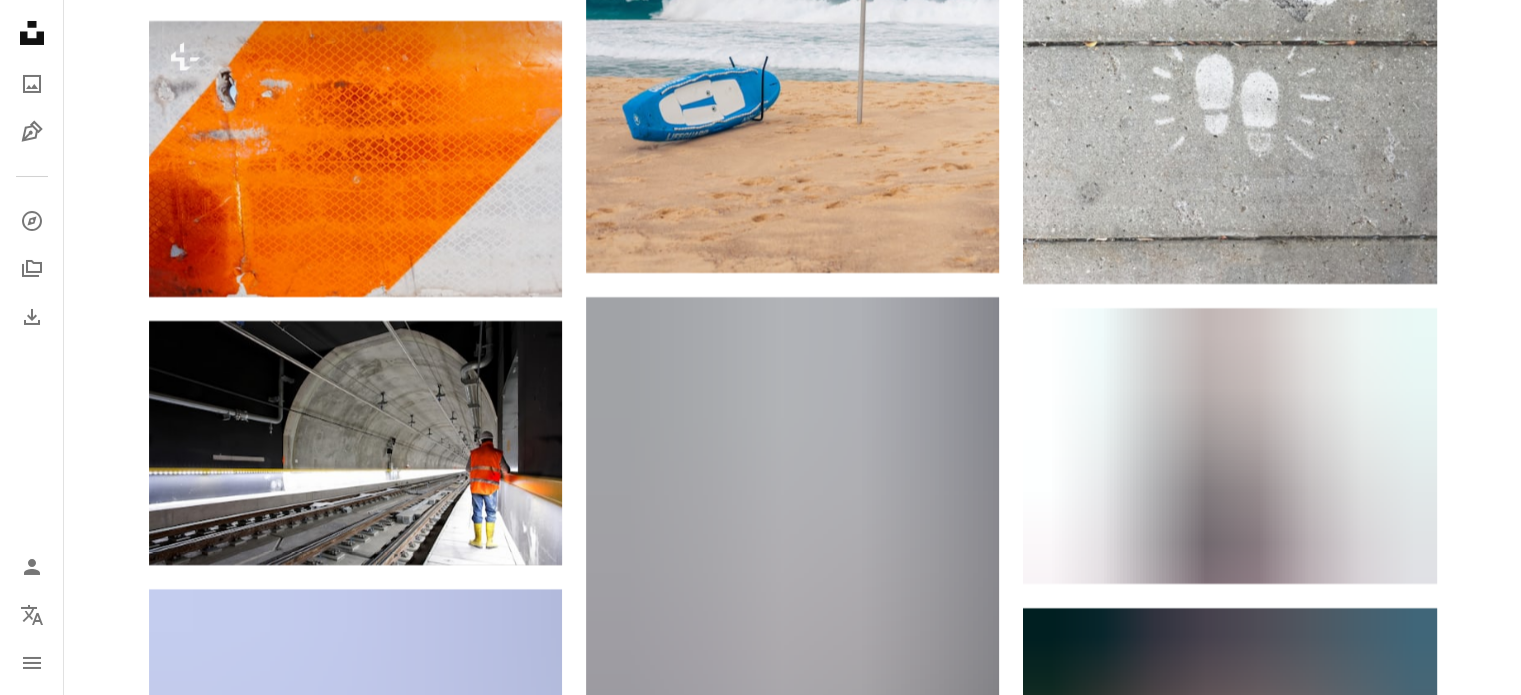 scroll, scrollTop: 15300, scrollLeft: 0, axis: vertical 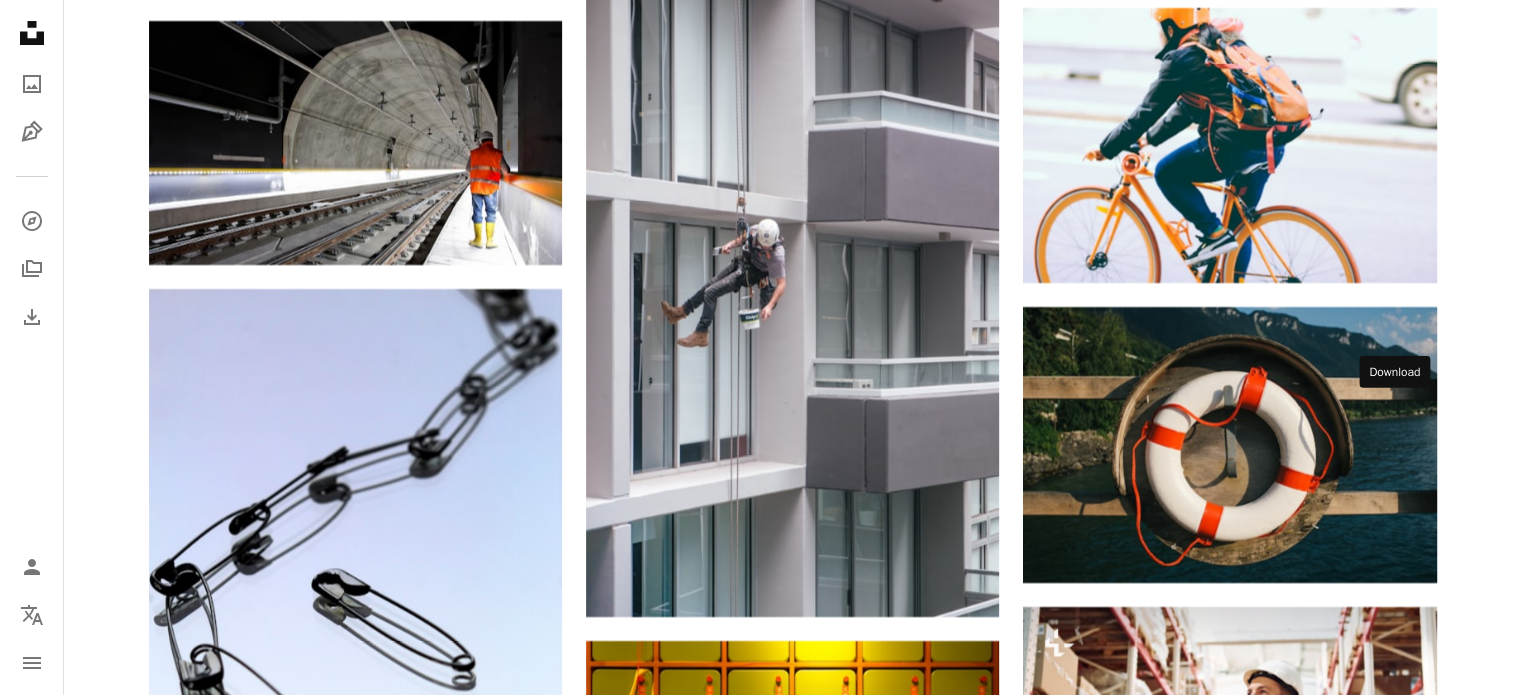 click on "Arrow pointing down" at bounding box center (1397, 1744) 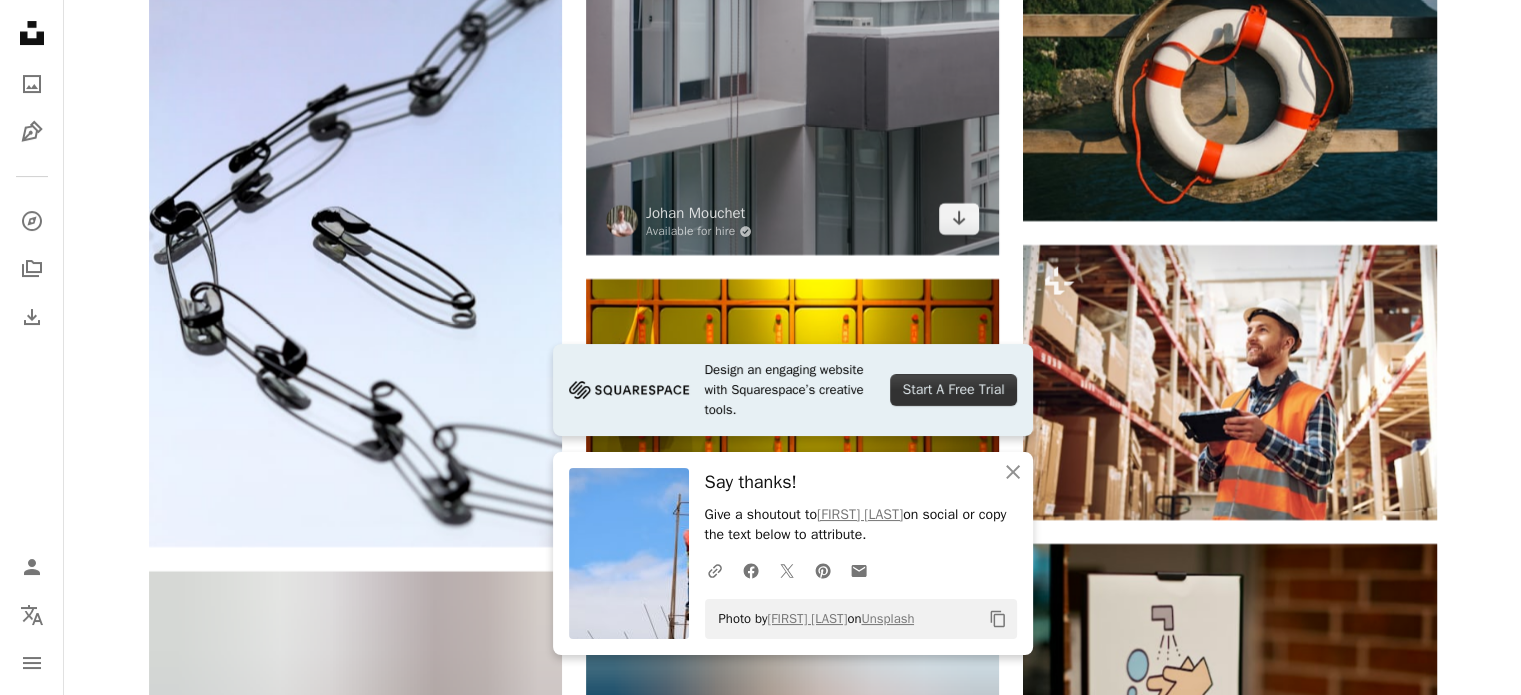 scroll, scrollTop: 15800, scrollLeft: 0, axis: vertical 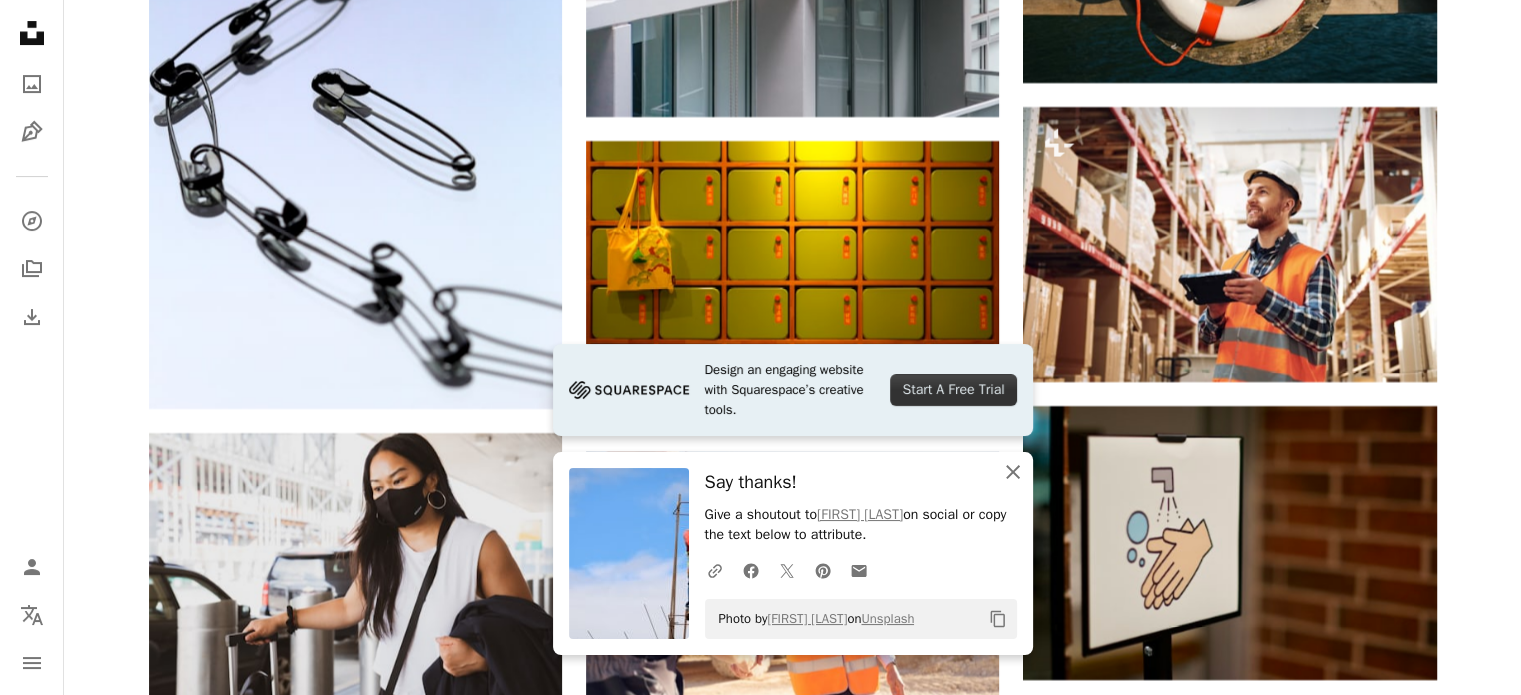 click on "An X shape" 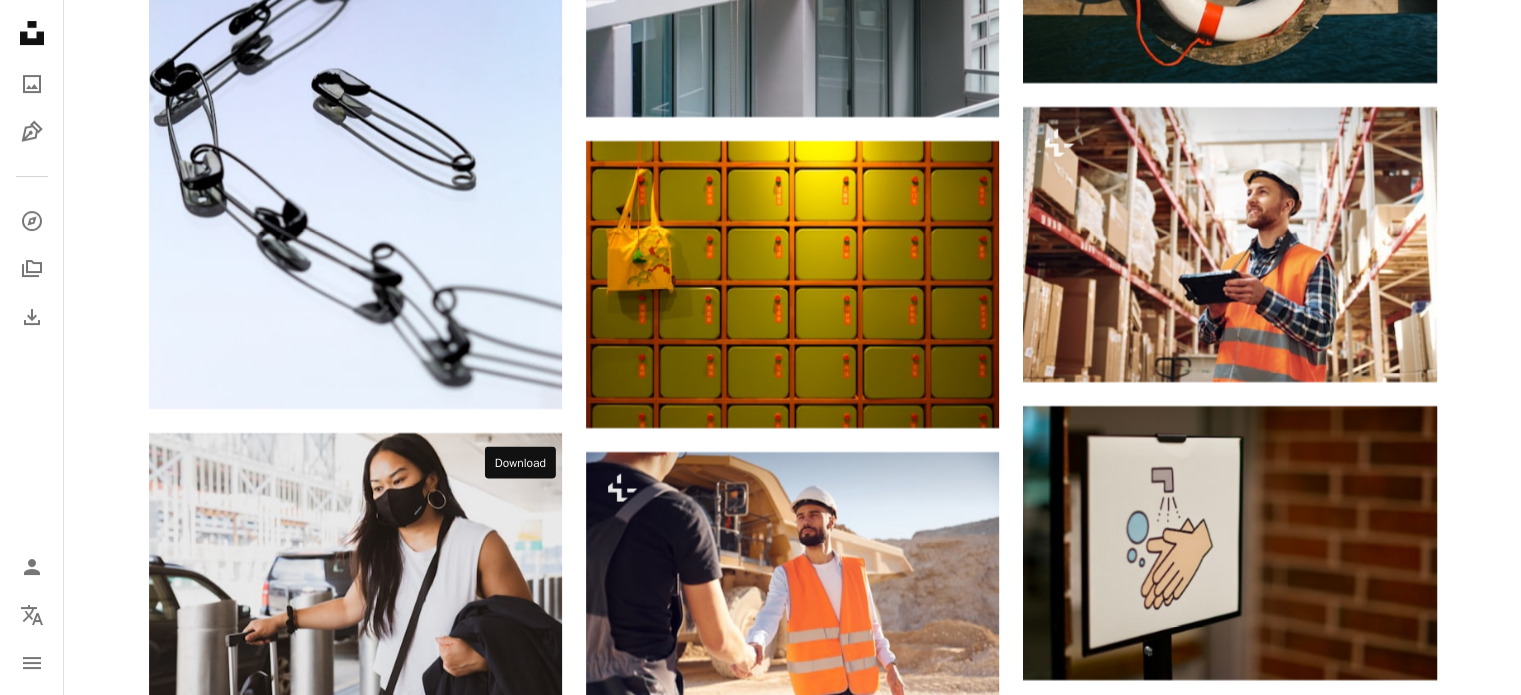 click on "Arrow pointing down" 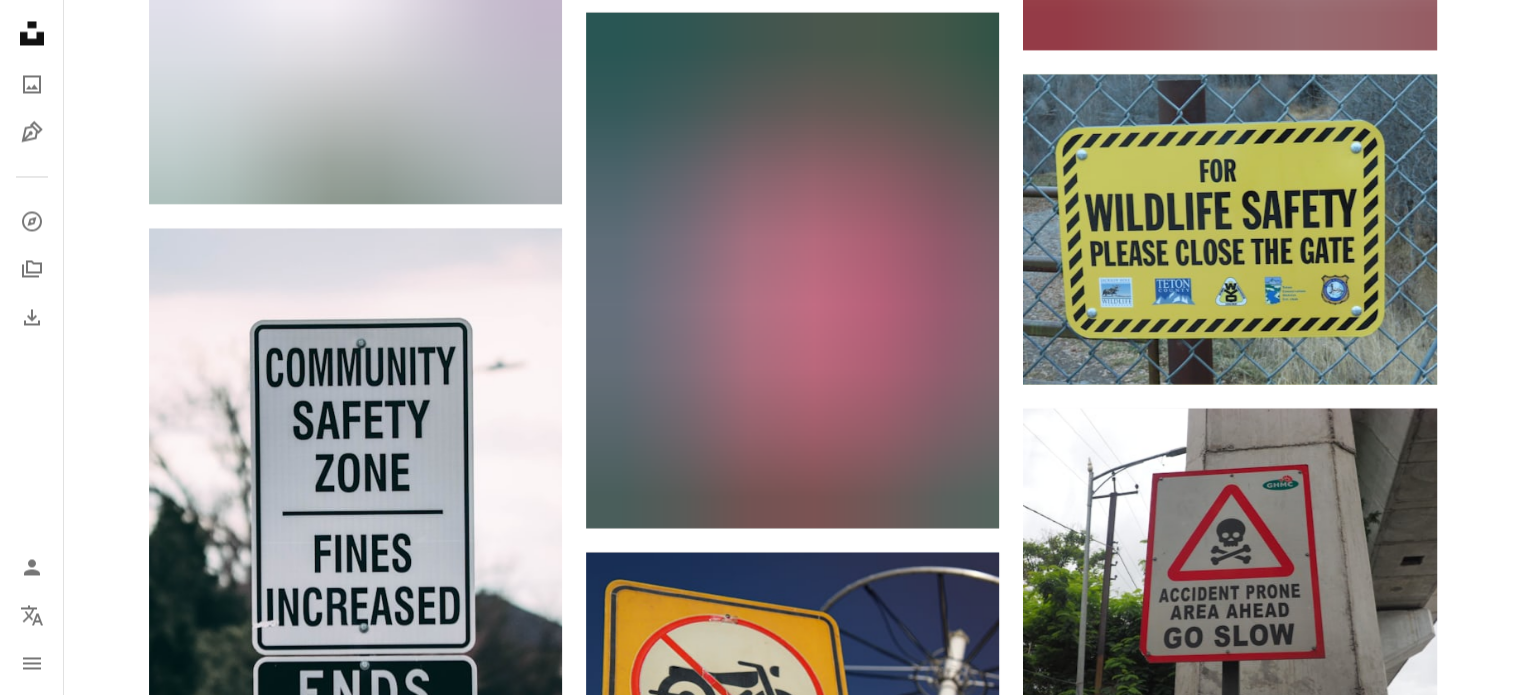 scroll, scrollTop: 19300, scrollLeft: 0, axis: vertical 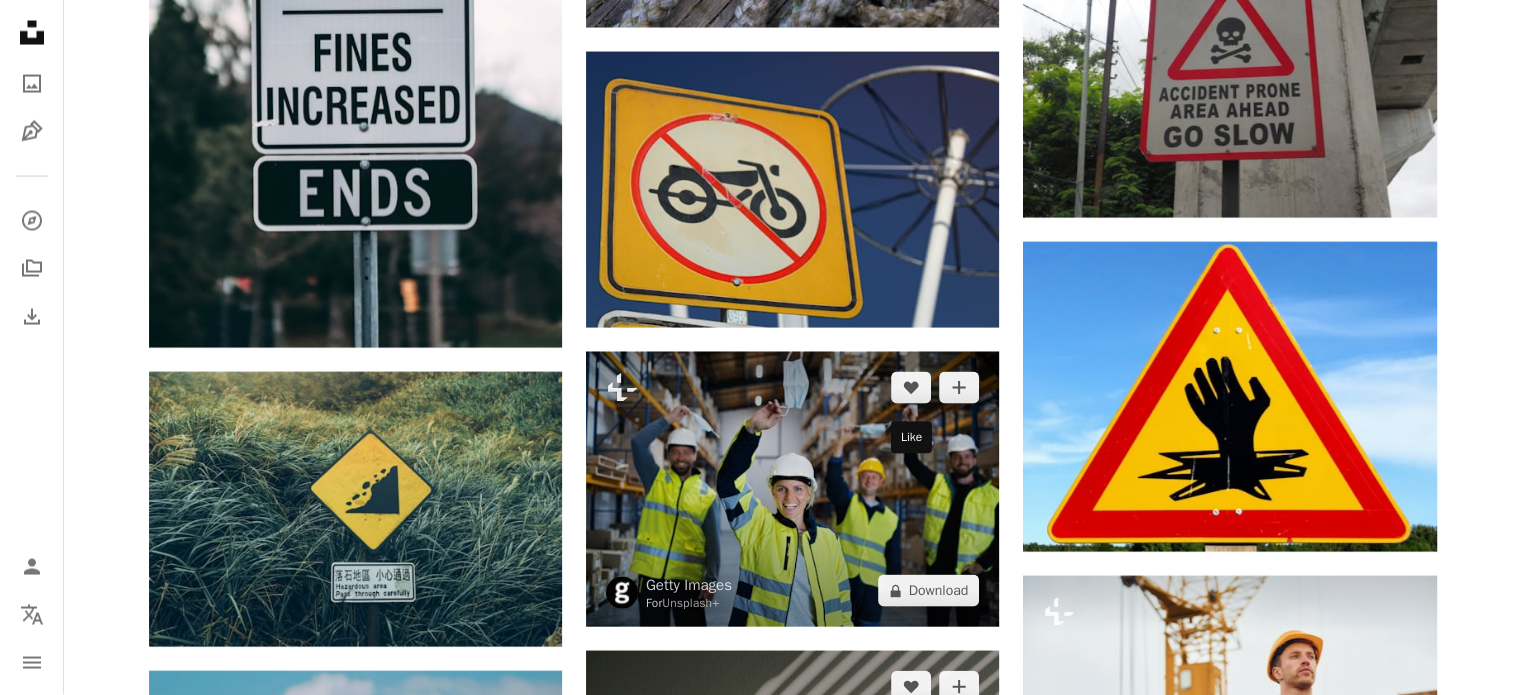 drag, startPoint x: 922, startPoint y: 383, endPoint x: 926, endPoint y: 501, distance: 118.06778 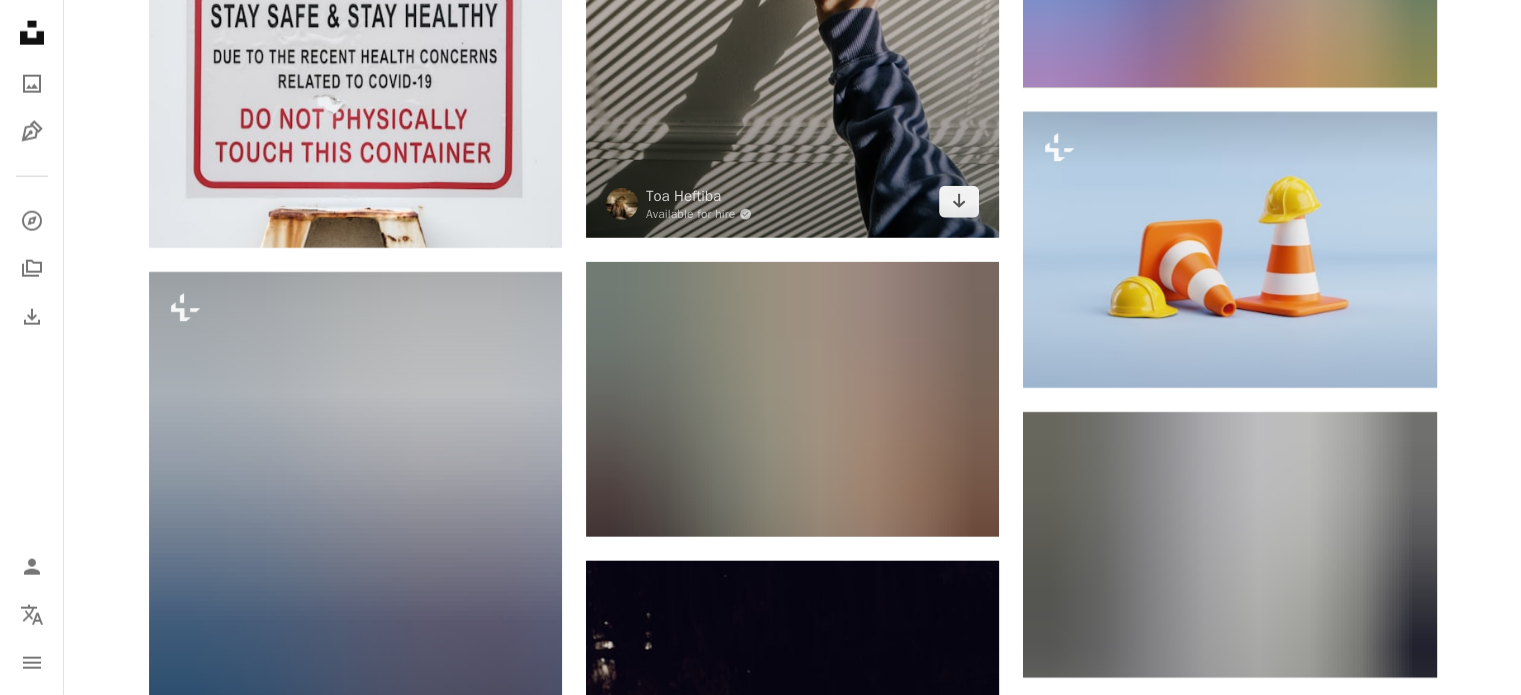 scroll, scrollTop: 20200, scrollLeft: 0, axis: vertical 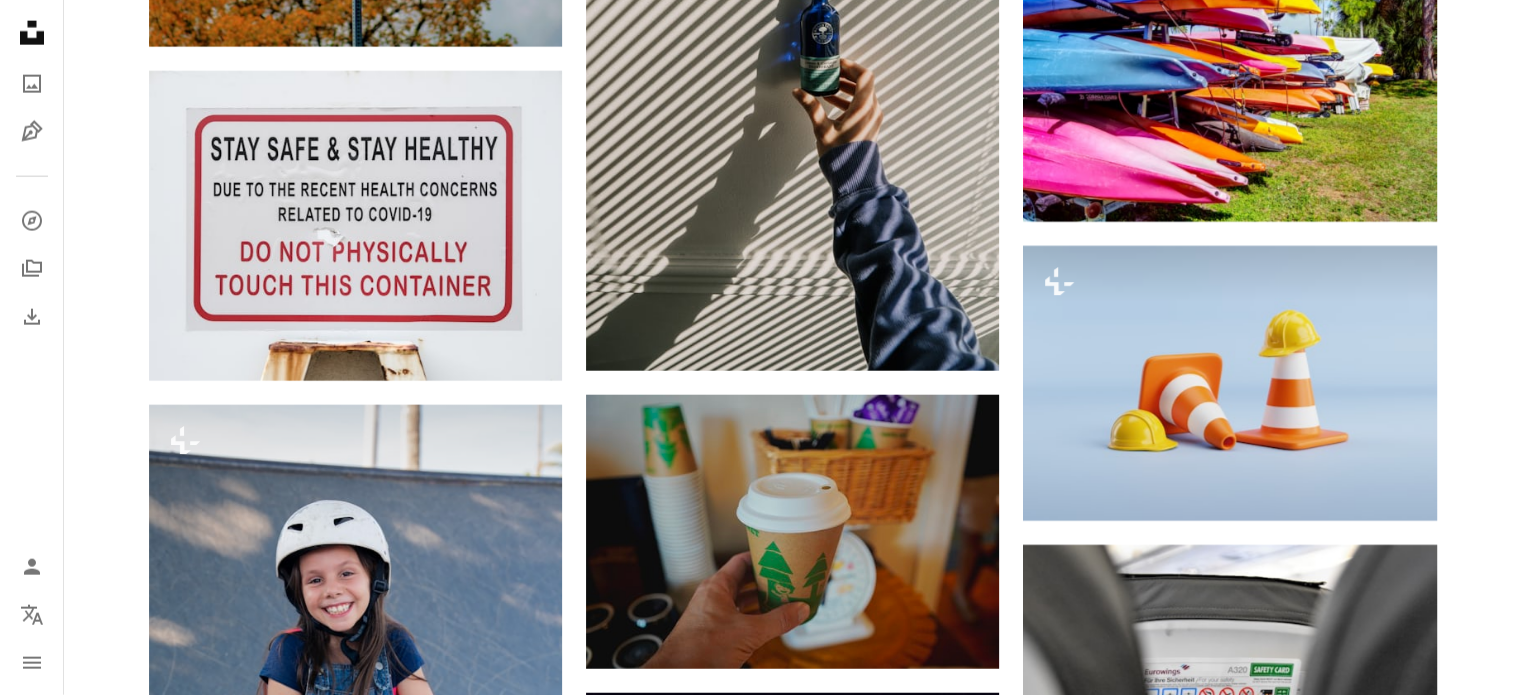 click on "Arrow pointing down" at bounding box center (1397, 1674) 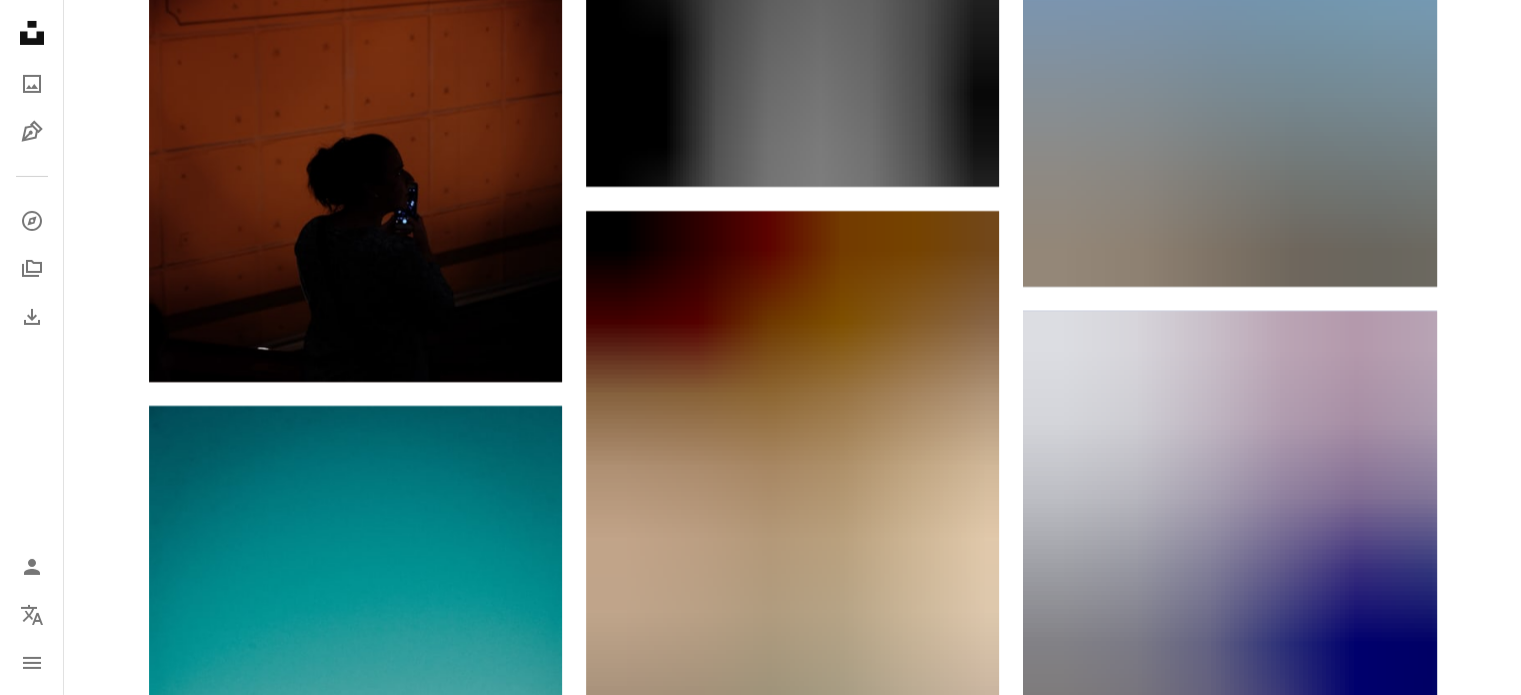 scroll, scrollTop: 29900, scrollLeft: 0, axis: vertical 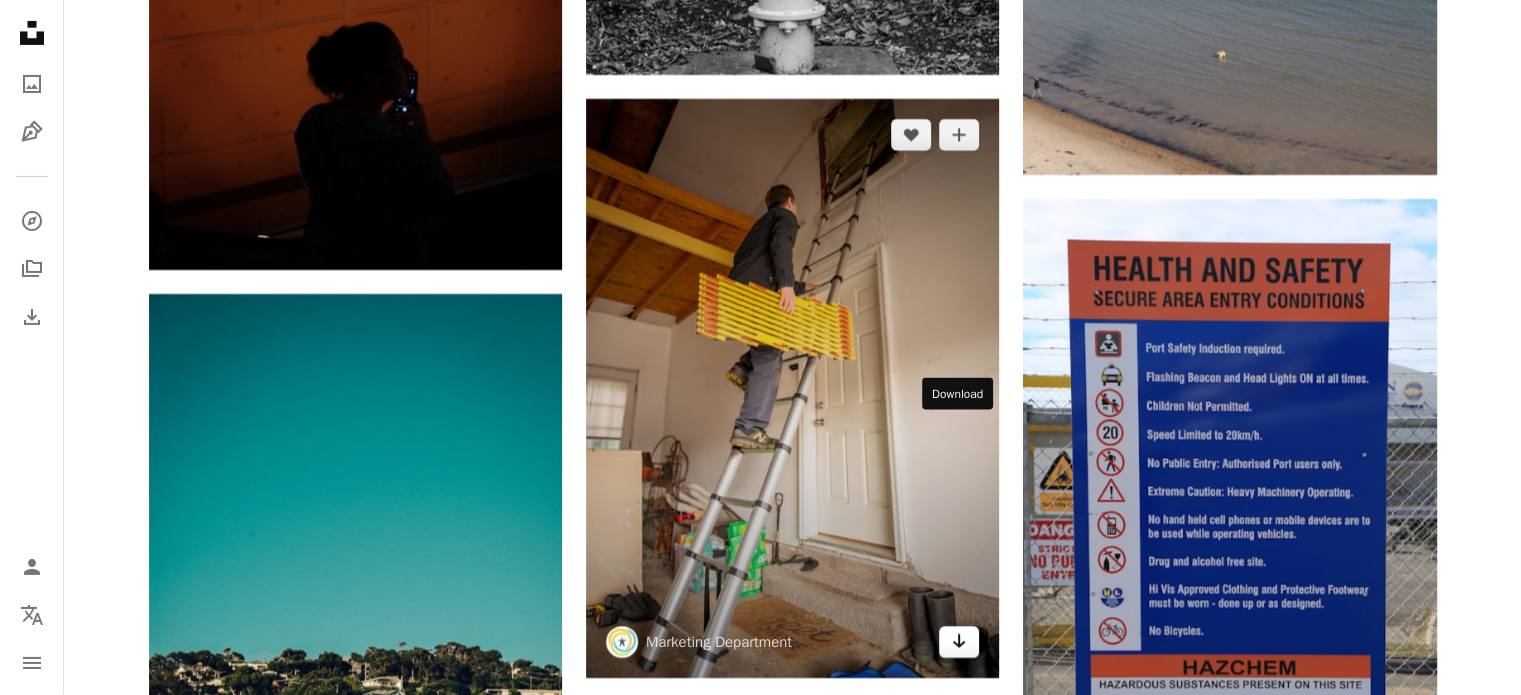 click on "Arrow pointing down" at bounding box center (959, 642) 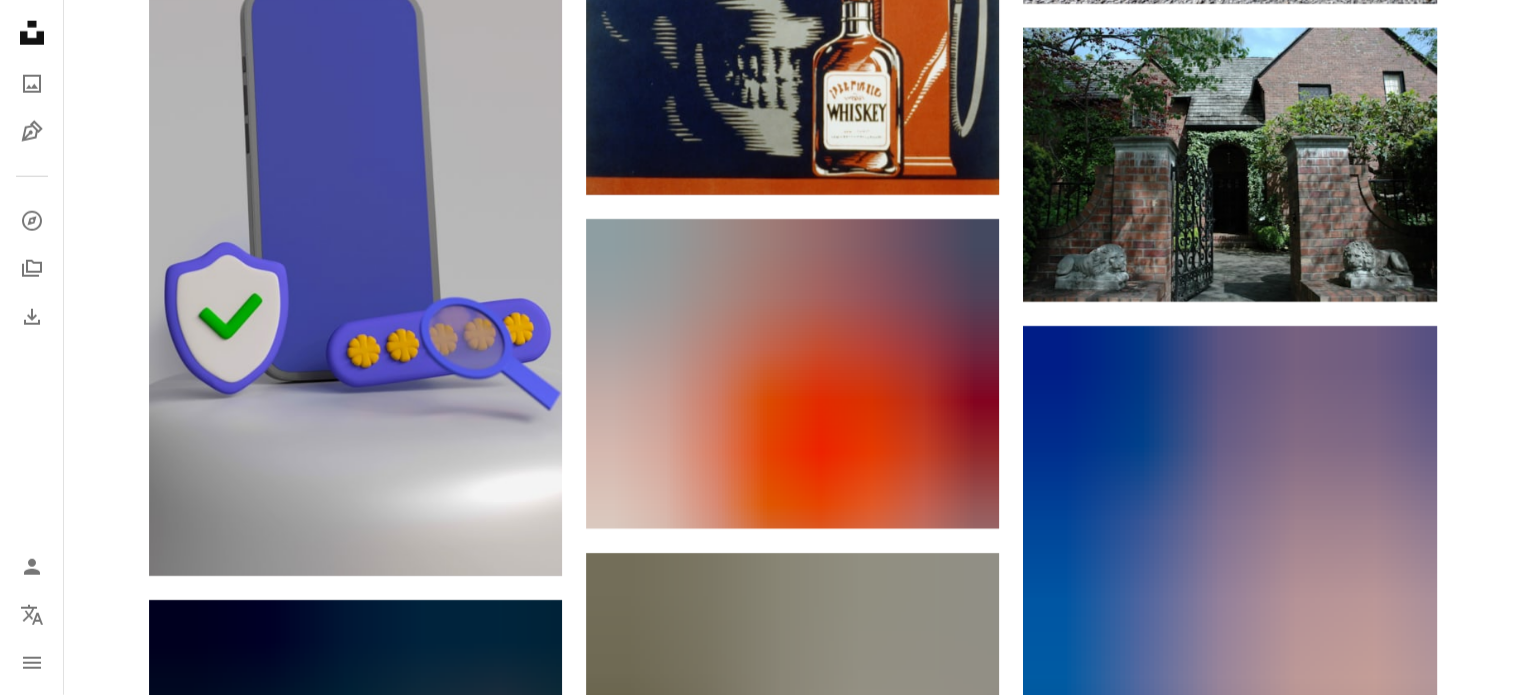 scroll, scrollTop: 43600, scrollLeft: 0, axis: vertical 